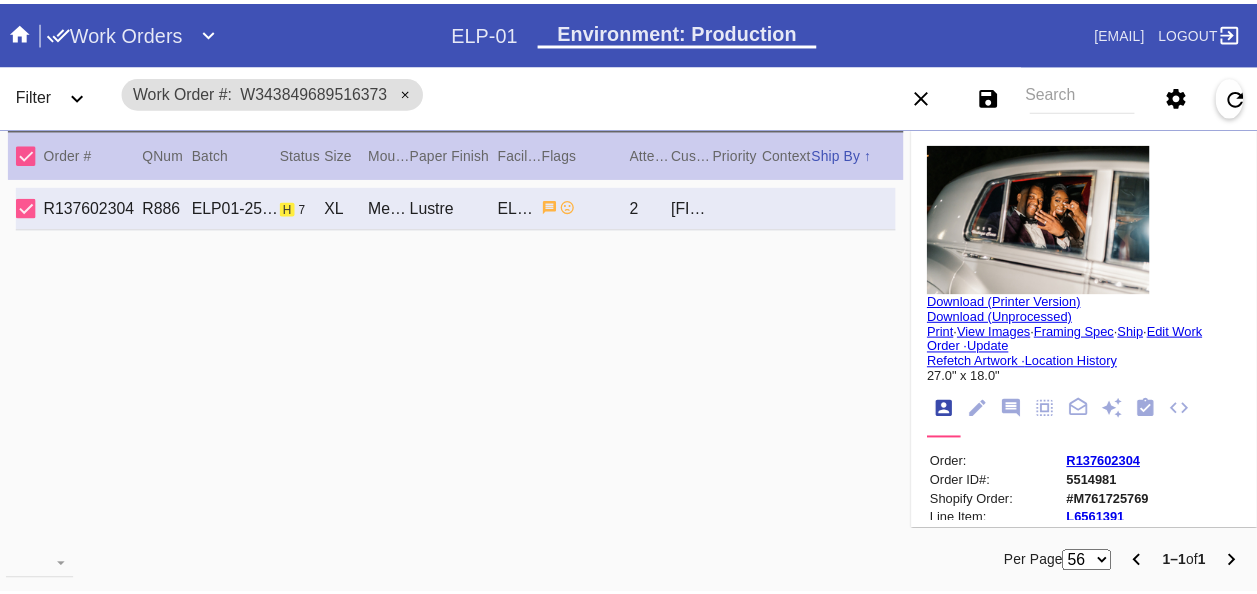 scroll, scrollTop: 0, scrollLeft: 0, axis: both 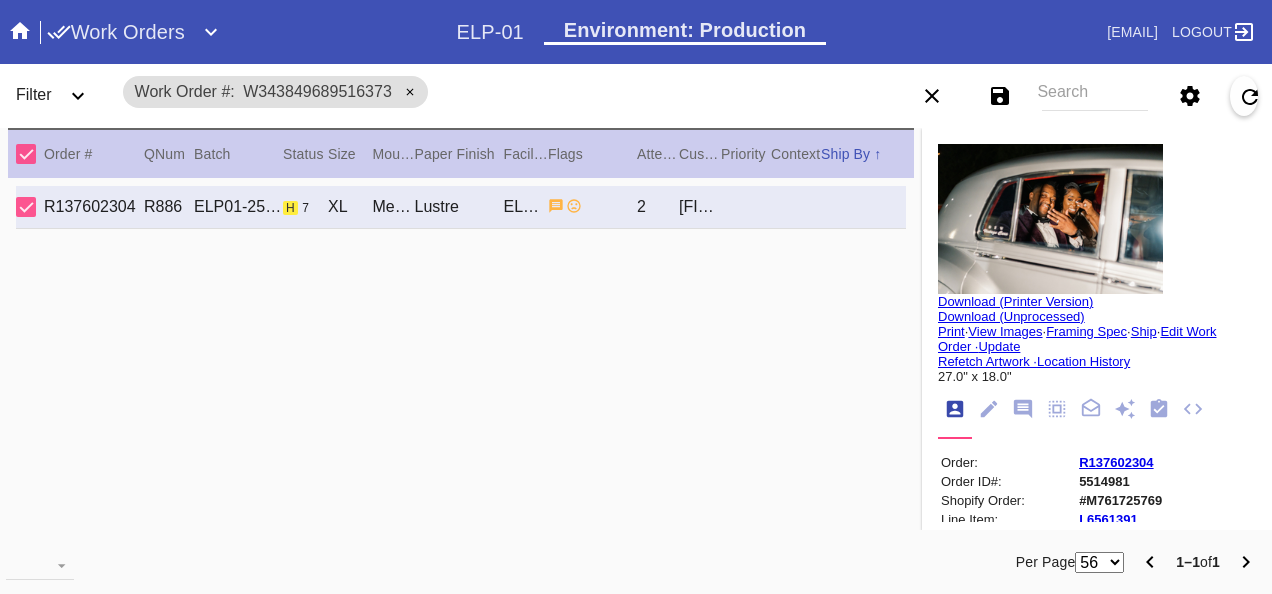 click on "Work Orders" at bounding box center (252, 32) 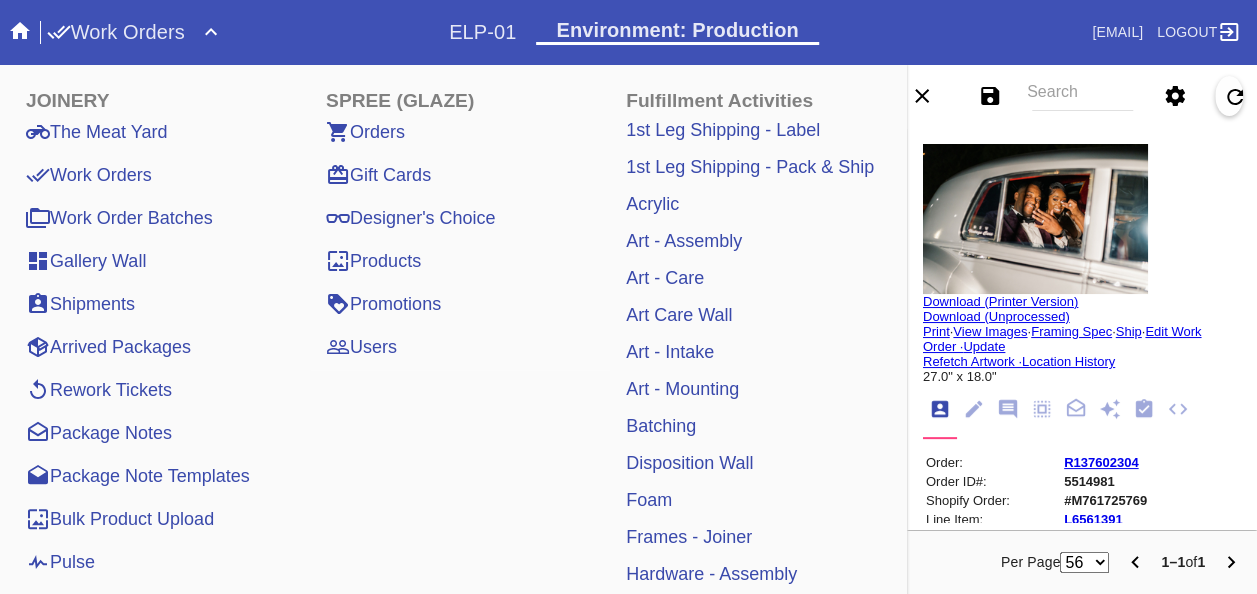 click on "Pulse" at bounding box center (60, 562) 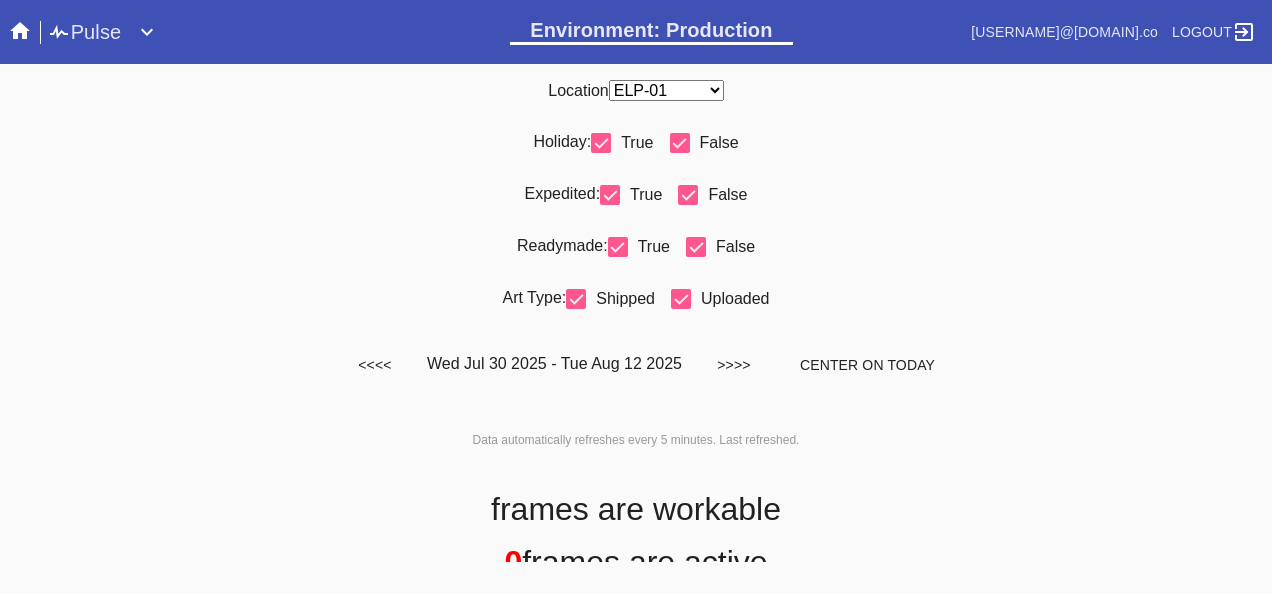 scroll, scrollTop: 0, scrollLeft: 0, axis: both 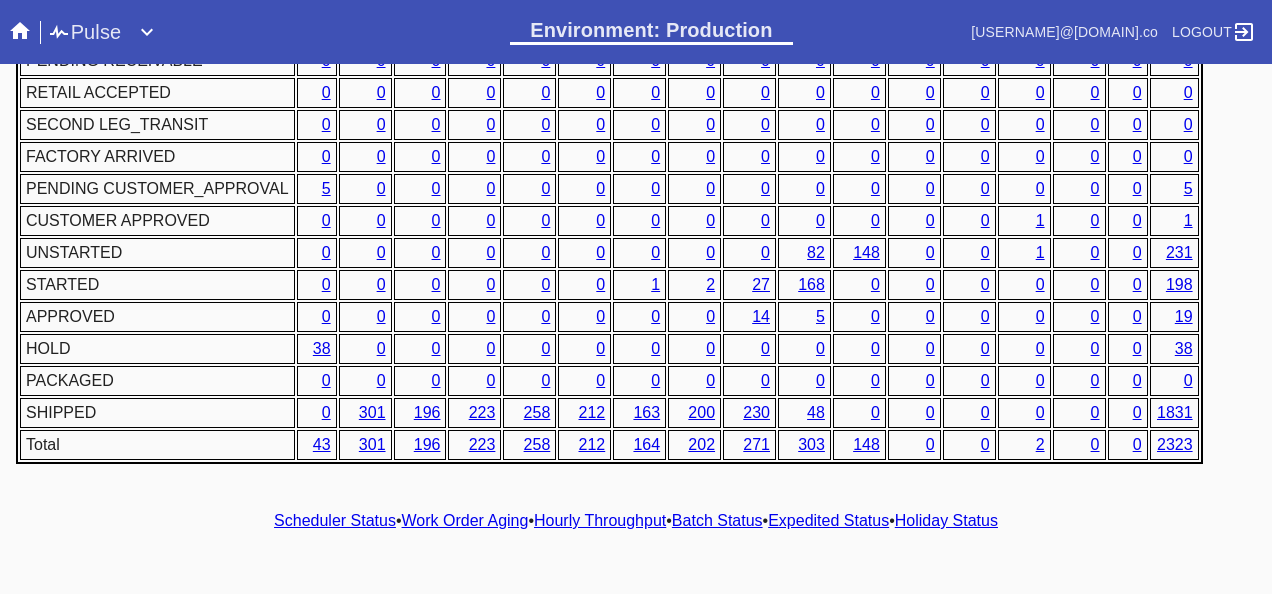 click on "1" at bounding box center [655, 284] 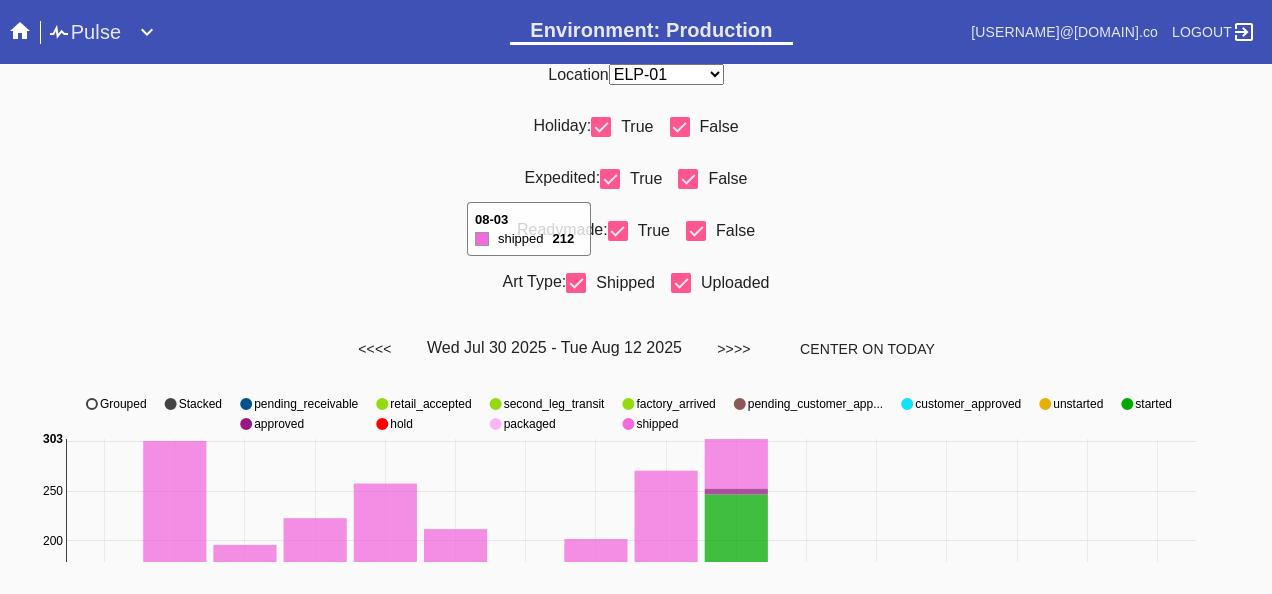 scroll, scrollTop: 0, scrollLeft: 0, axis: both 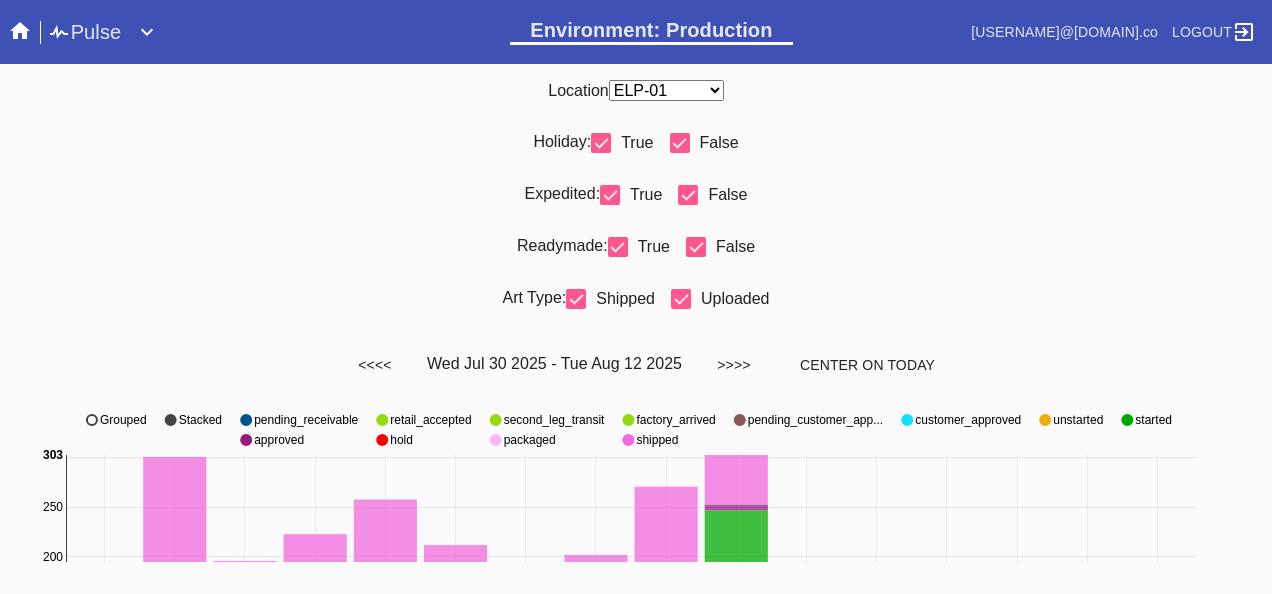 click on "Readymade:    True False" at bounding box center (636, 255) 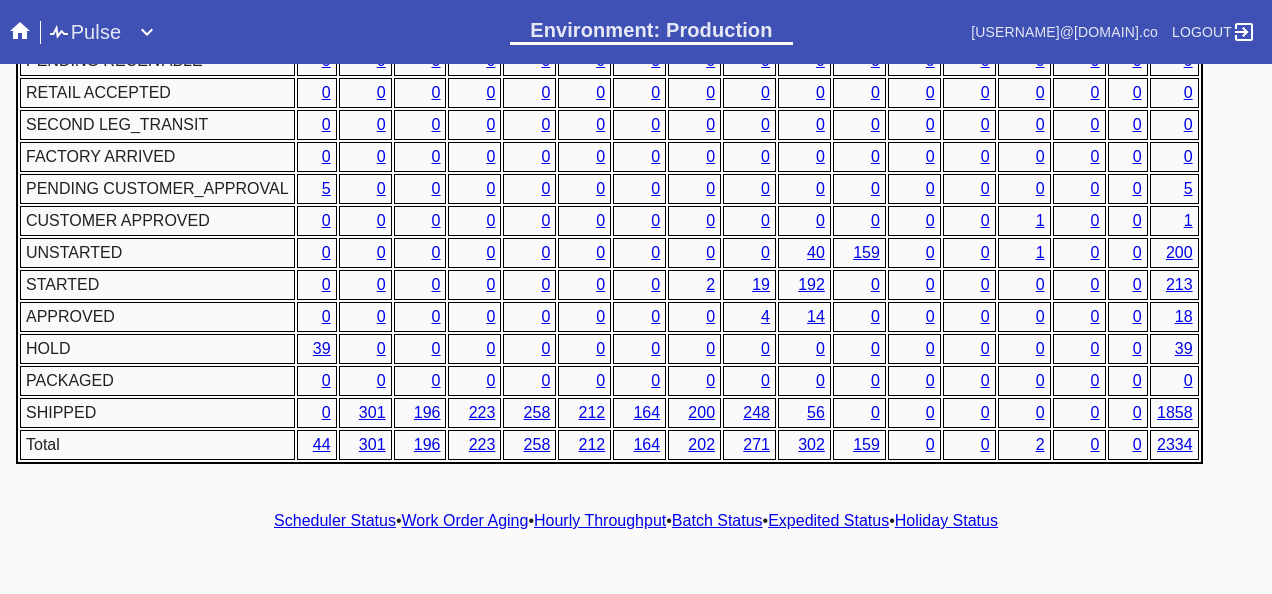 scroll, scrollTop: 1057, scrollLeft: 0, axis: vertical 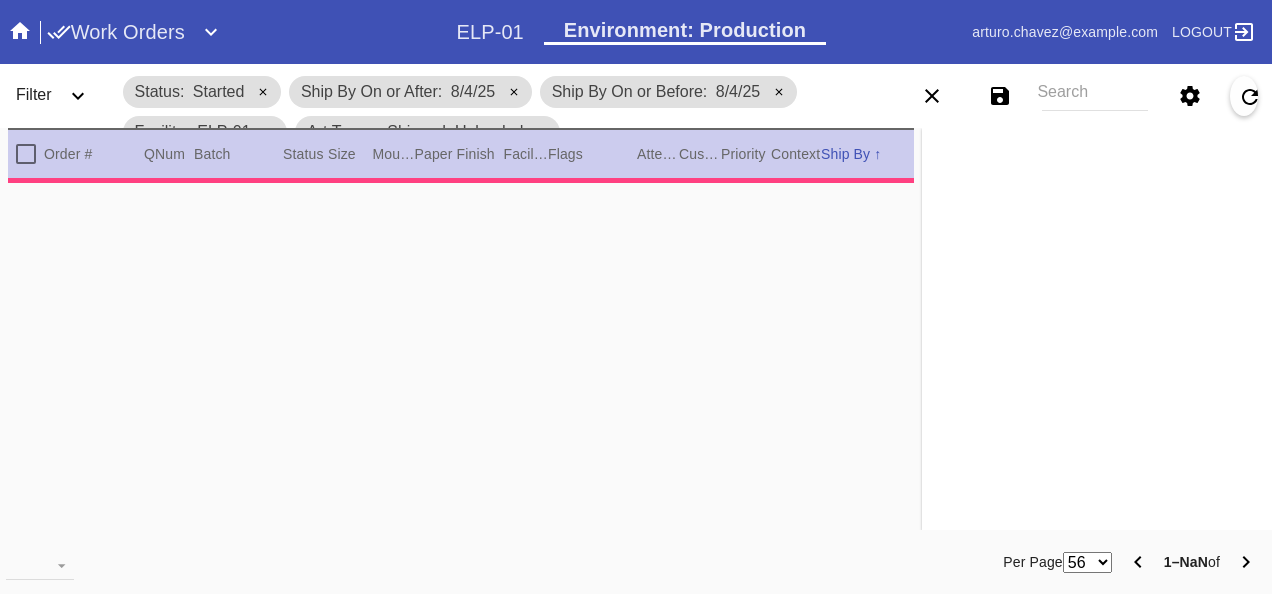 type on "***" 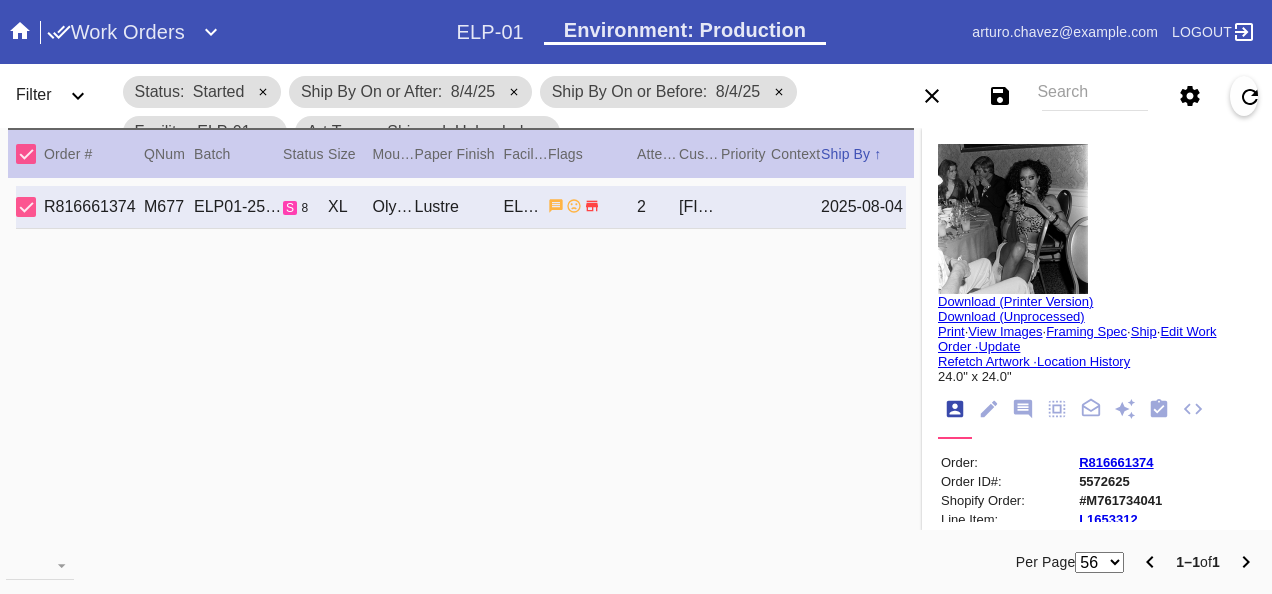 click on "Print" at bounding box center [951, 331] 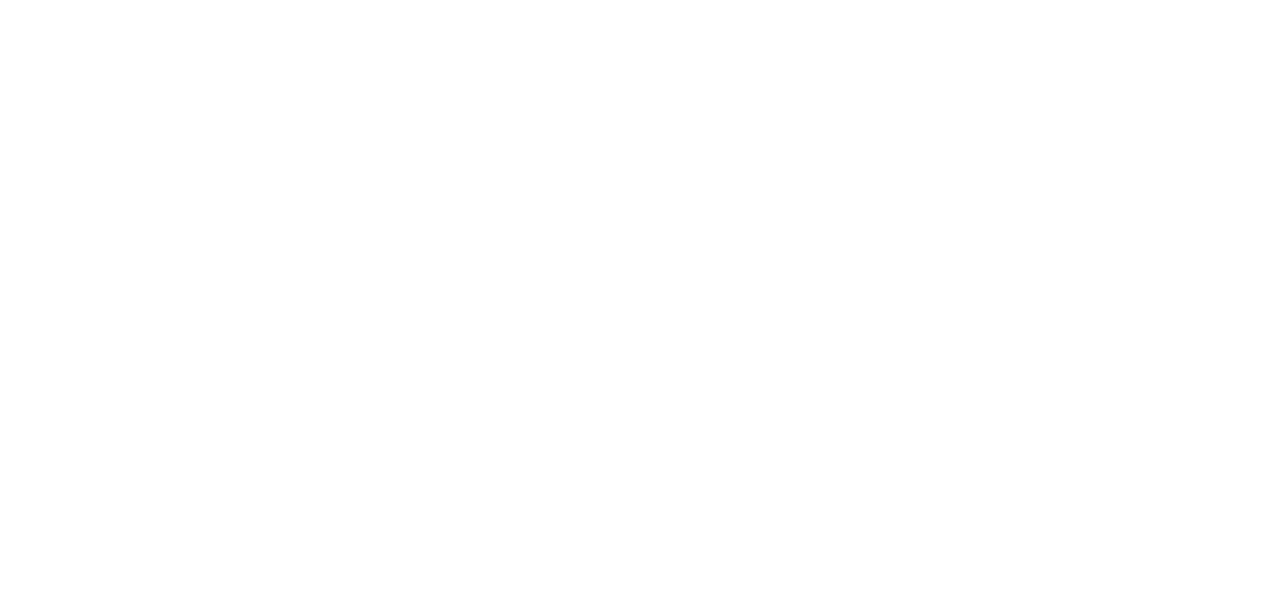 scroll, scrollTop: 0, scrollLeft: 0, axis: both 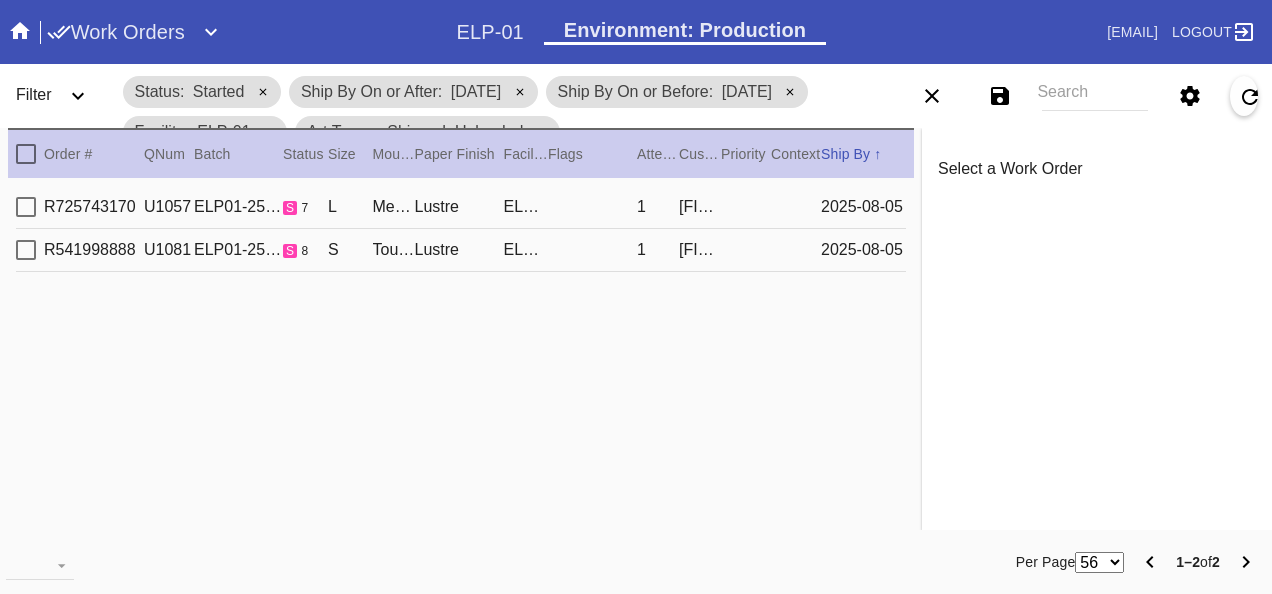 click on "R725743170 U1057 ELP01-250804-014 s   7 L Mercer / Dove White Lustre ELP-01 1 Elaine Knobloch
2025-08-05" at bounding box center (461, 207) 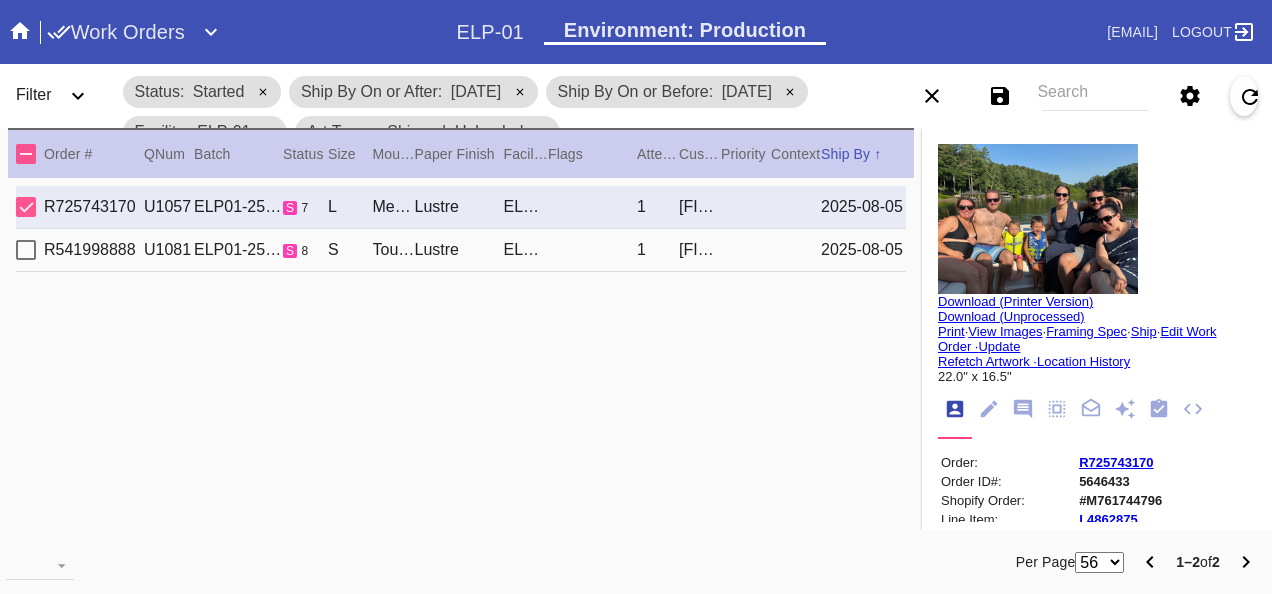 click at bounding box center (1038, 219) 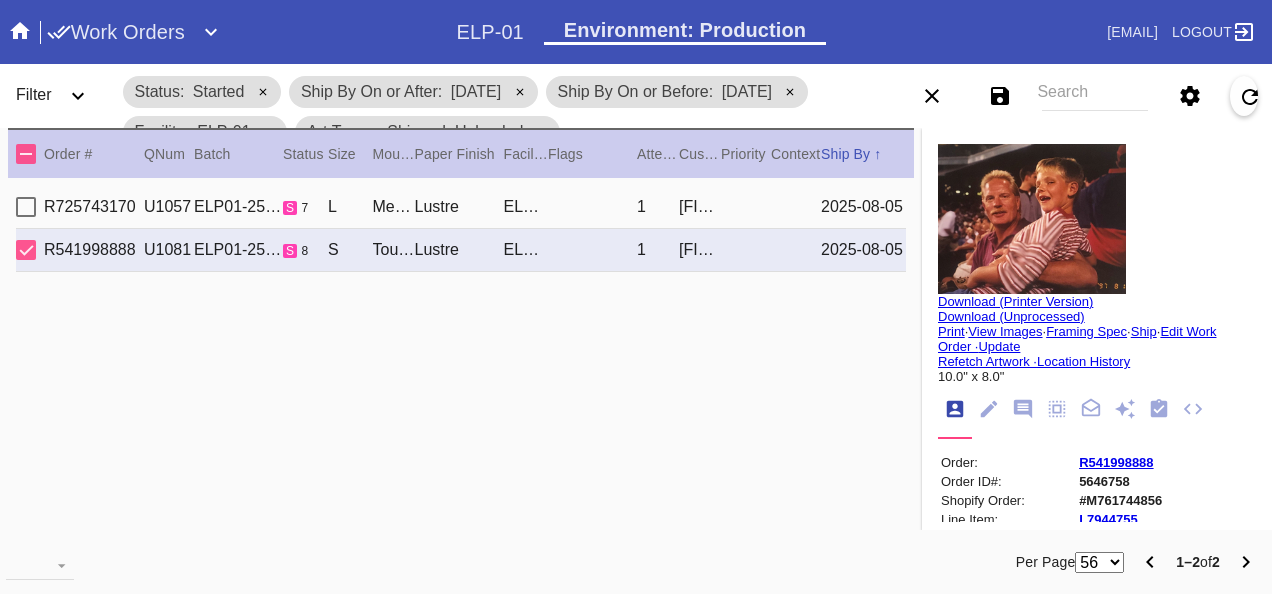 click at bounding box center (1032, 219) 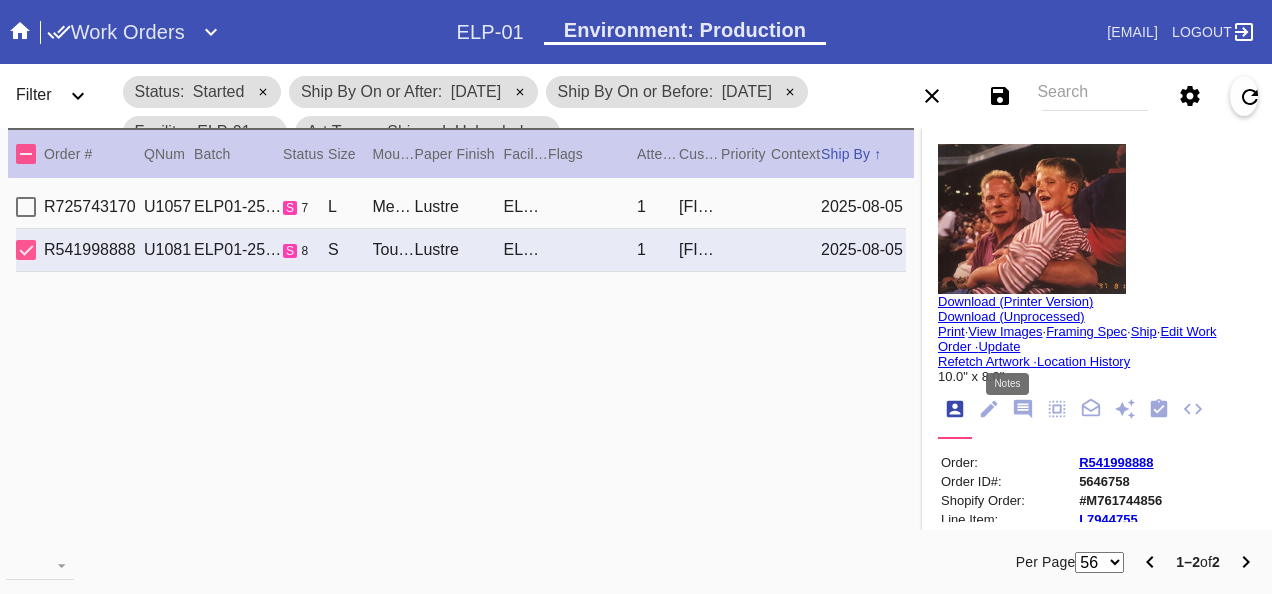 click 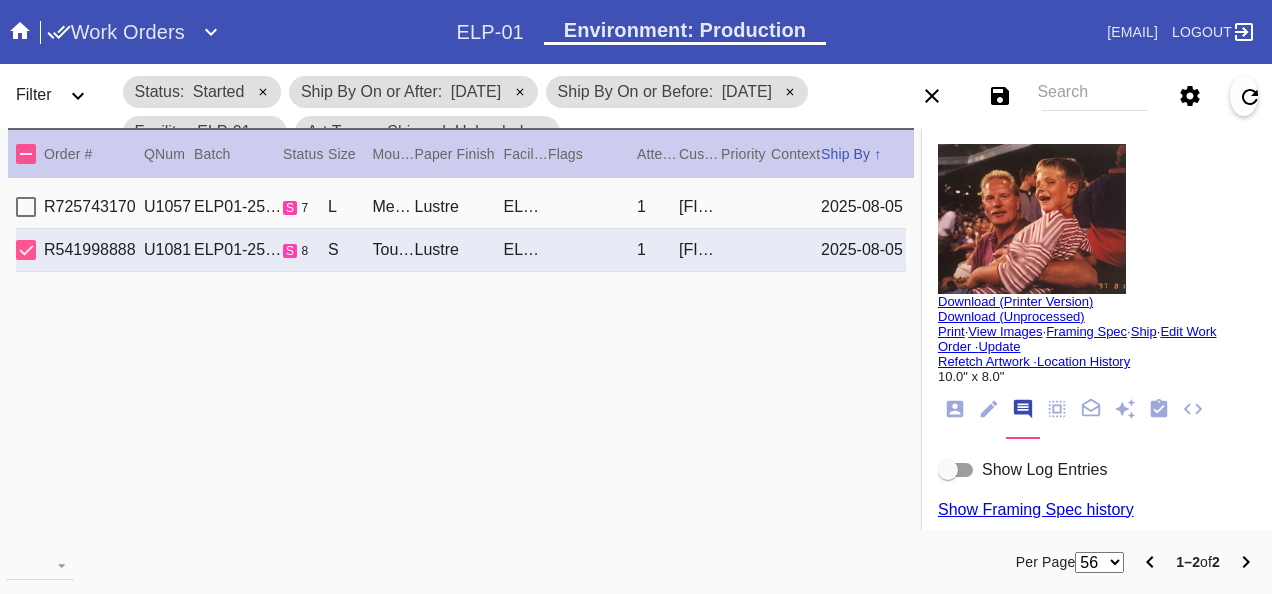 click at bounding box center (956, 470) 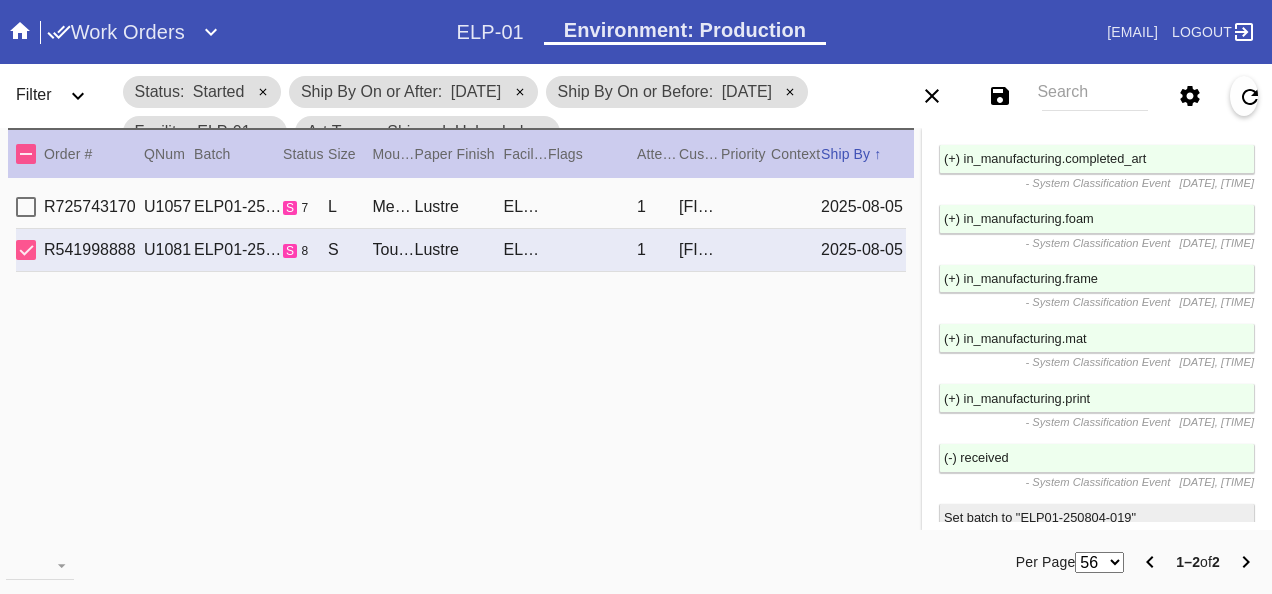 scroll, scrollTop: 1606, scrollLeft: 0, axis: vertical 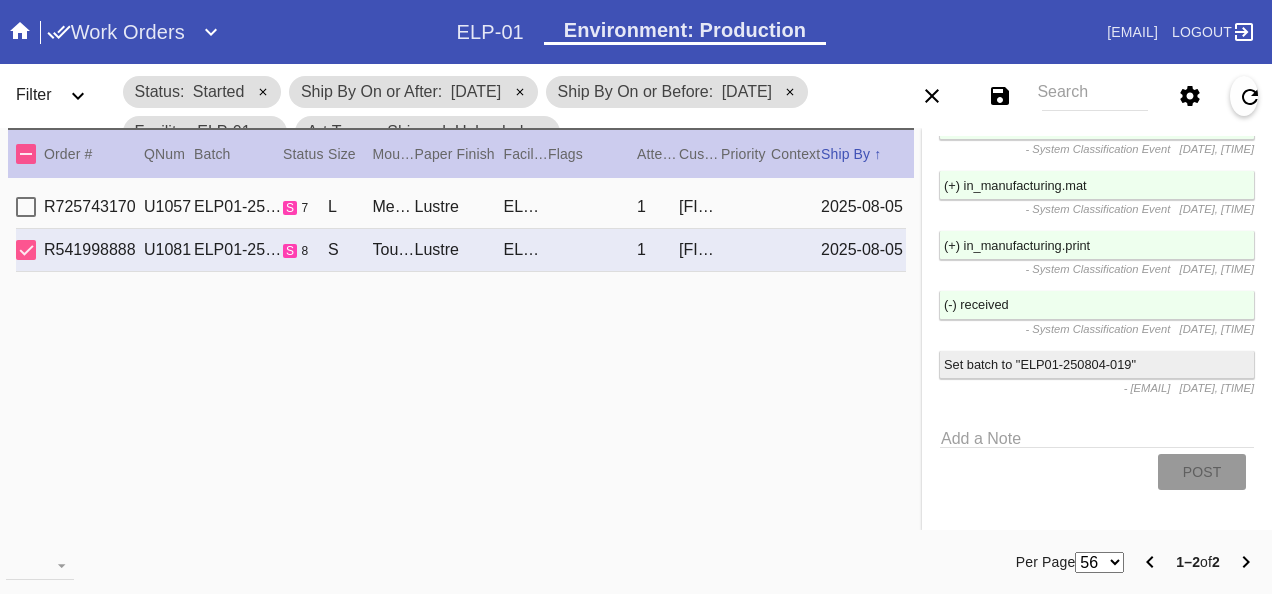 click on "R725743170 U1057 ELP01-250804-014 s   7 L Mercer / Dove White Lustre ELP-01 1 Elaine Knobloch
2025-08-05" at bounding box center [461, 207] 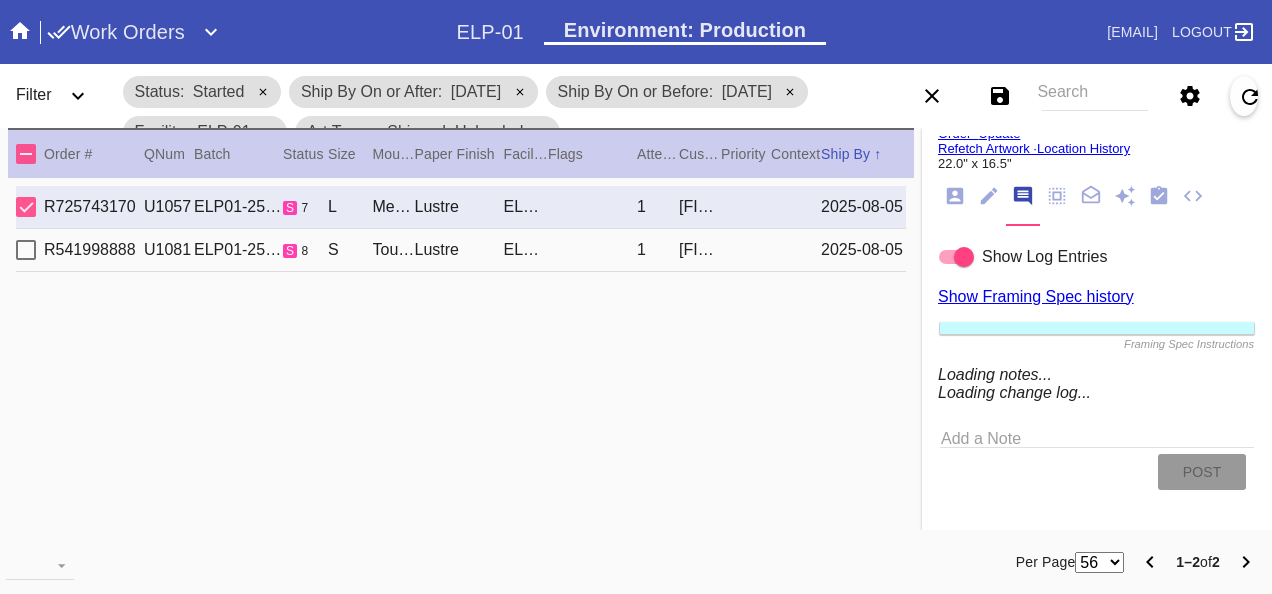 scroll, scrollTop: 1545, scrollLeft: 0, axis: vertical 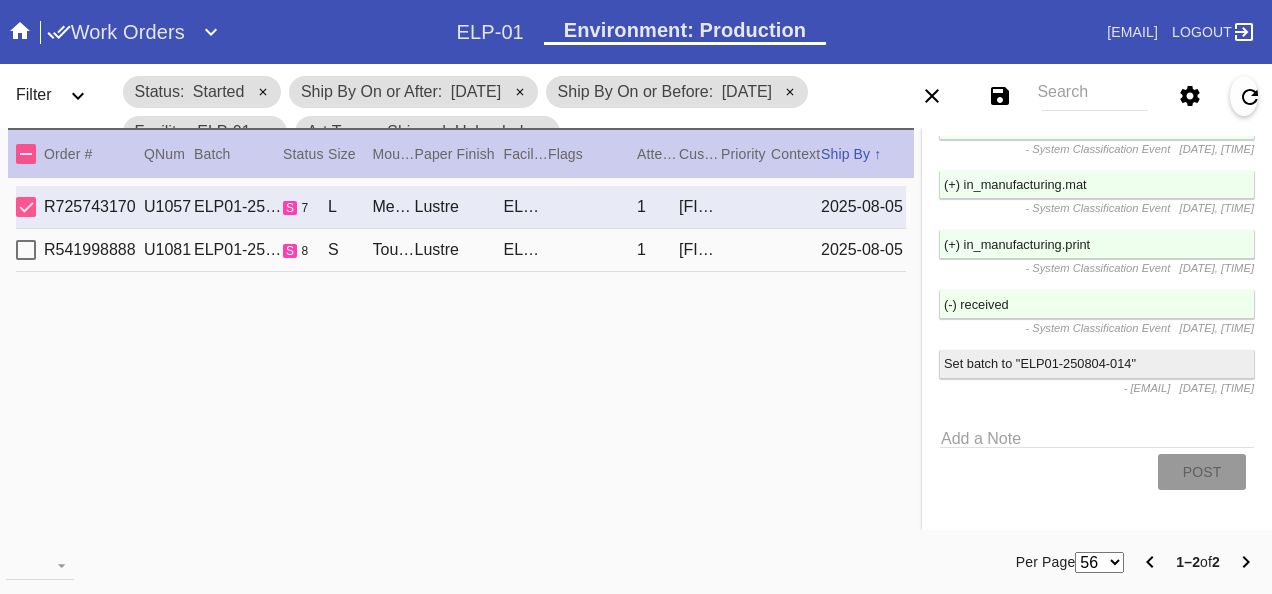 click on "R541998888 U1081 ELP01-250804-019 s   8 S Toulouse / Sugar Lustre ELP-01 1 Mallory Stevens
2025-08-05" at bounding box center (461, 250) 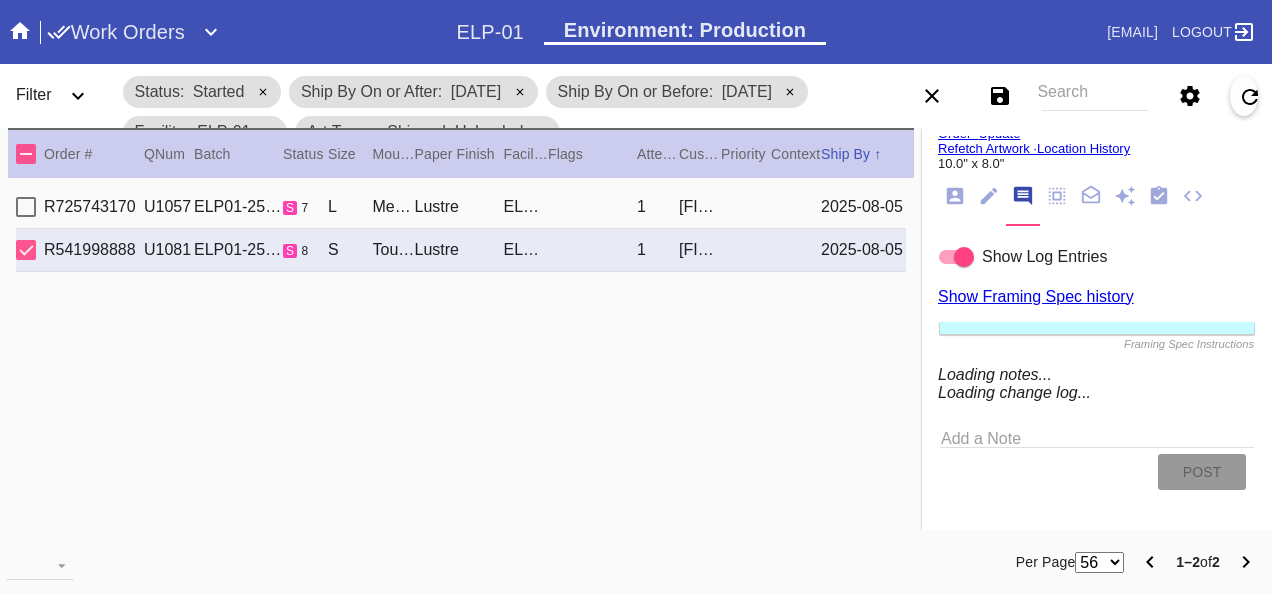 scroll, scrollTop: 1606, scrollLeft: 0, axis: vertical 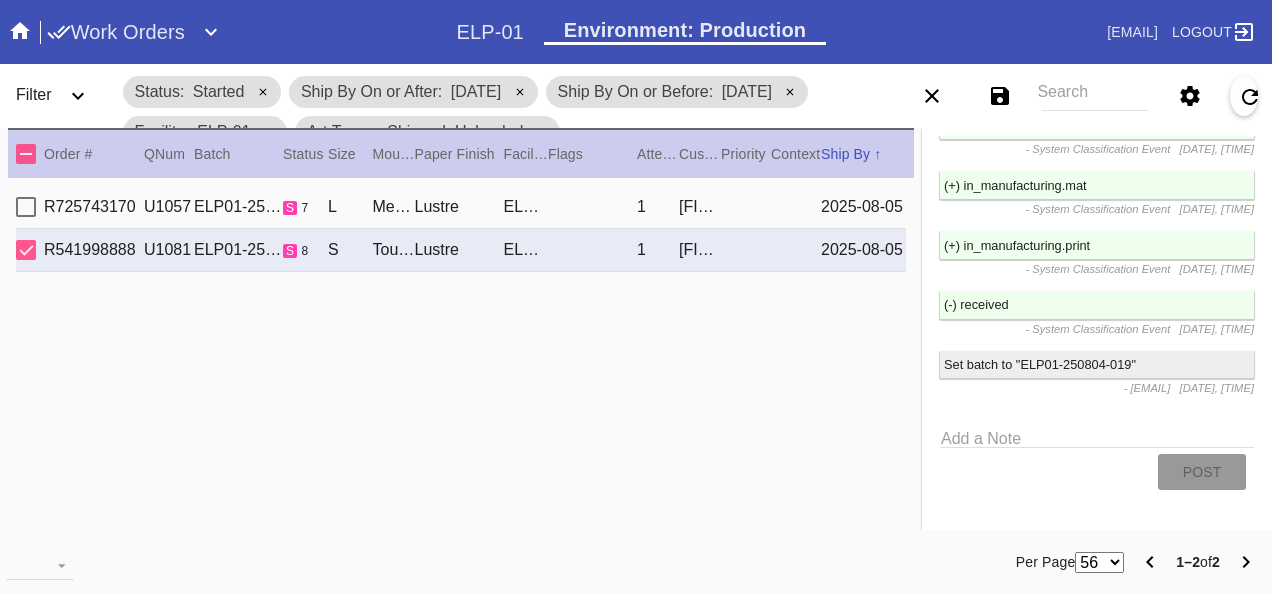 click on "R725743170 U1057 ELP01-250804-014 s   7 L Mercer / Dove White Lustre ELP-01 1 Elaine Knobloch
2025-08-05" at bounding box center (461, 207) 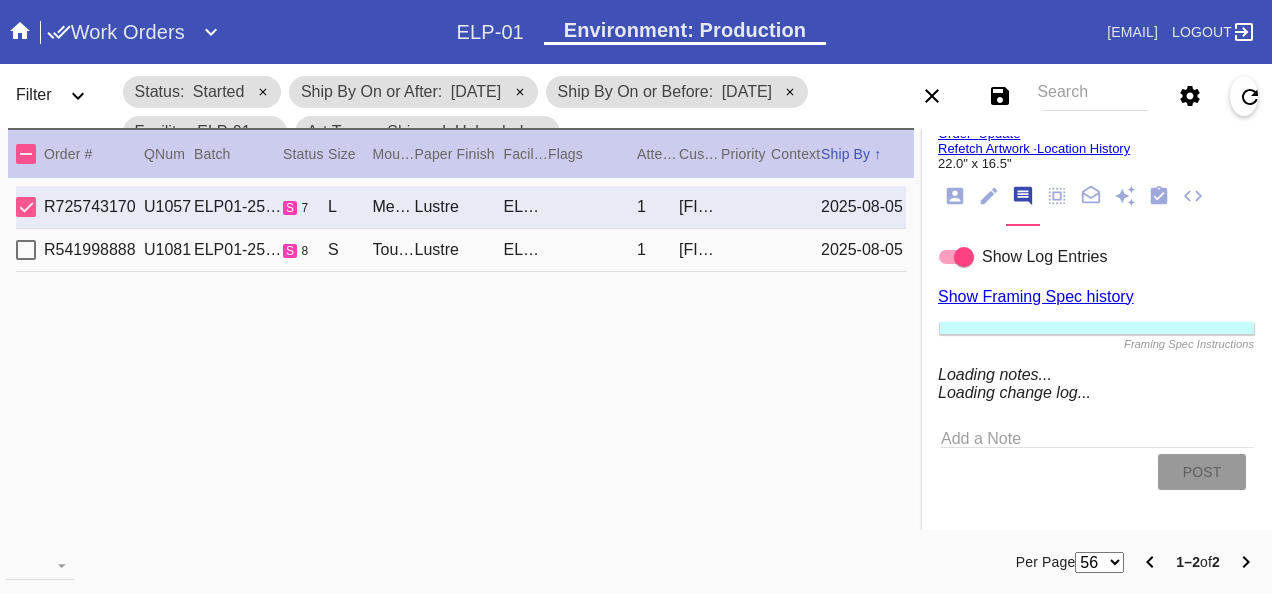 scroll, scrollTop: 1545, scrollLeft: 0, axis: vertical 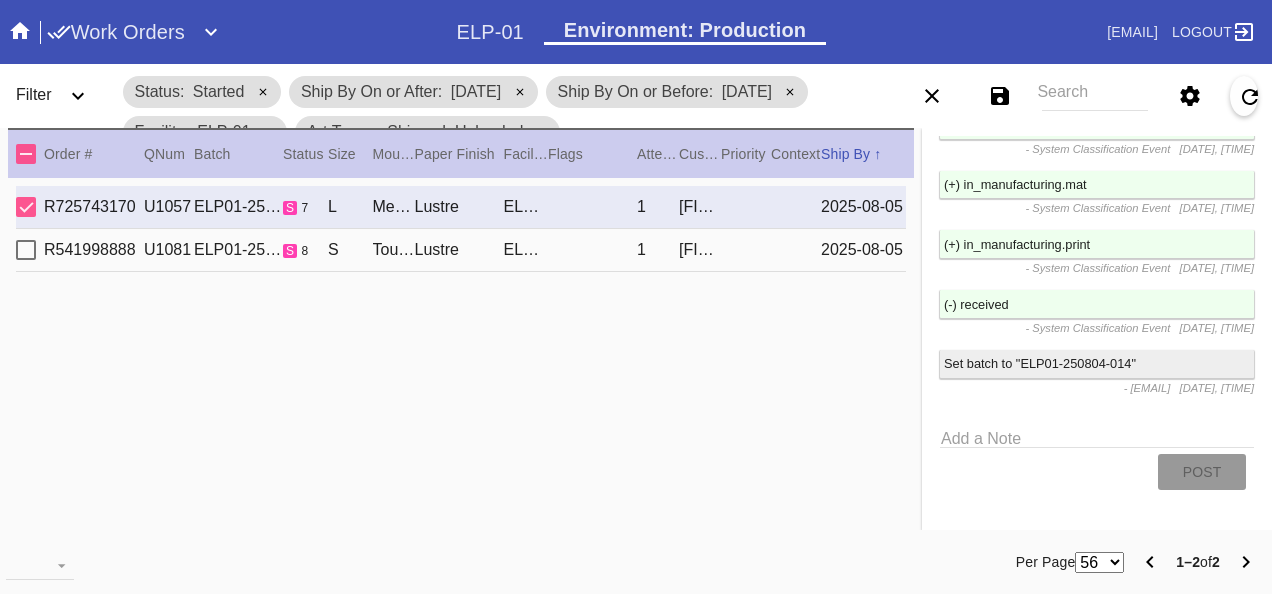 click on "R541998888 U1081 ELP01-250804-019 s   8 S Toulouse / Sugar Lustre ELP-01 1 Mallory Stevens
2025-08-05" at bounding box center [461, 250] 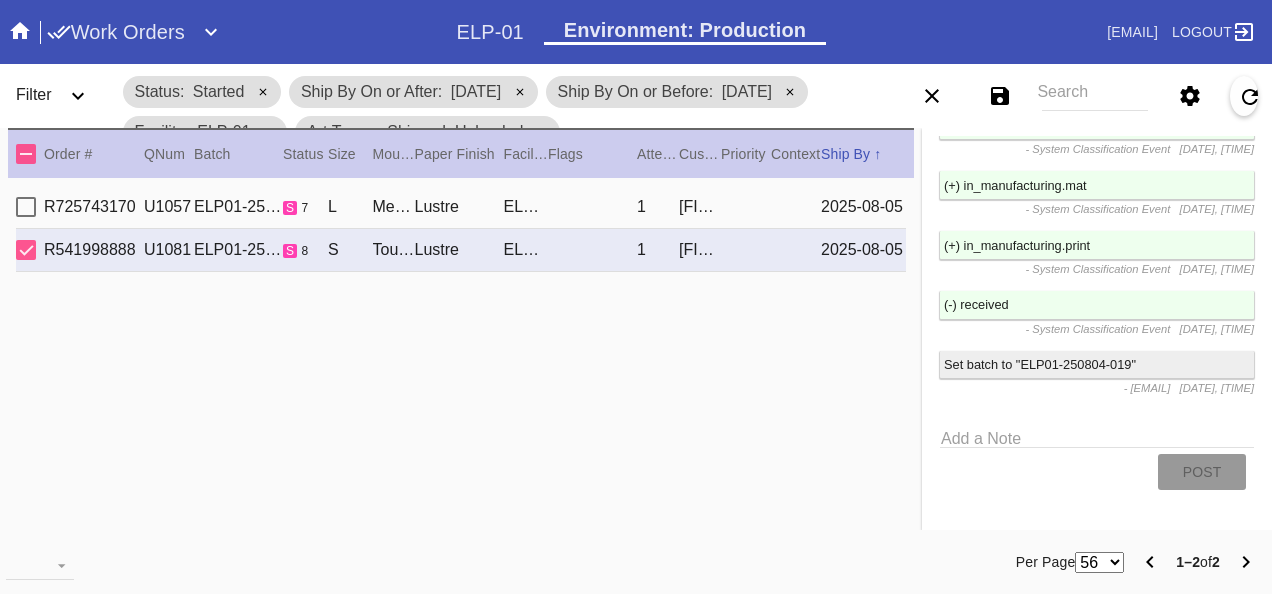 click on "R725743170 U1057 ELP01-250804-014 s   7 L Mercer / Dove White Lustre ELP-01 1 Elaine Knobloch
2025-08-05" at bounding box center [461, 207] 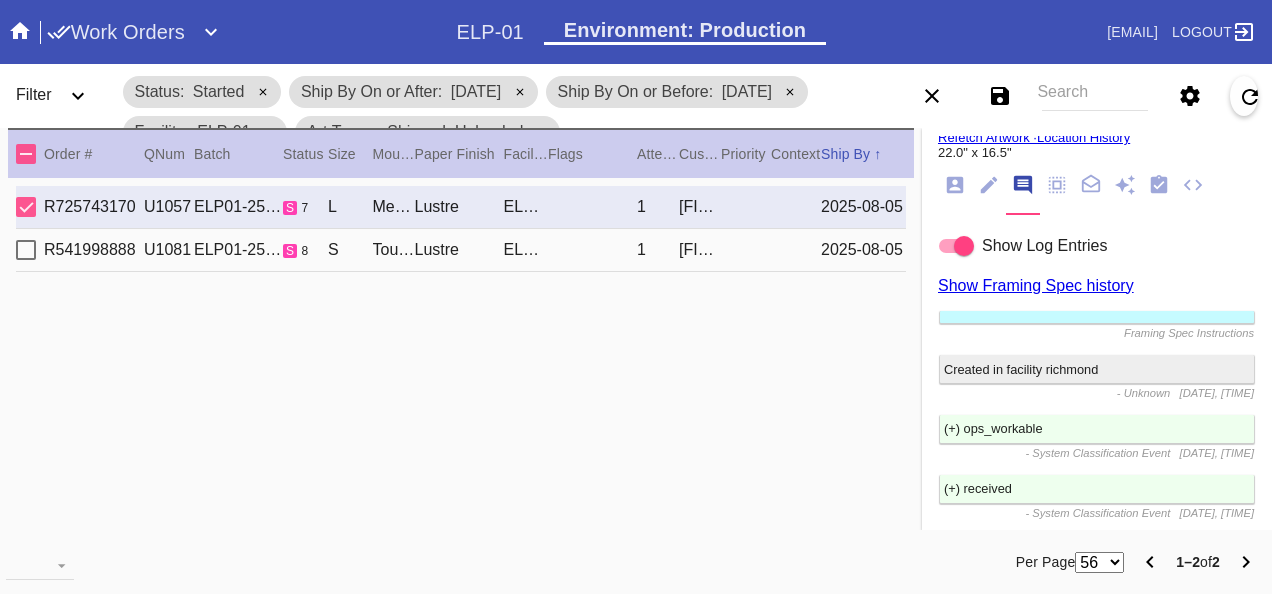 scroll, scrollTop: 1545, scrollLeft: 0, axis: vertical 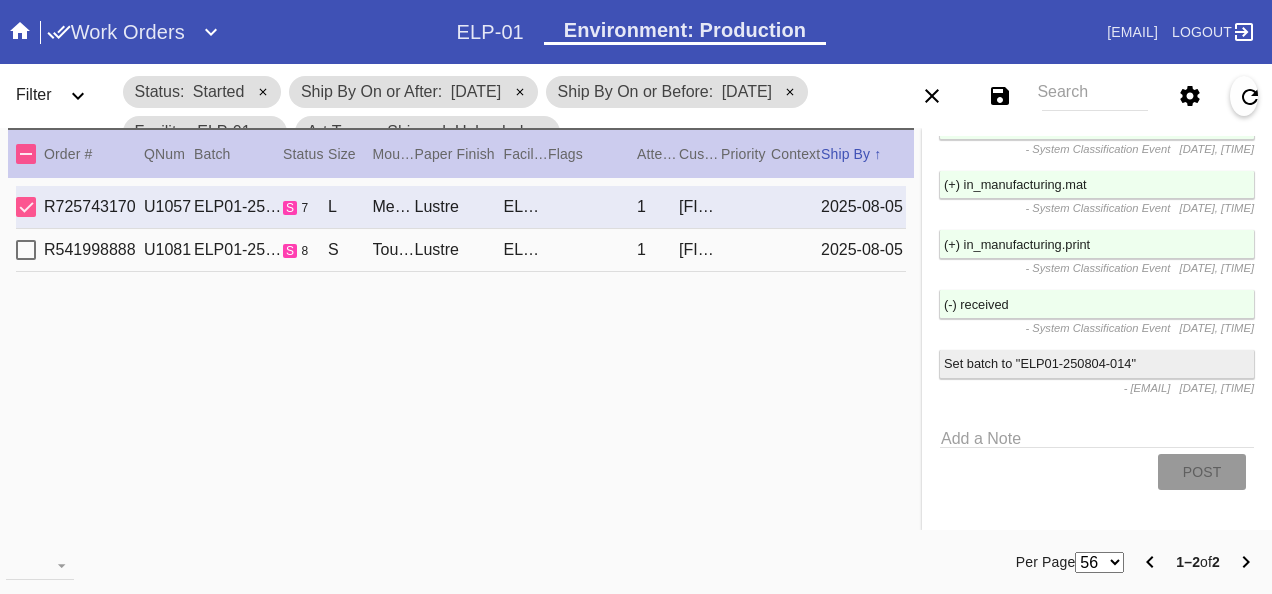 click on "R541998888 U1081 ELP01-250804-019 s   8 S Toulouse / Sugar Lustre ELP-01 1 Mallory Stevens
2025-08-05" at bounding box center (461, 250) 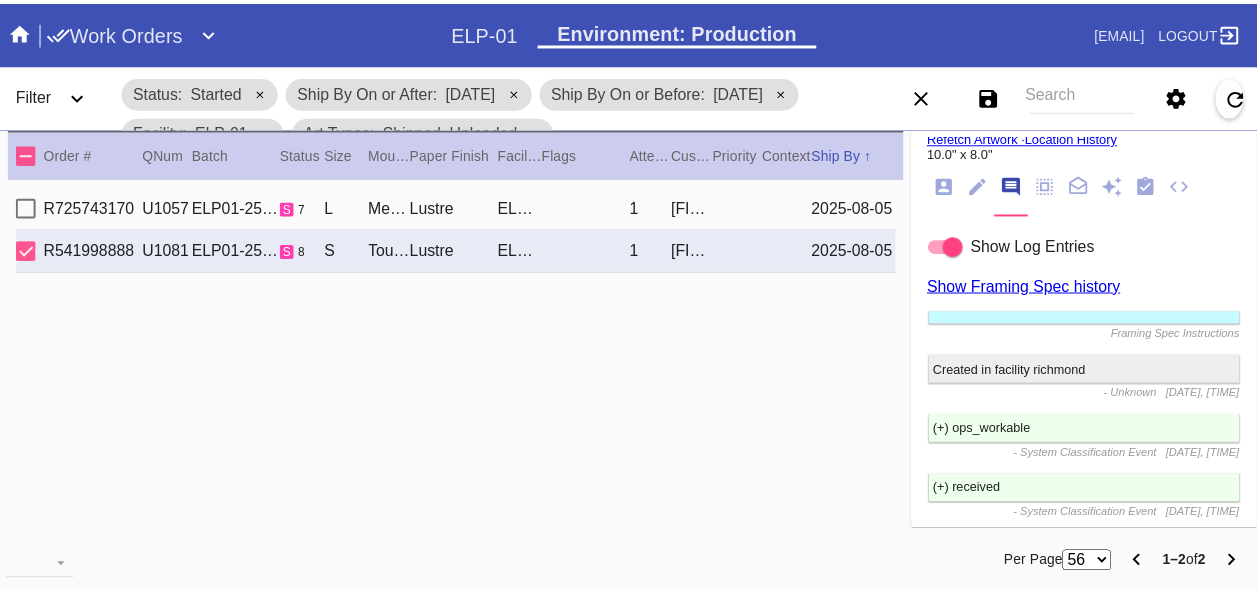 scroll, scrollTop: 1606, scrollLeft: 0, axis: vertical 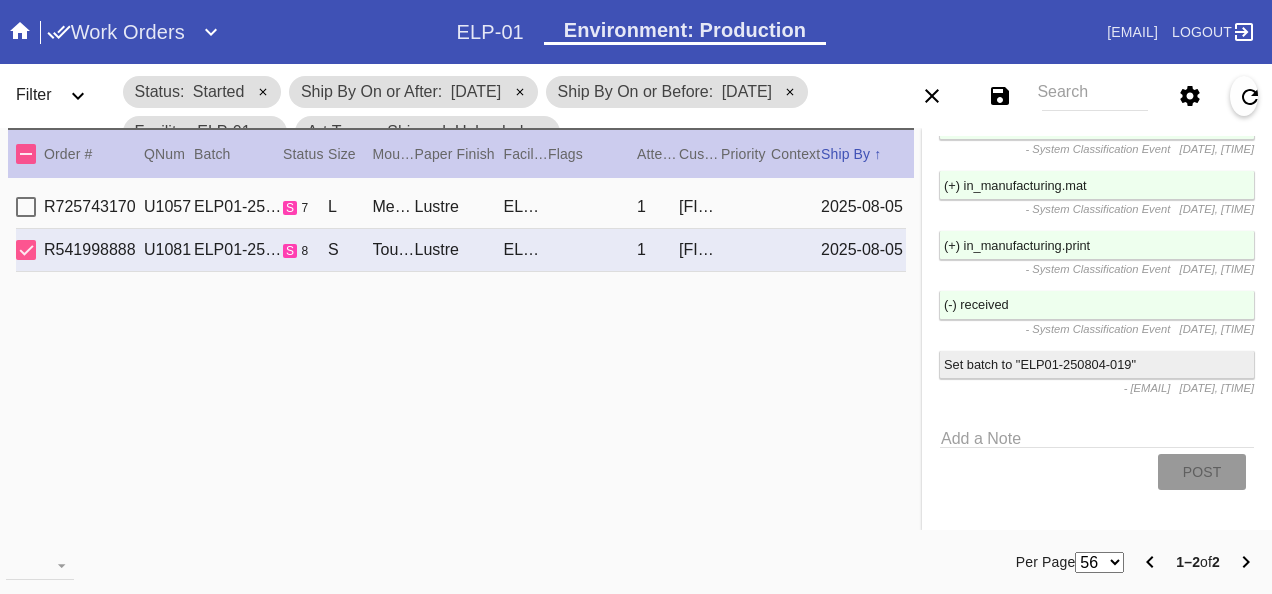 click on "Work Orders" at bounding box center (116, 32) 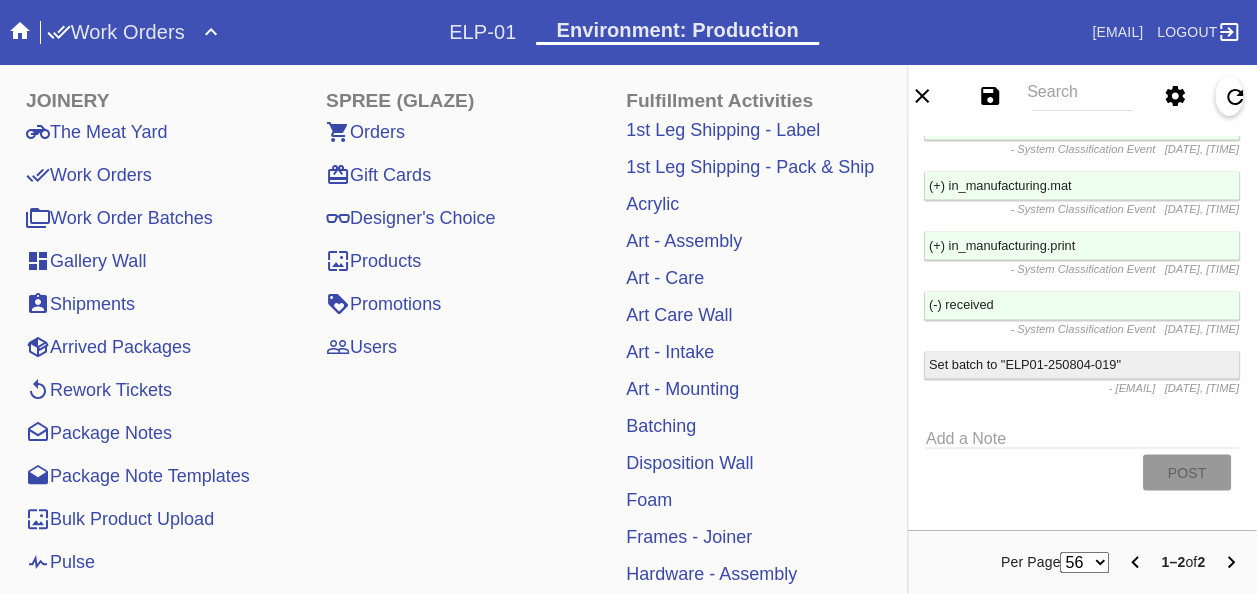 click on "Pulse" at bounding box center (60, 562) 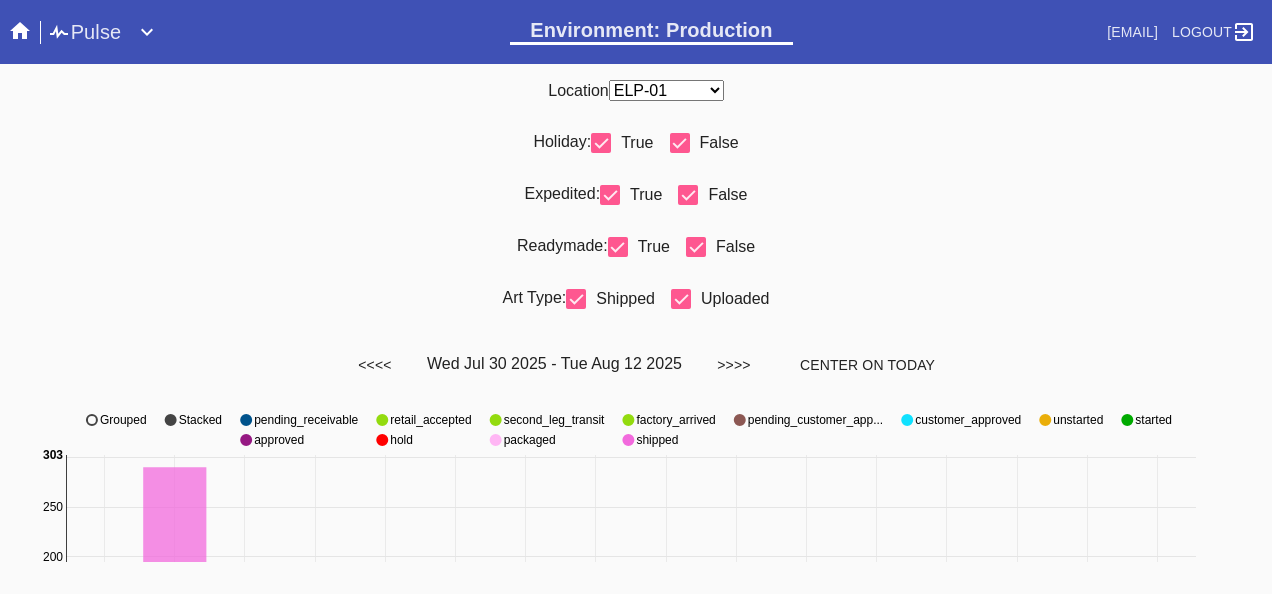 scroll, scrollTop: 0, scrollLeft: 0, axis: both 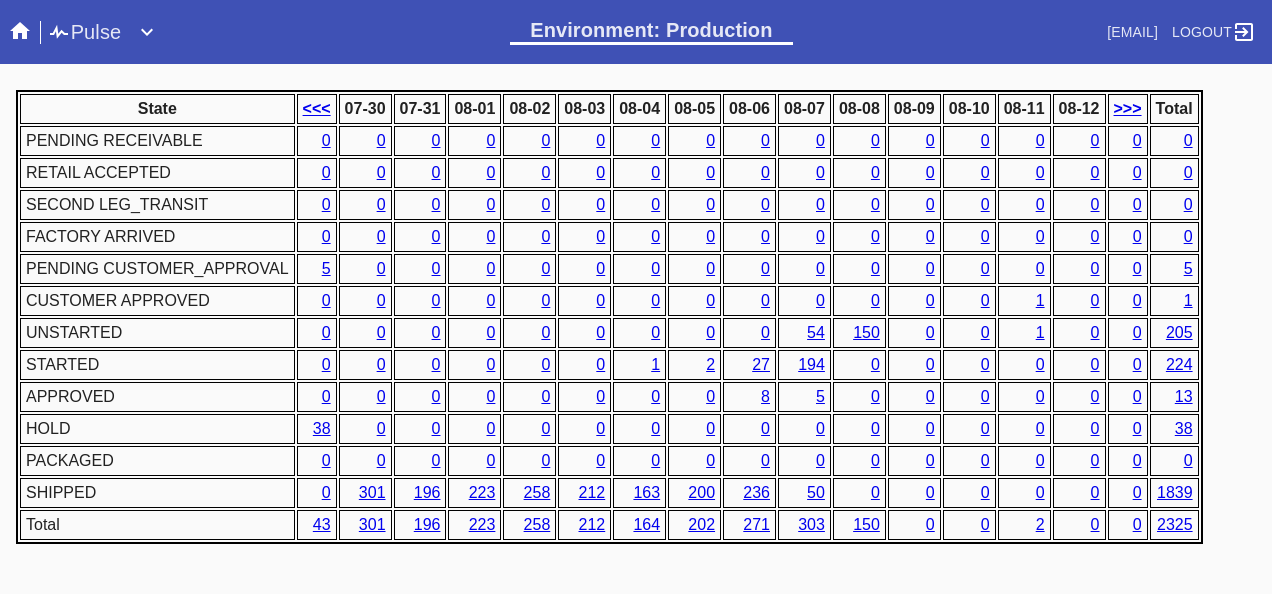 click on "1" at bounding box center (655, 364) 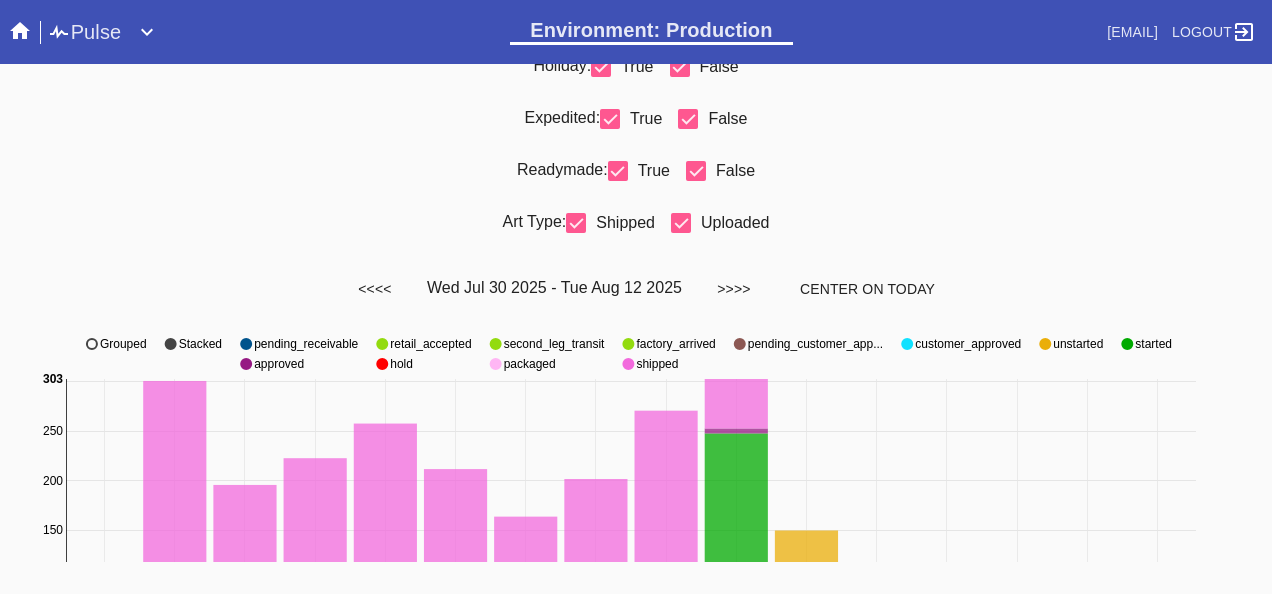 scroll, scrollTop: 0, scrollLeft: 0, axis: both 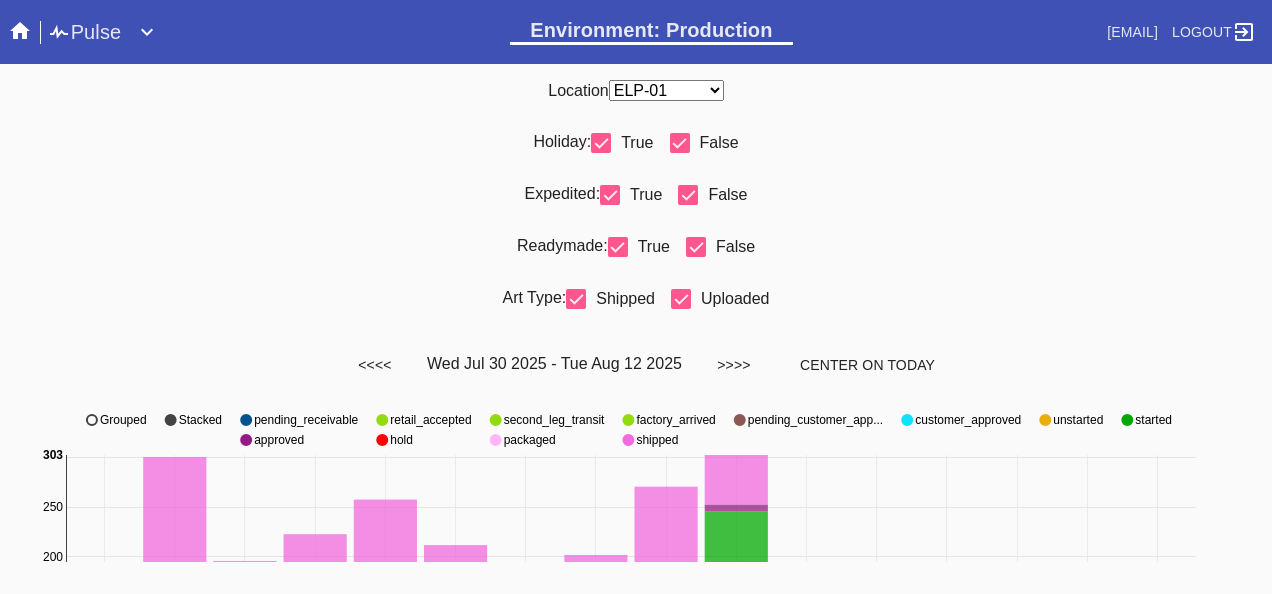 click on "Holiday:    True False" at bounding box center [636, 151] 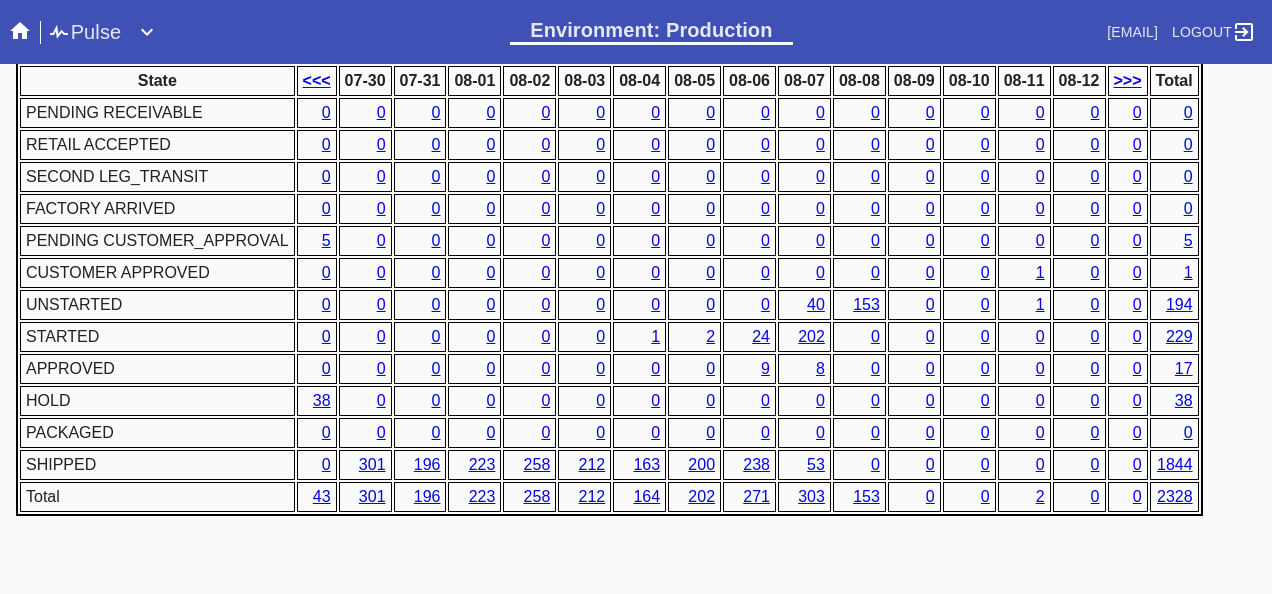 scroll, scrollTop: 1076, scrollLeft: 0, axis: vertical 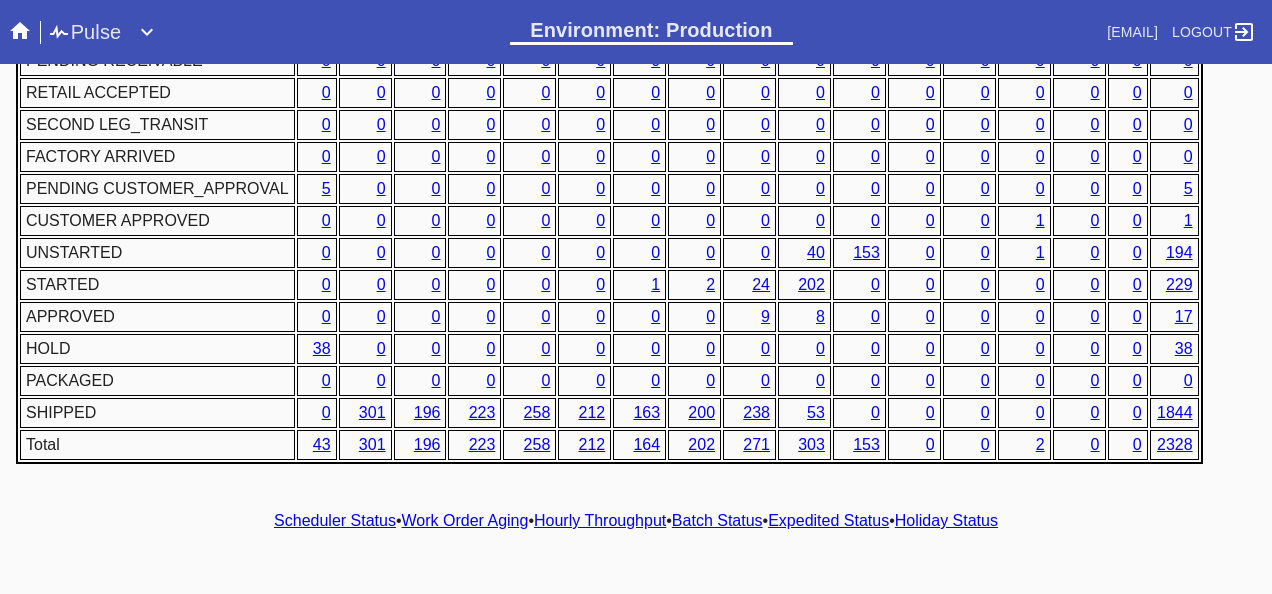 click on "Hourly Throughput" at bounding box center [600, 520] 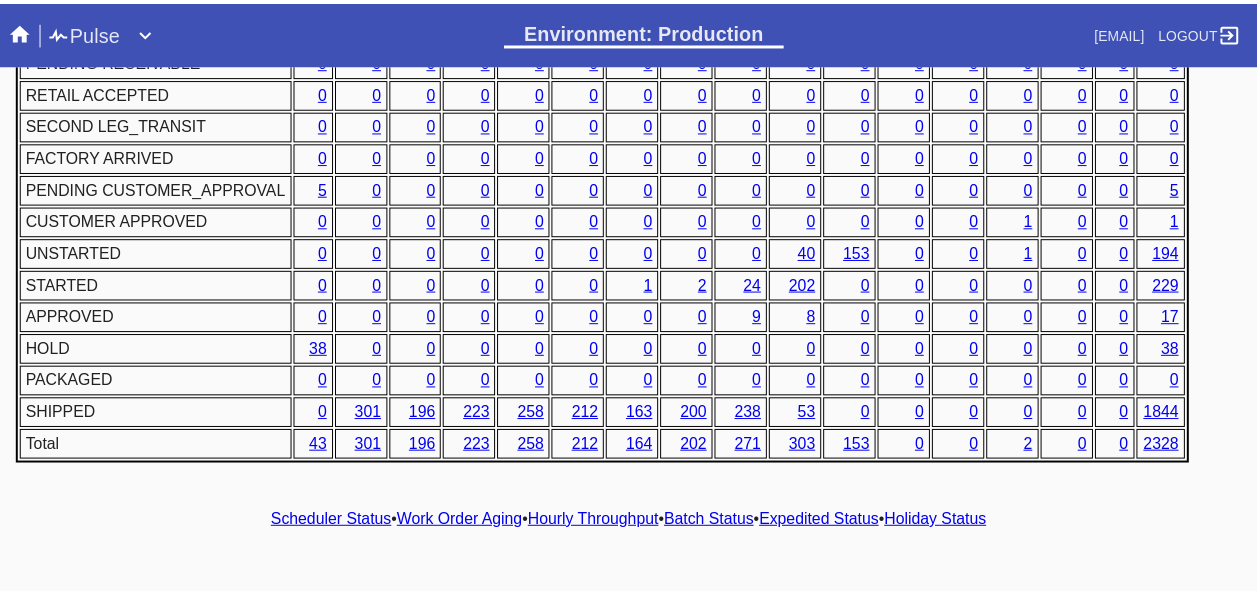 scroll, scrollTop: 0, scrollLeft: 0, axis: both 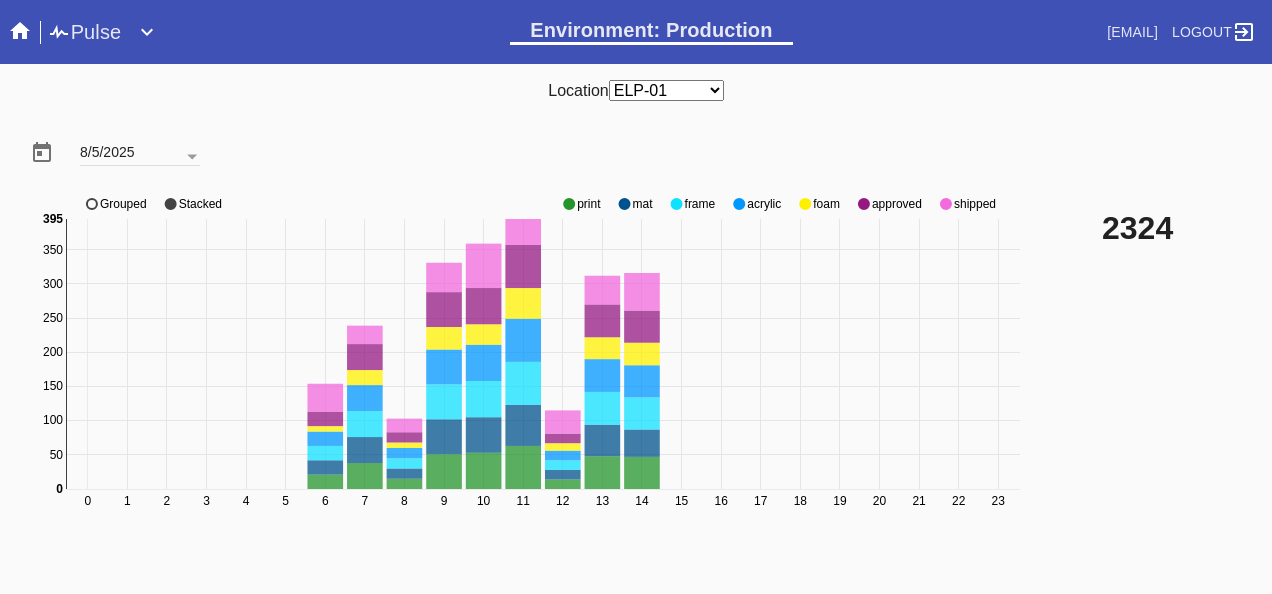 click 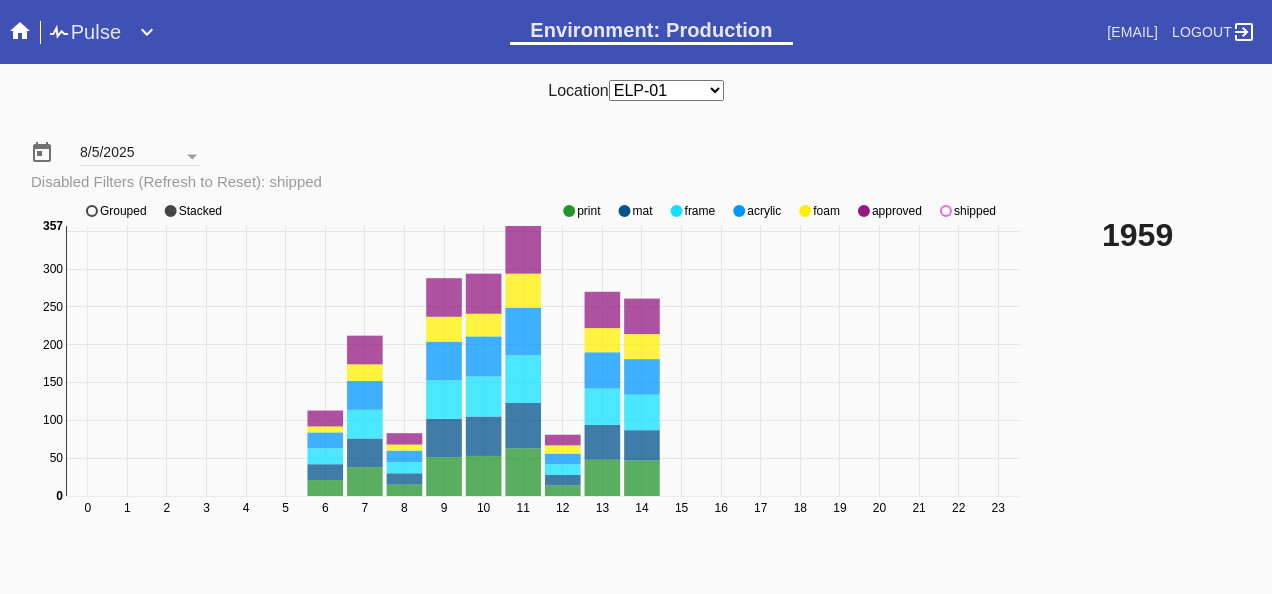 click 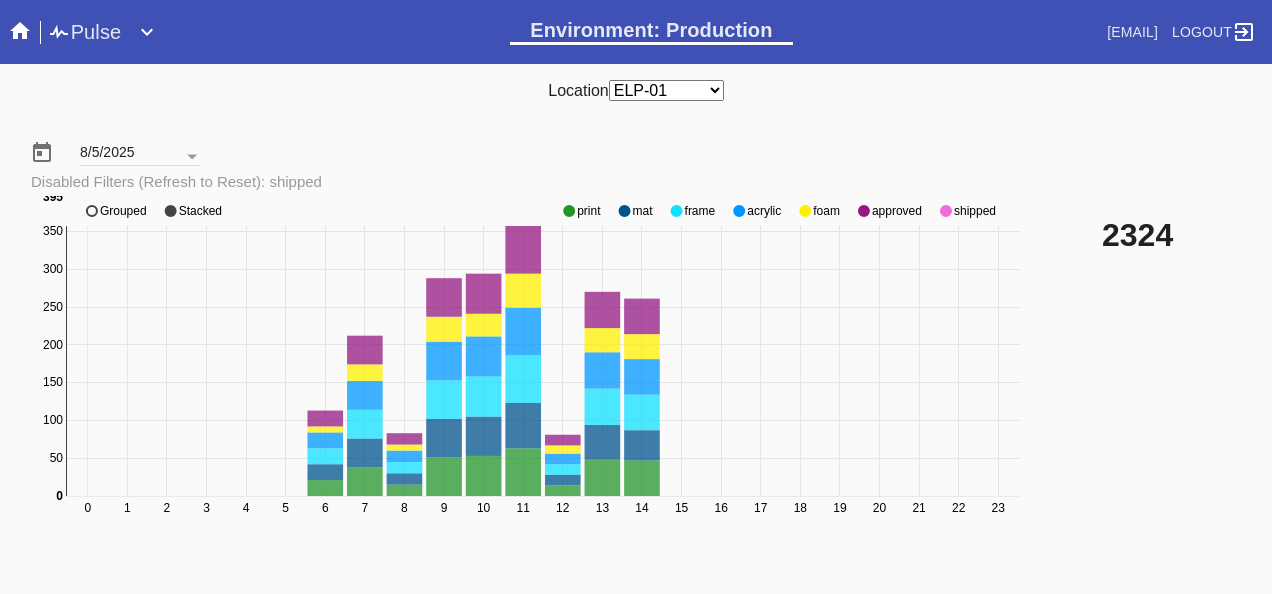 click 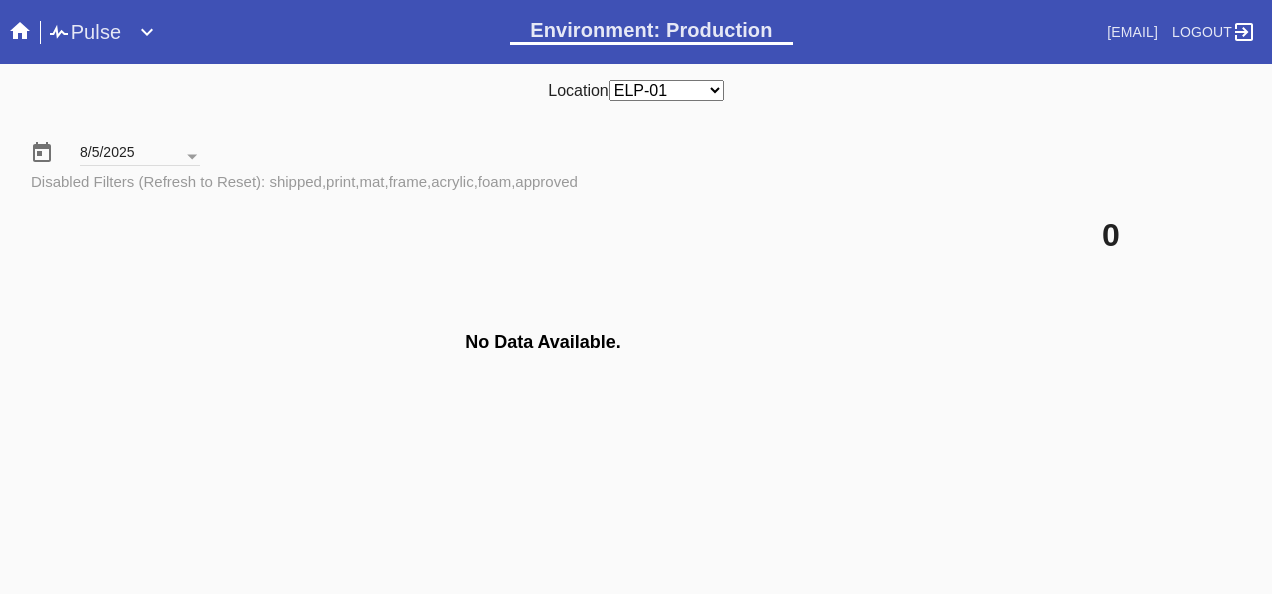 click at bounding box center (147, 32) 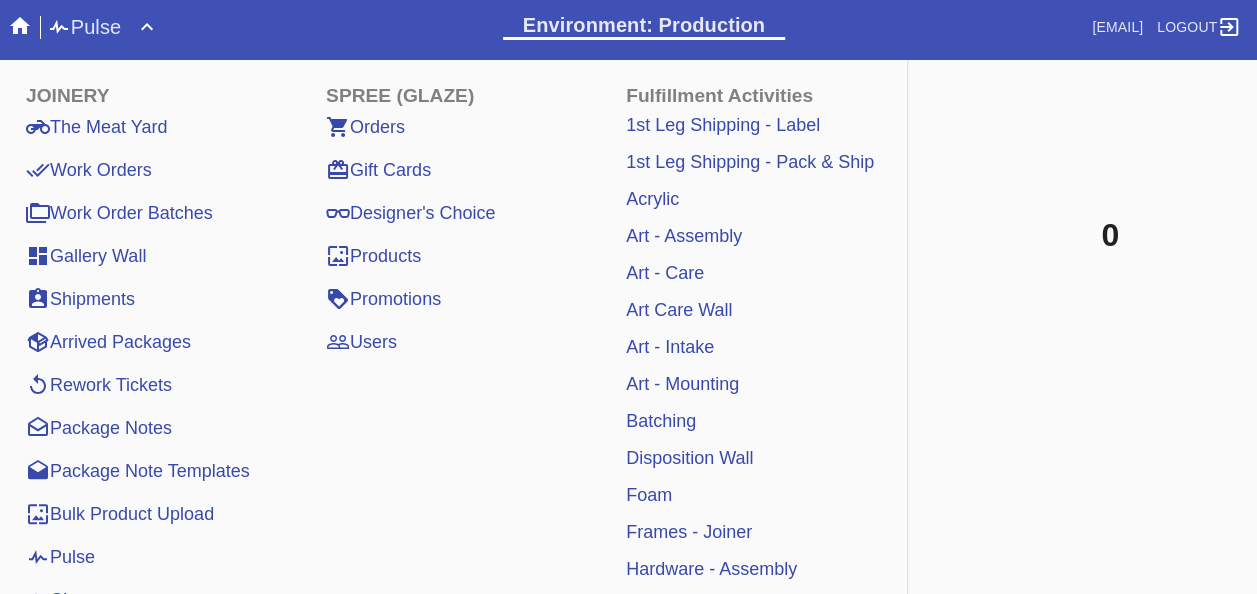 scroll, scrollTop: 0, scrollLeft: 0, axis: both 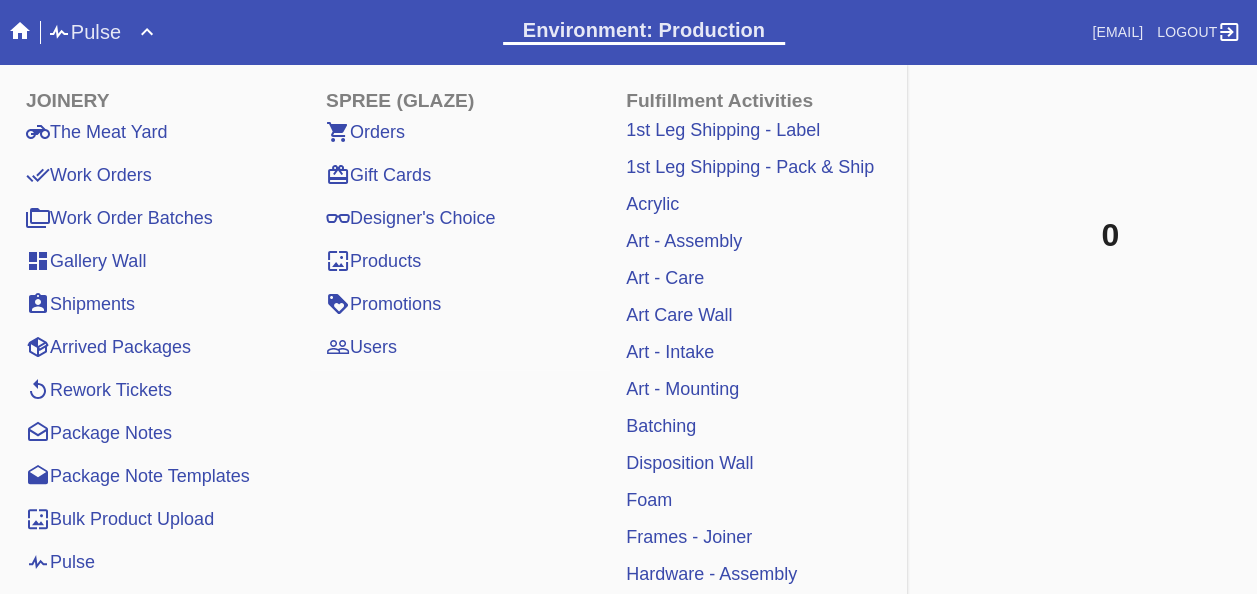 click on "Work Orders" at bounding box center (89, 175) 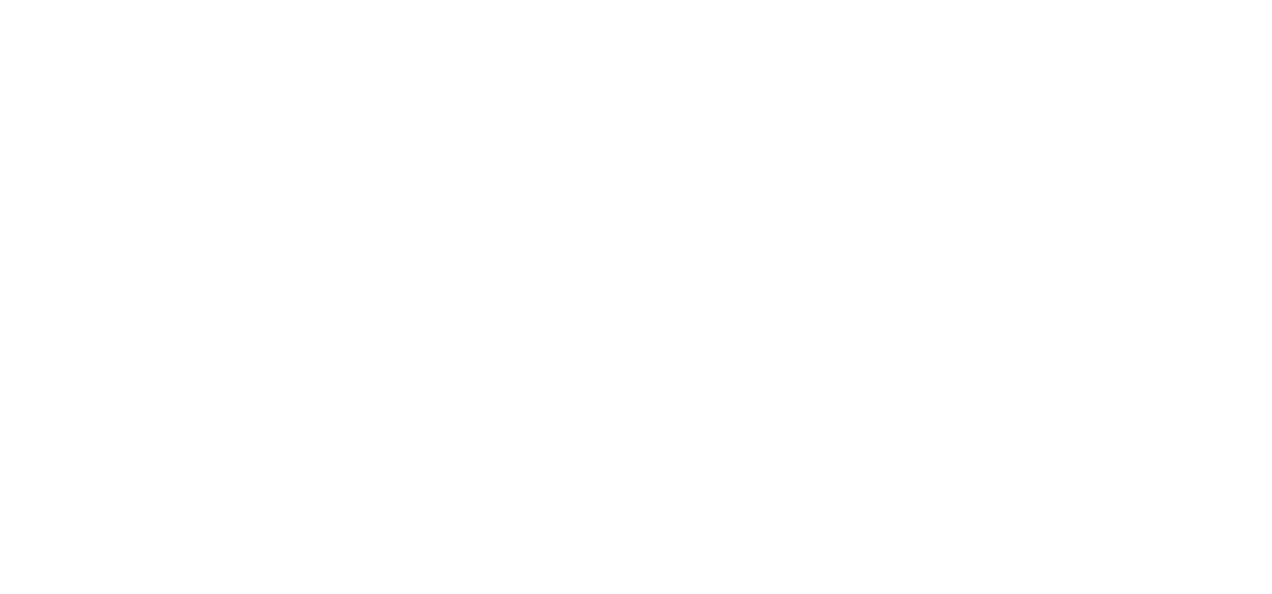 scroll, scrollTop: 0, scrollLeft: 0, axis: both 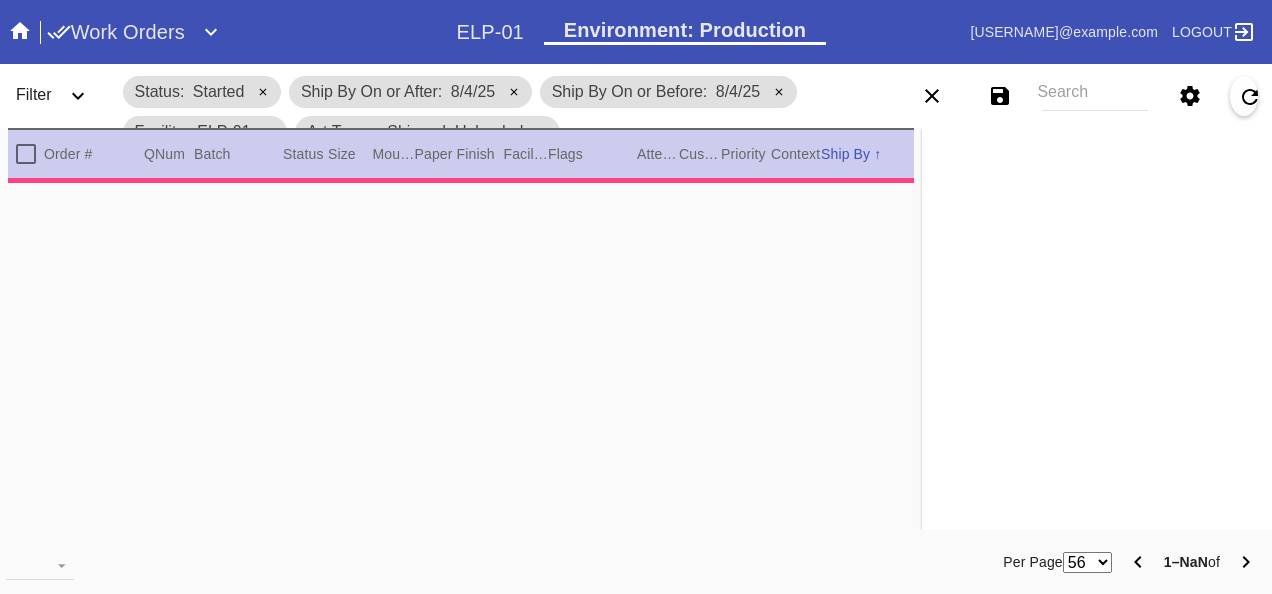 type on "***" 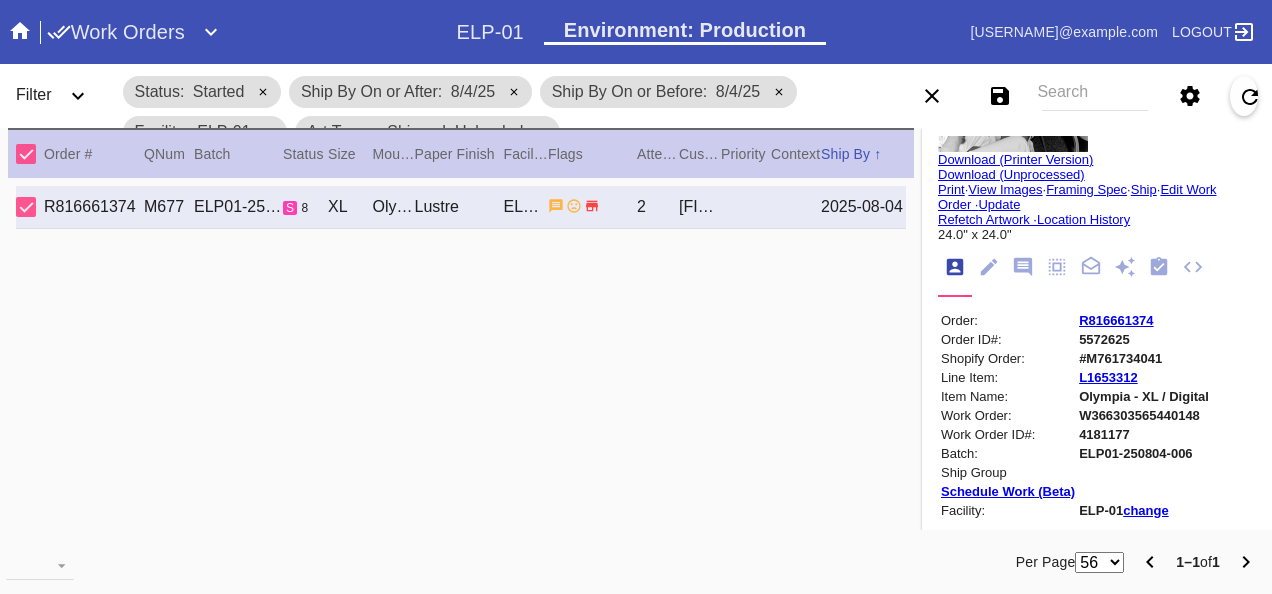 scroll, scrollTop: 100, scrollLeft: 0, axis: vertical 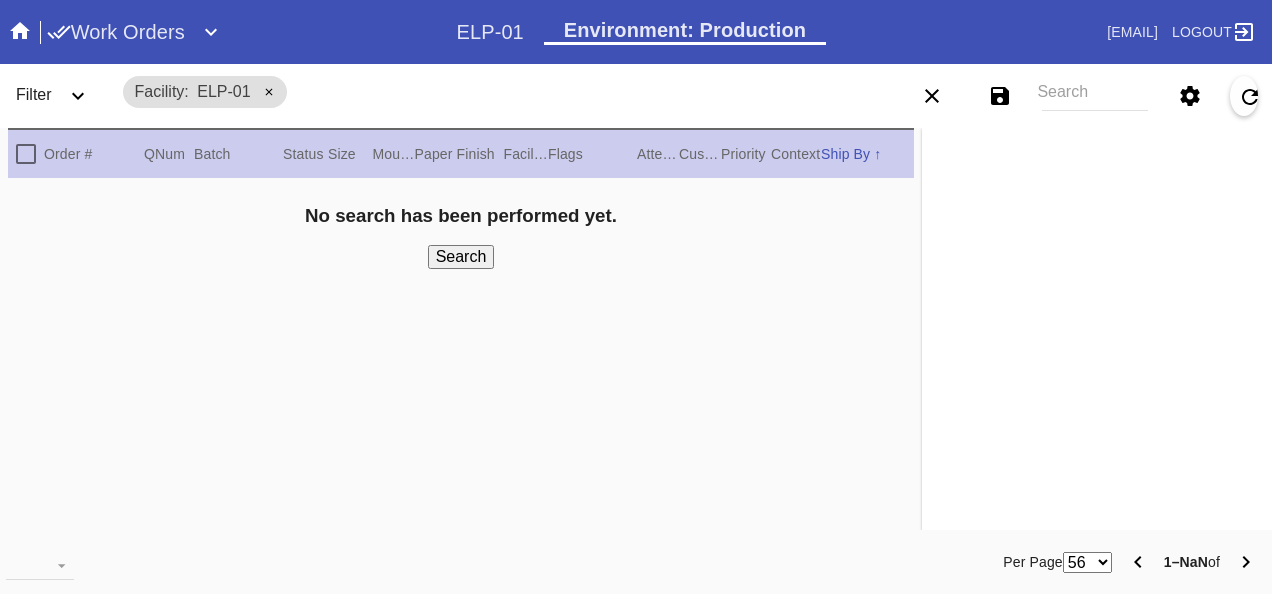 click on "Search" at bounding box center [1094, 96] 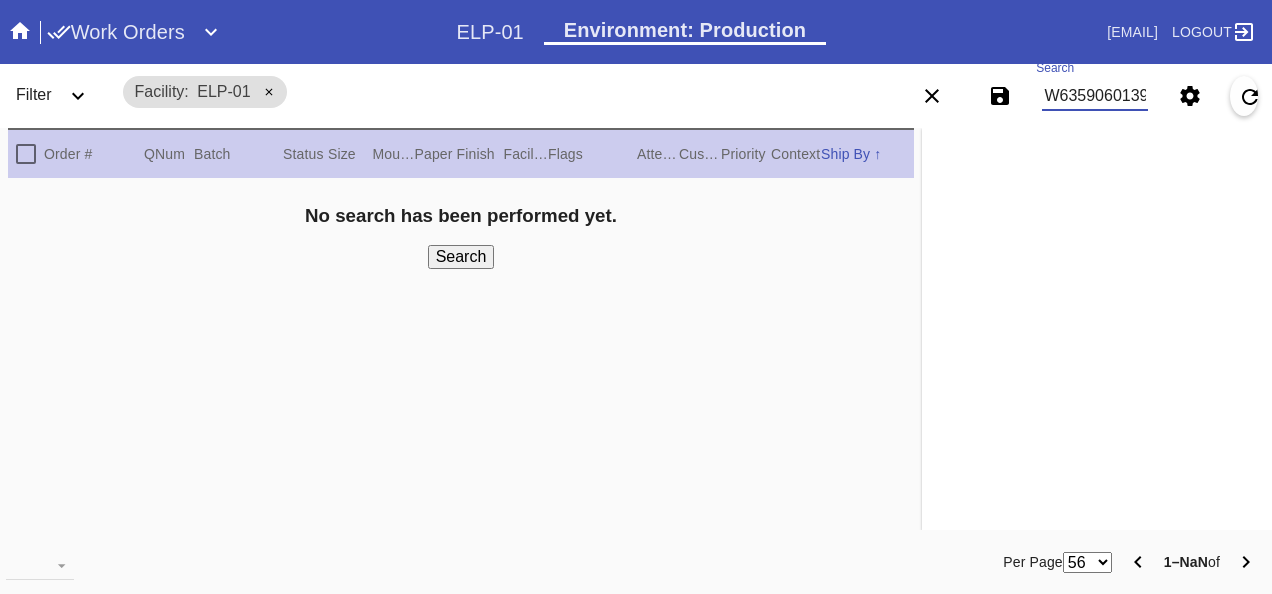 type on "W635906013949064" 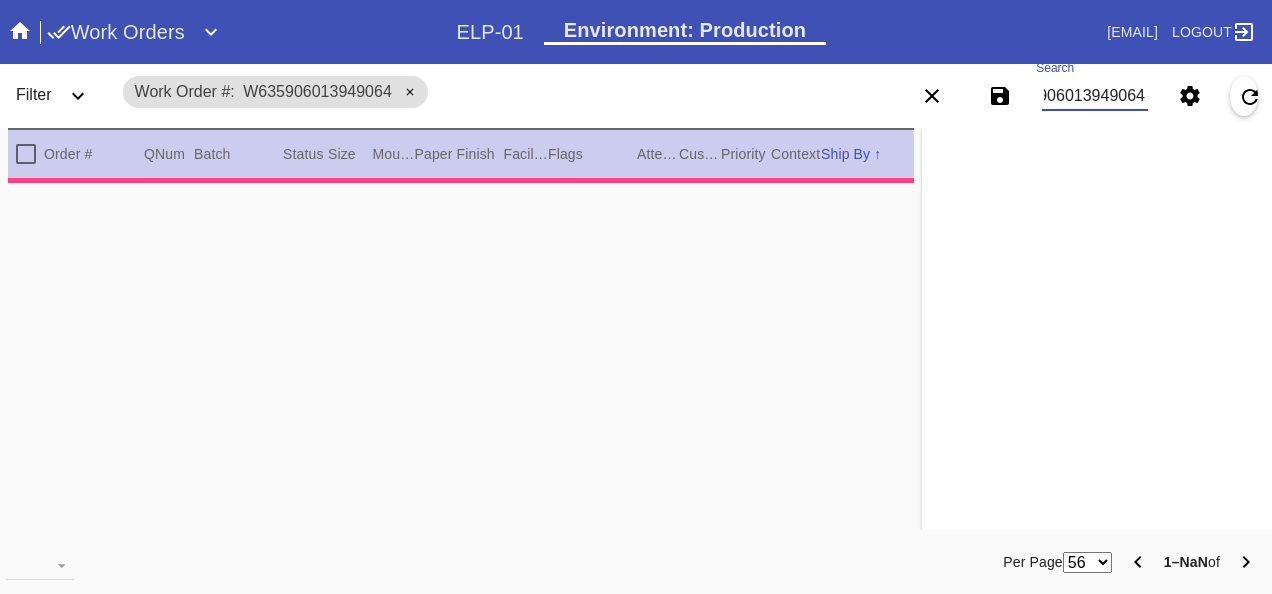 type on "0.0" 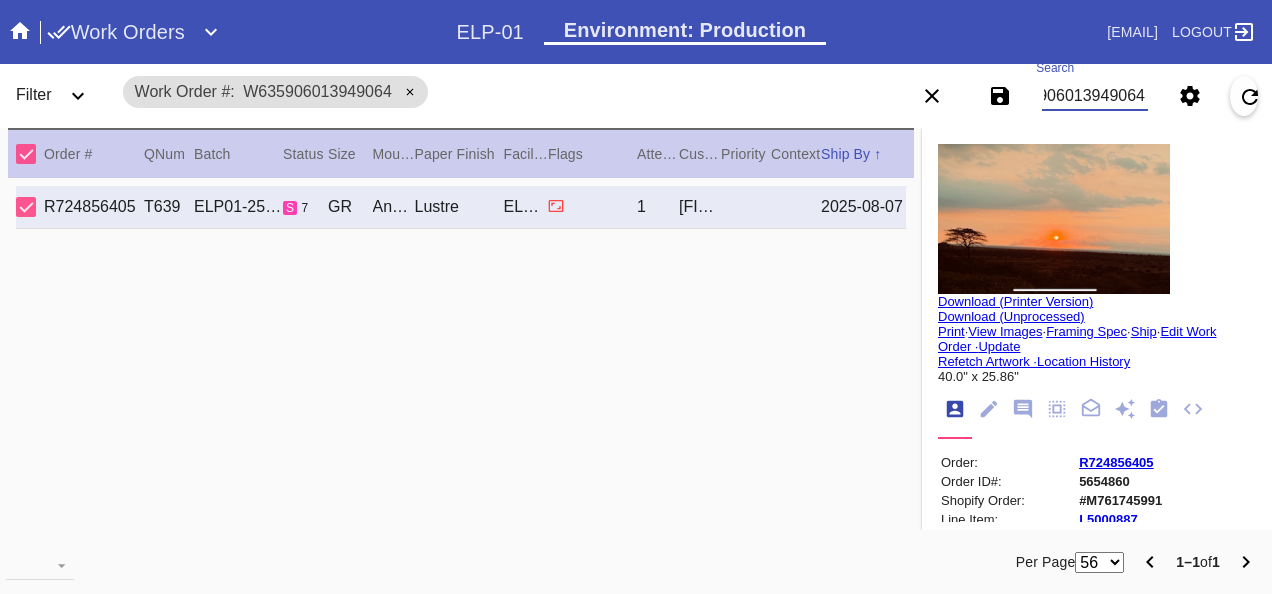 click on "W635906013949064" at bounding box center [1094, 96] 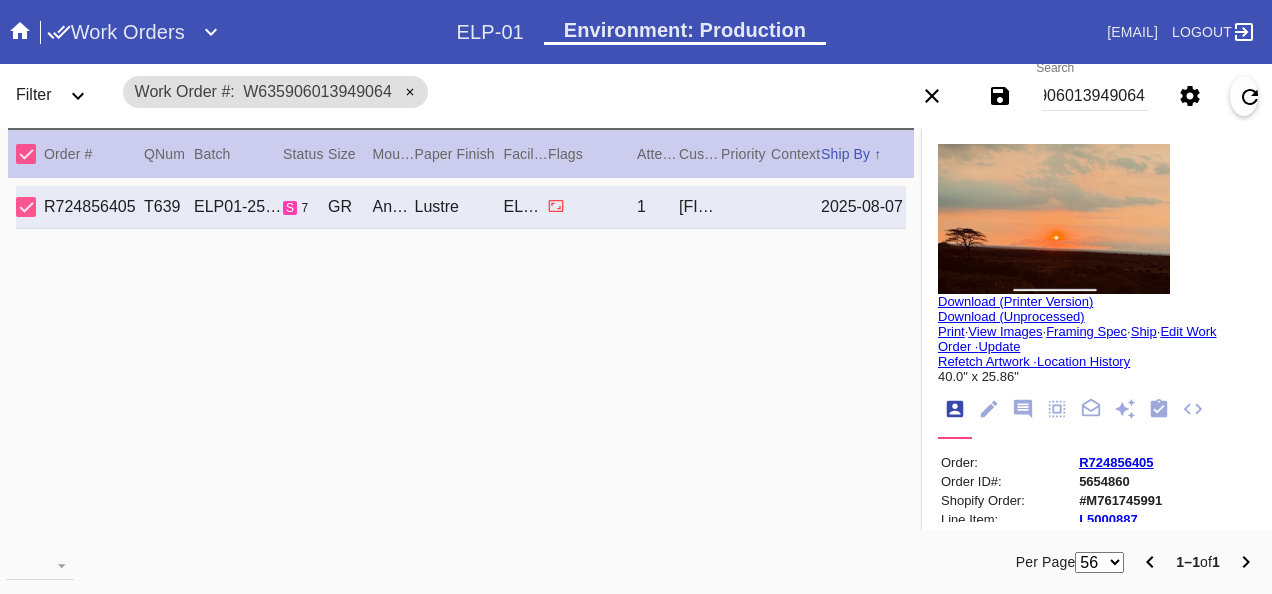 scroll, scrollTop: 0, scrollLeft: 0, axis: both 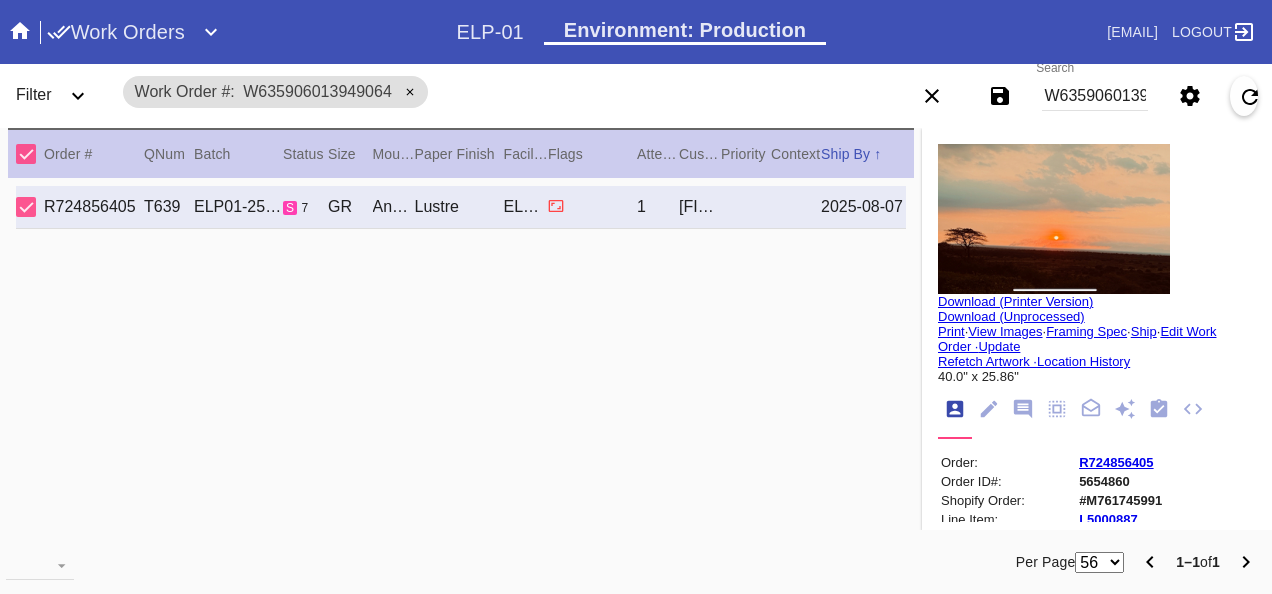 drag, startPoint x: 142, startPoint y: 328, endPoint x: 265, endPoint y: 206, distance: 173.2426 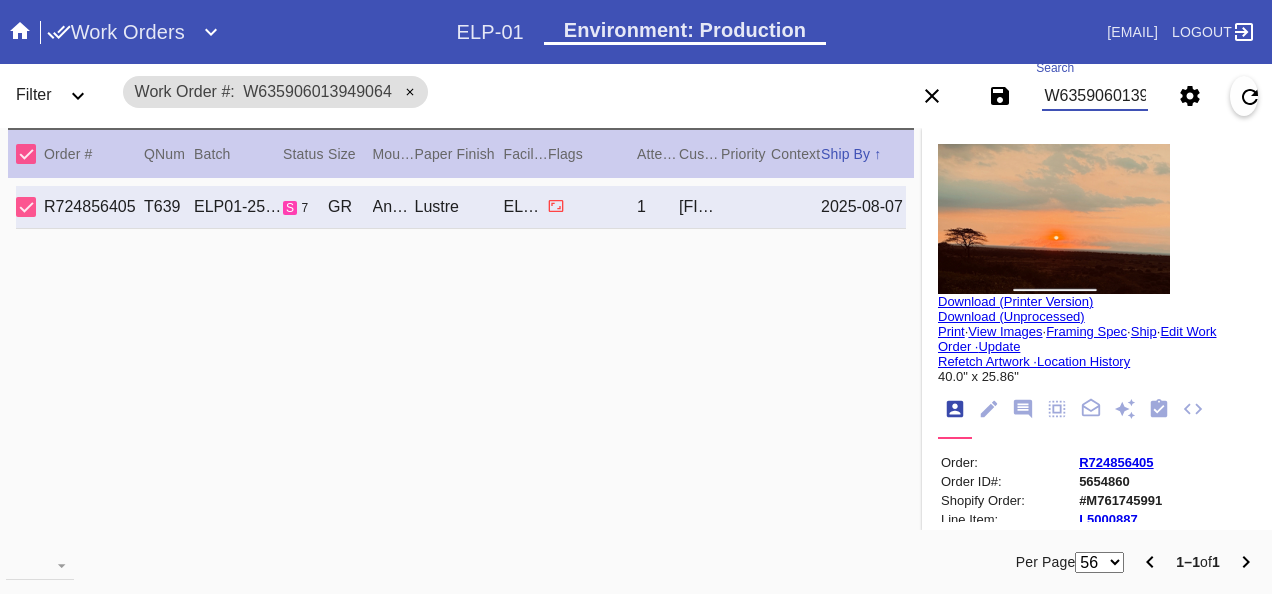click on "W635906013949064" at bounding box center (1094, 96) 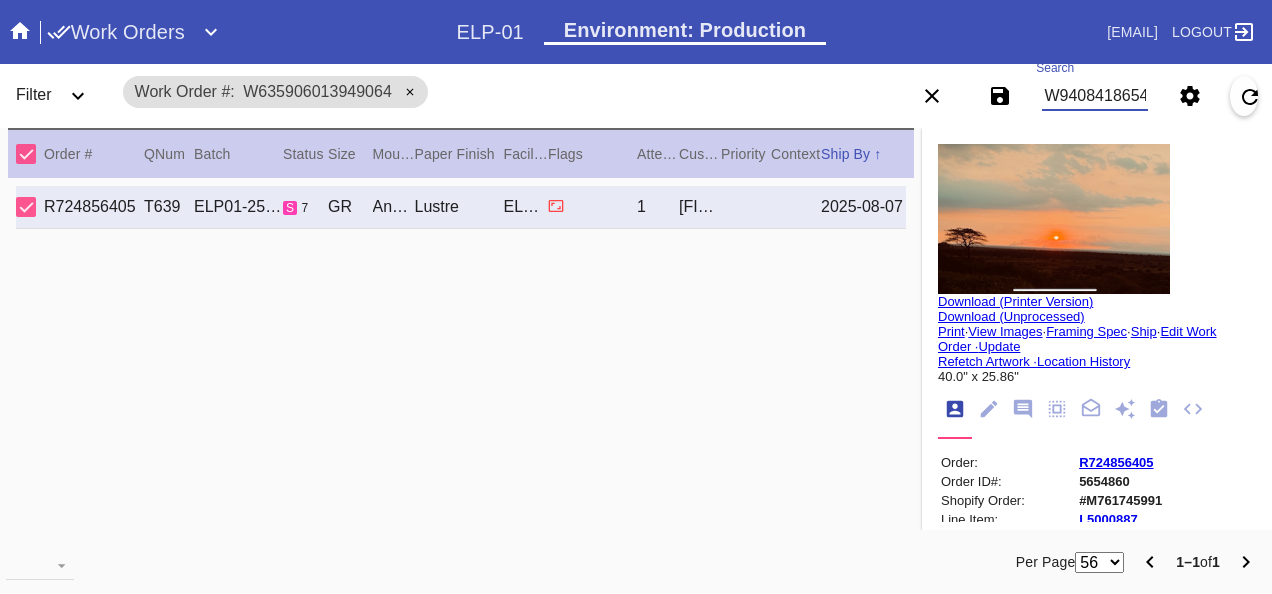 type on "W940841865453326" 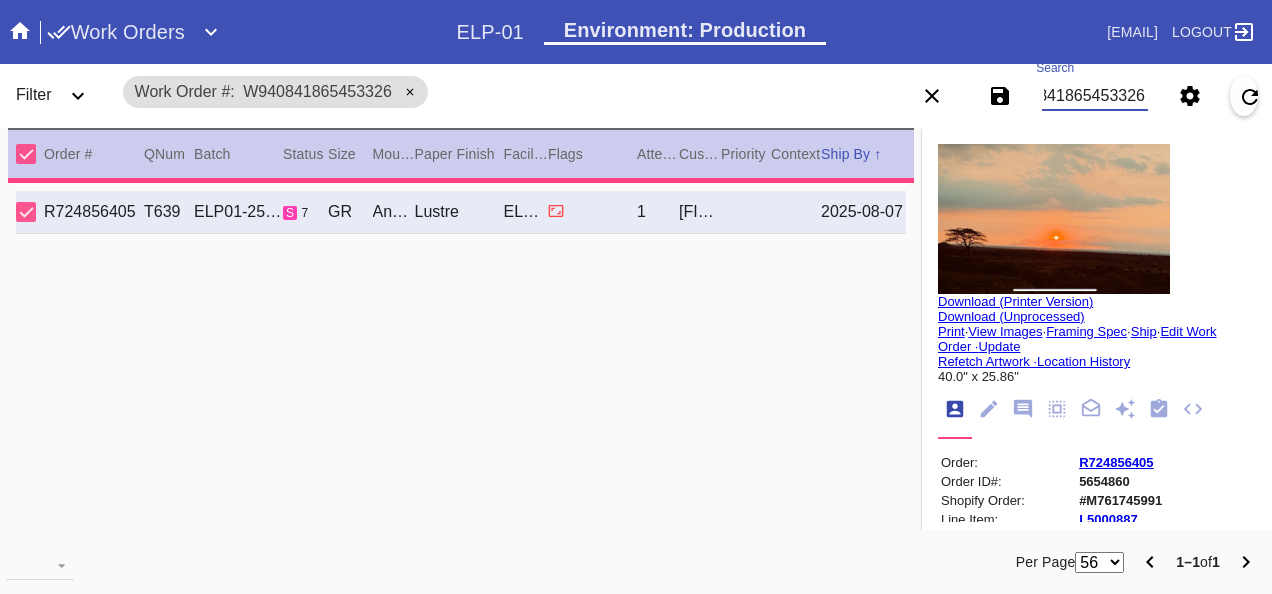 type on "1.5" 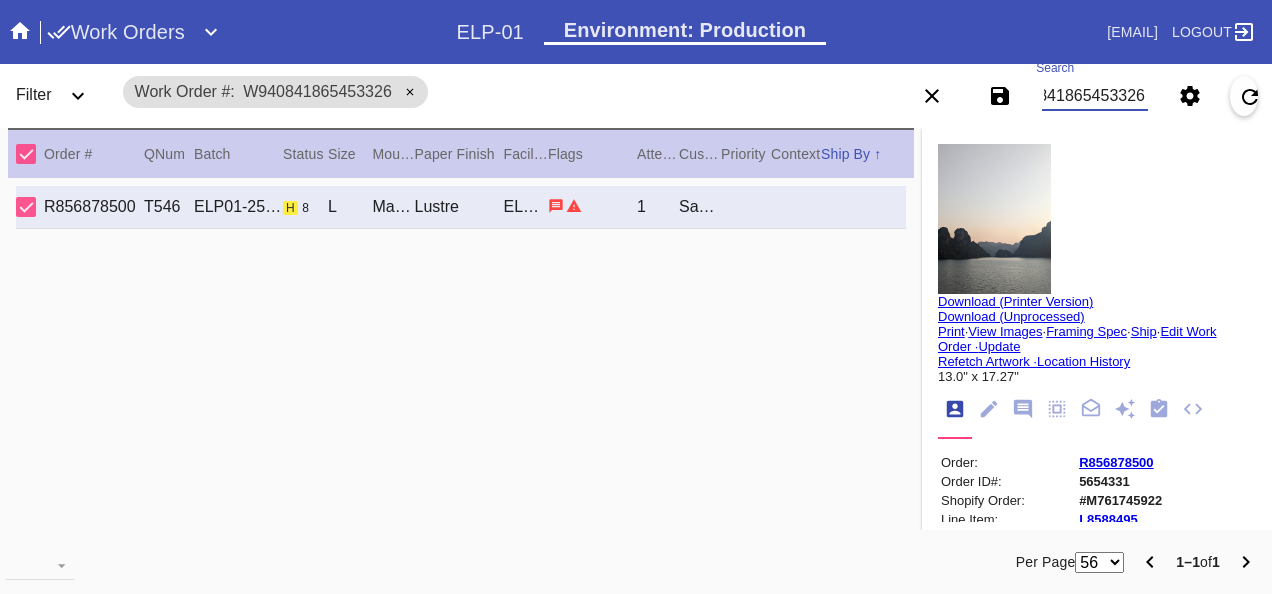scroll, scrollTop: 0, scrollLeft: 0, axis: both 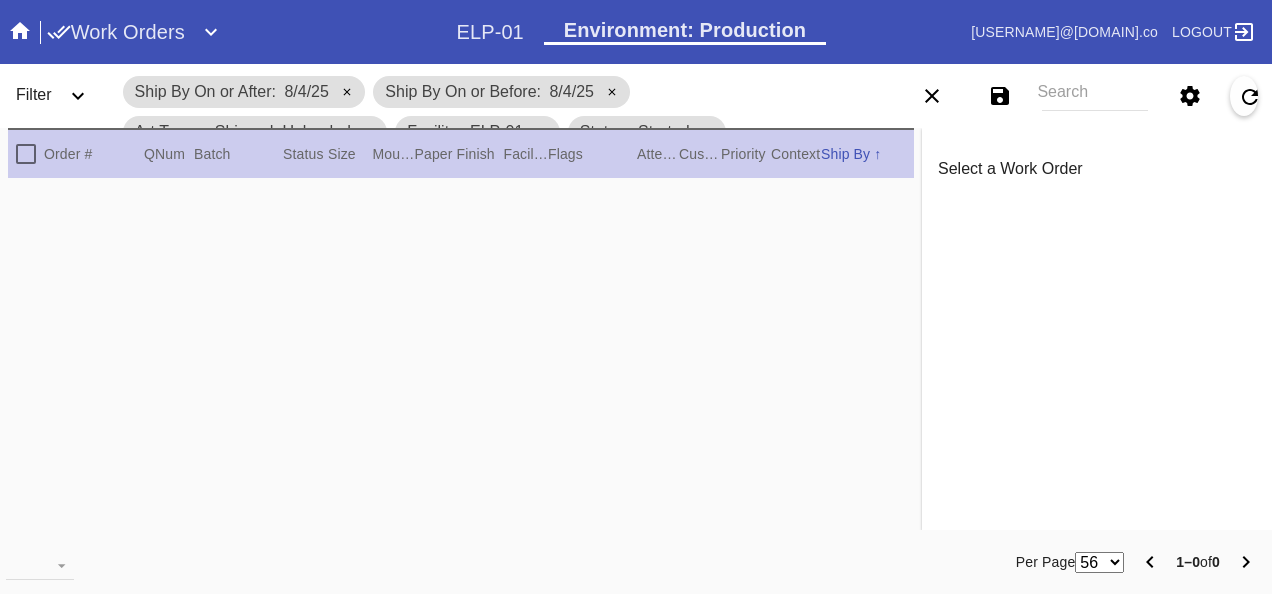 click 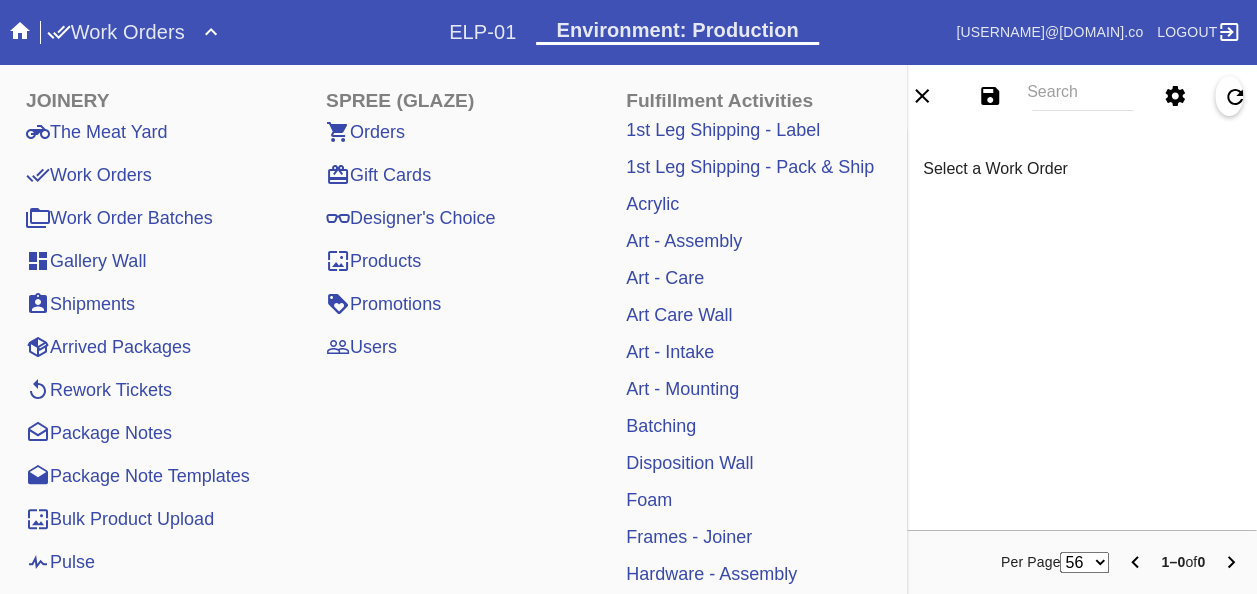 click on "Pulse" at bounding box center (60, 562) 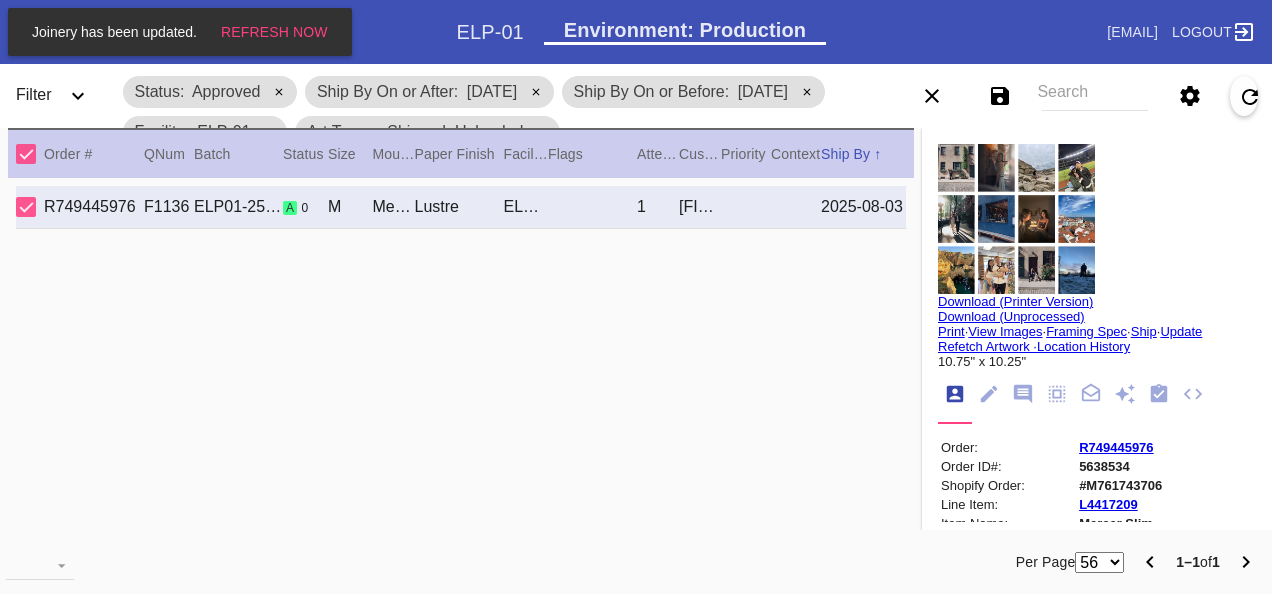scroll, scrollTop: 0, scrollLeft: 0, axis: both 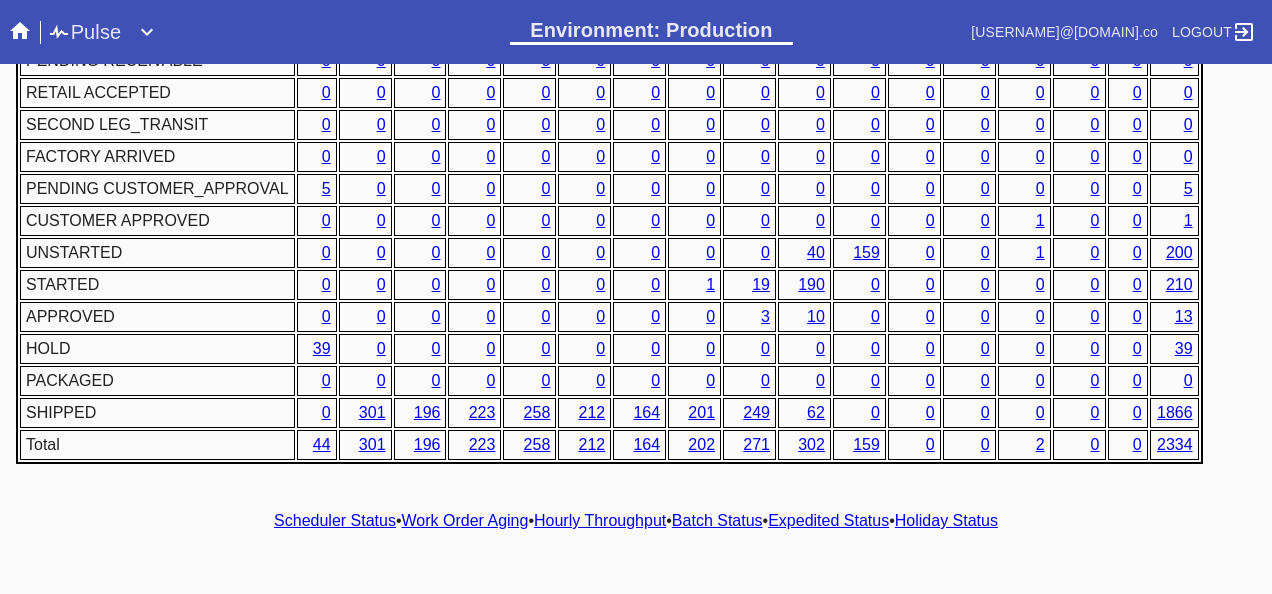click on "1" at bounding box center (710, 284) 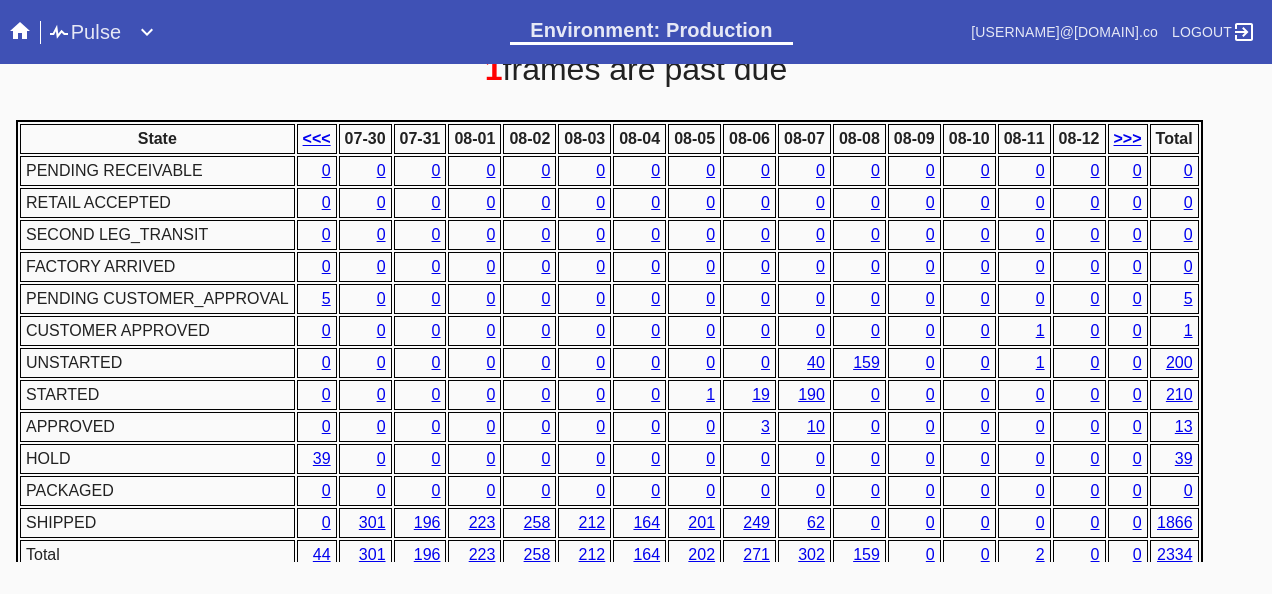 scroll, scrollTop: 976, scrollLeft: 0, axis: vertical 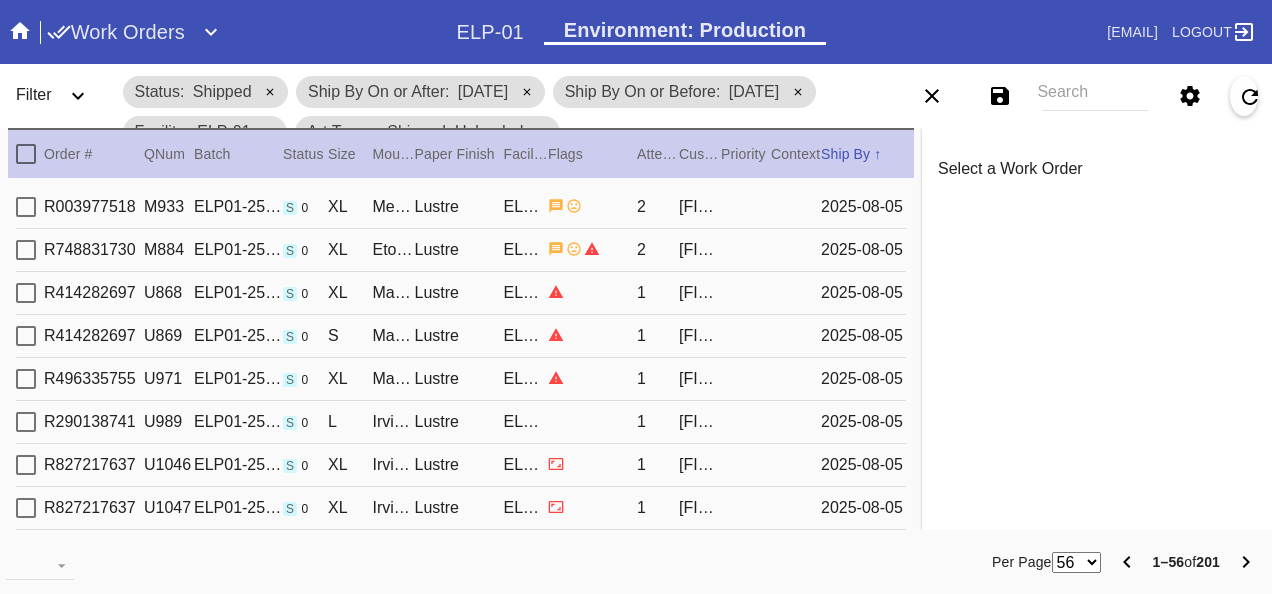 click on "Anthony Wilson" at bounding box center (700, 207) 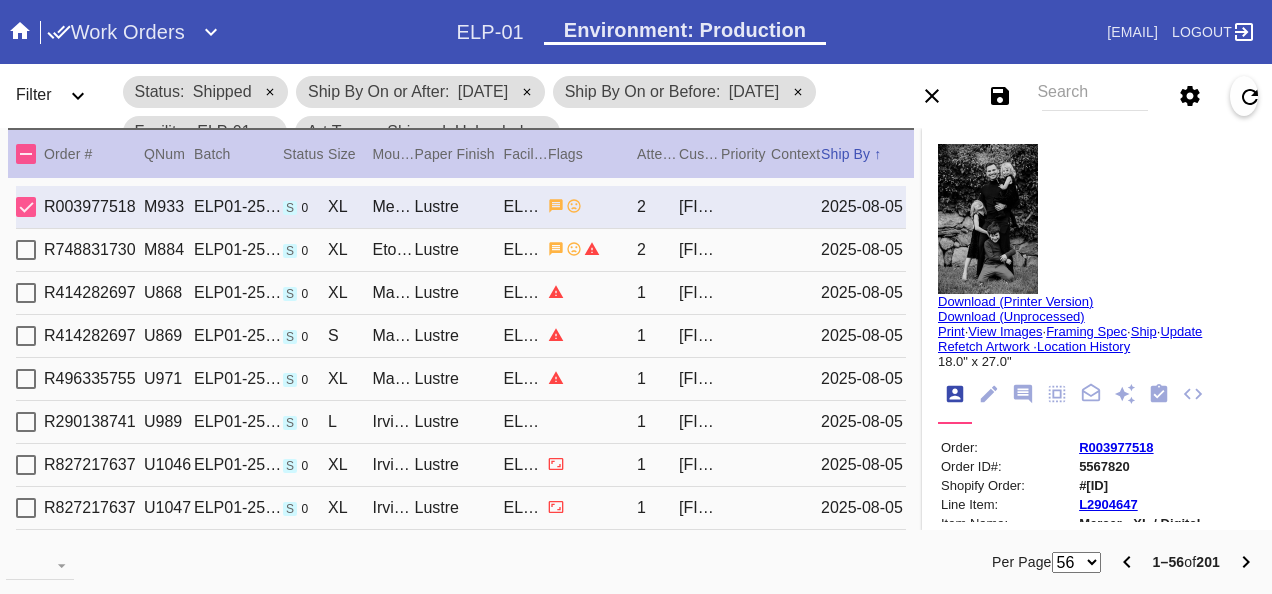 click on "Mia Hotze" at bounding box center (700, 250) 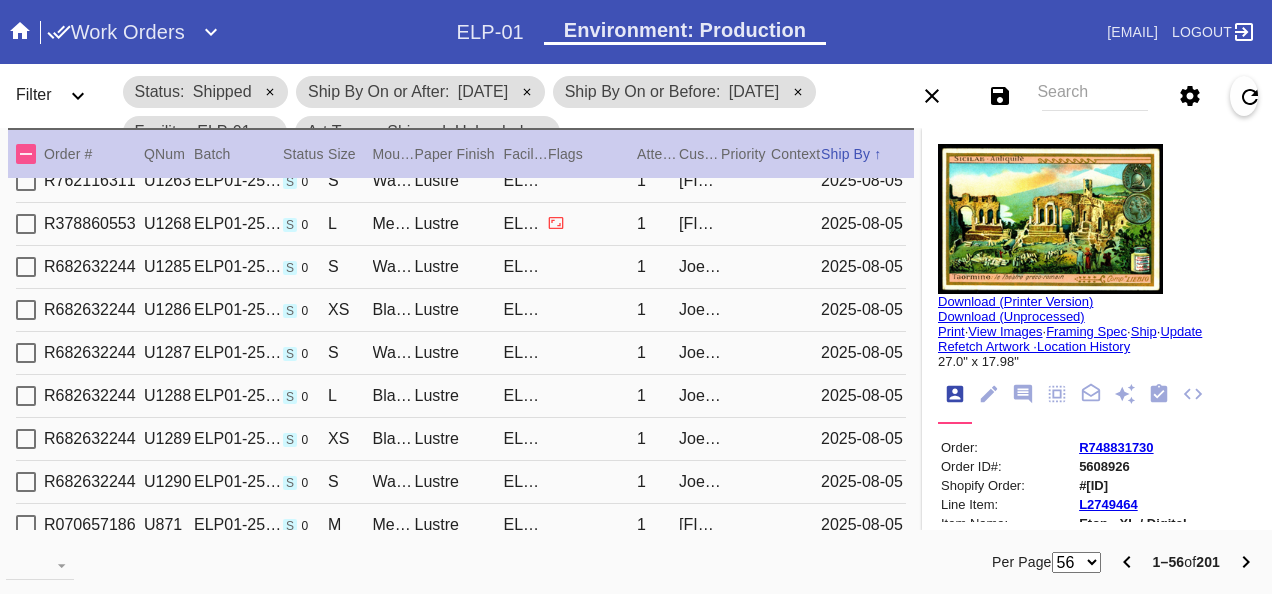 scroll, scrollTop: 2102, scrollLeft: 0, axis: vertical 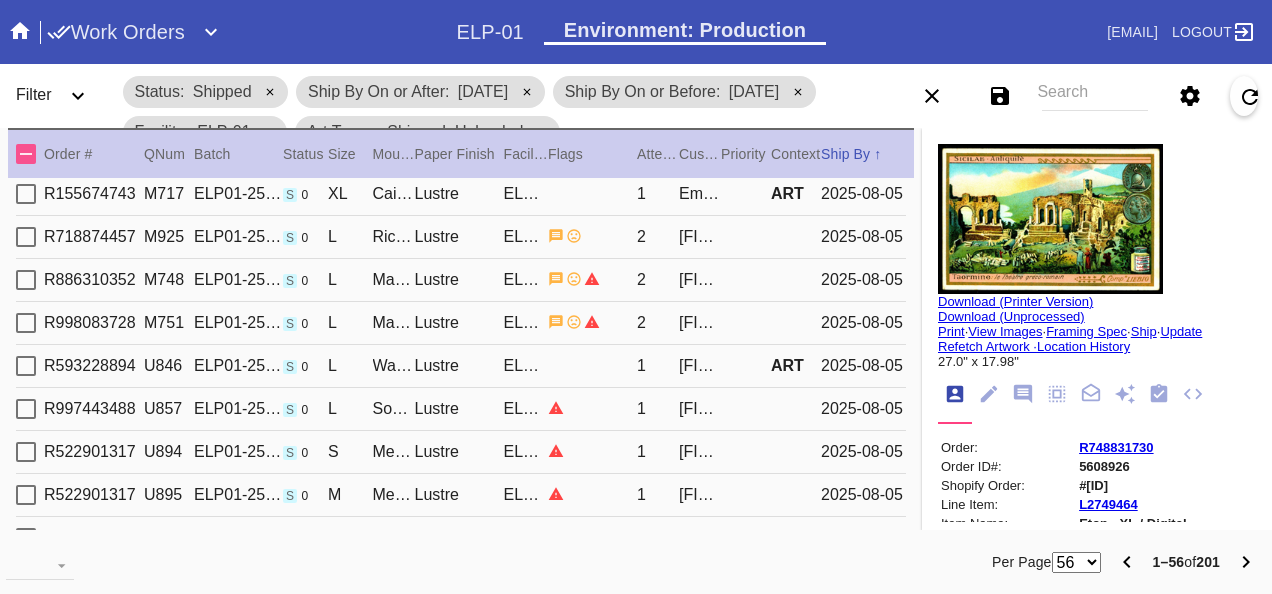 click on "R718874457 M925 ELP01-250804-012 s   0 L Richmond / Dove White Lustre ELP-01 2 Carolyn Duym
2025-08-05" at bounding box center (461, 237) 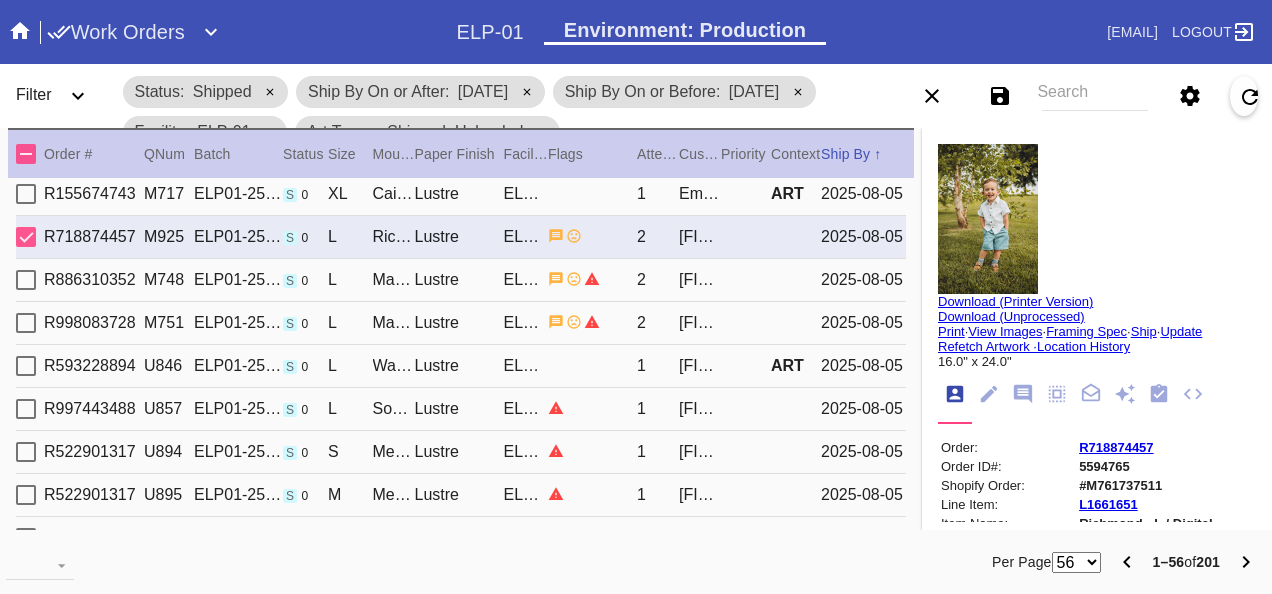 scroll, scrollTop: 200, scrollLeft: 0, axis: vertical 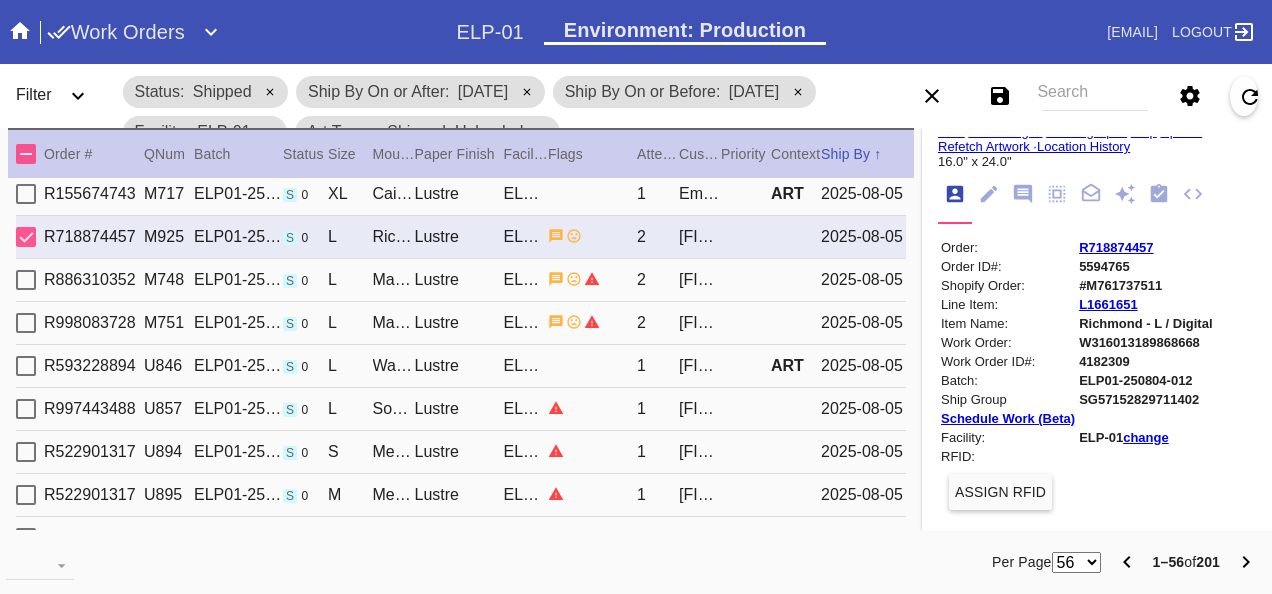 click on "R718874457" at bounding box center [1116, 247] 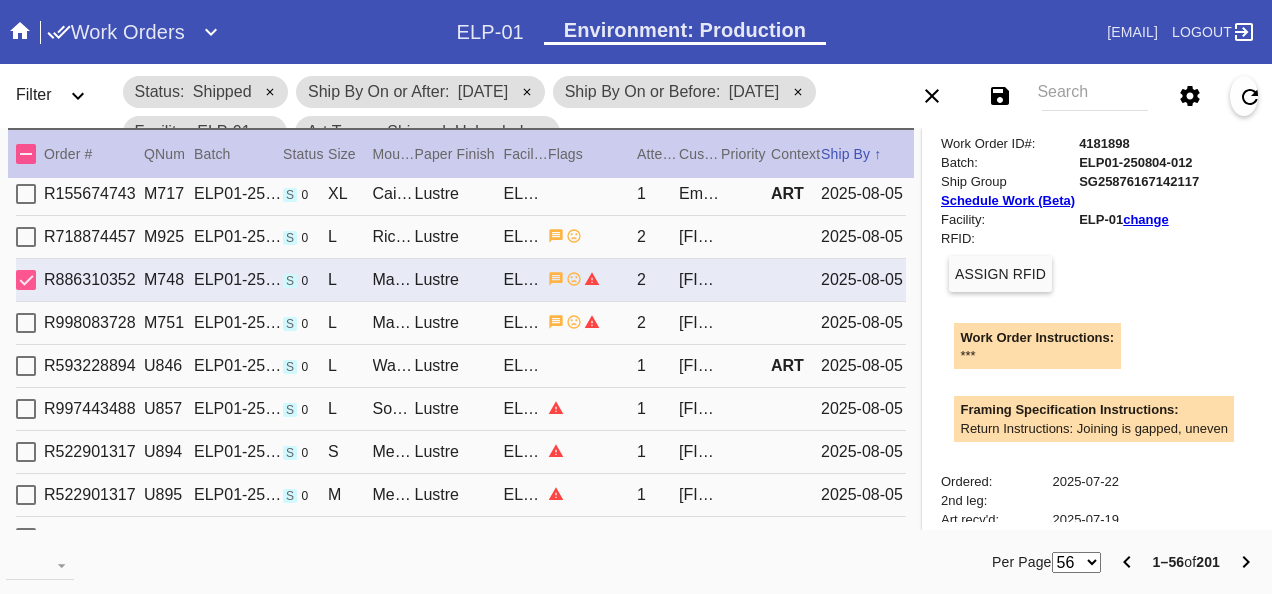 scroll, scrollTop: 300, scrollLeft: 0, axis: vertical 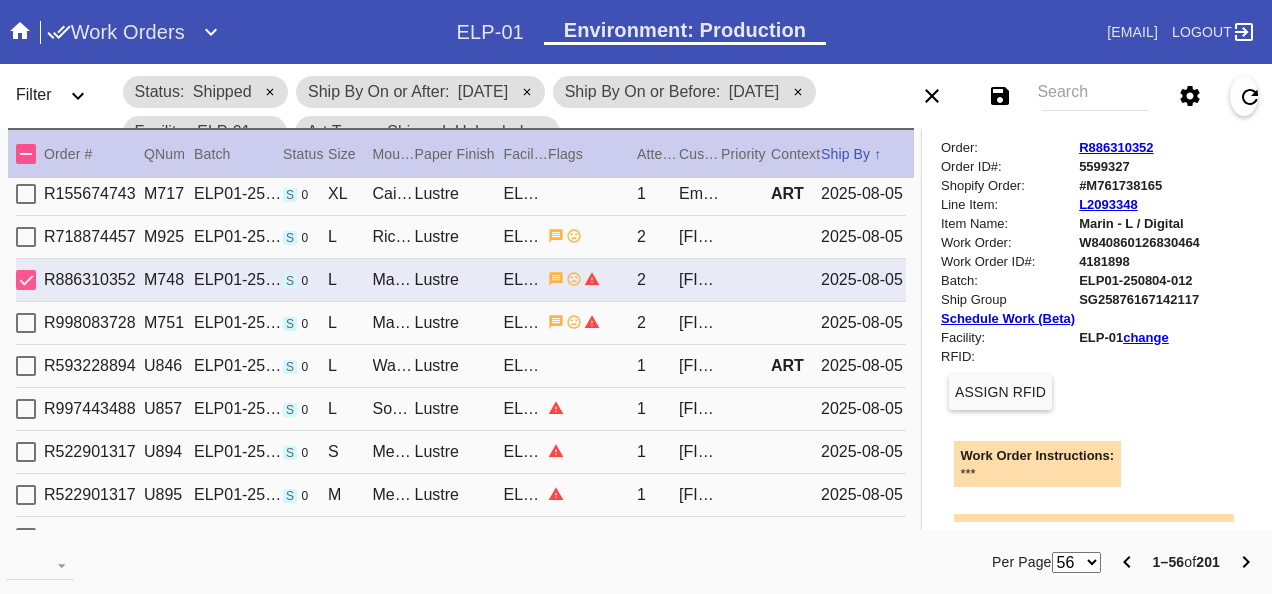 click on "R886310352" at bounding box center (1116, 147) 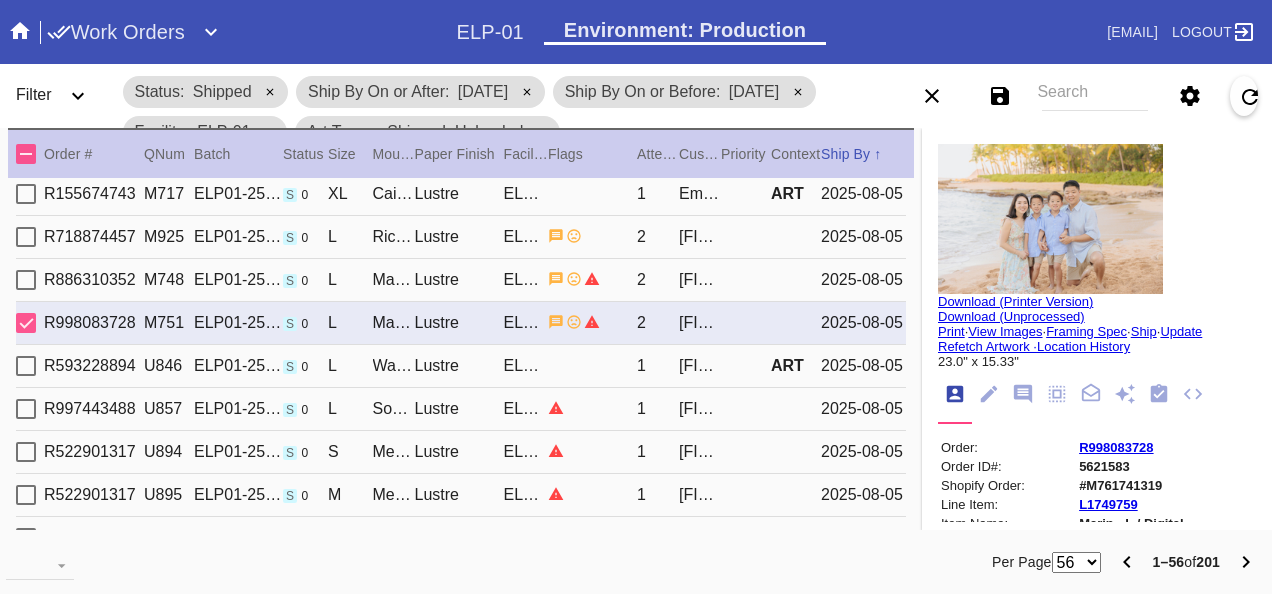 scroll, scrollTop: 100, scrollLeft: 0, axis: vertical 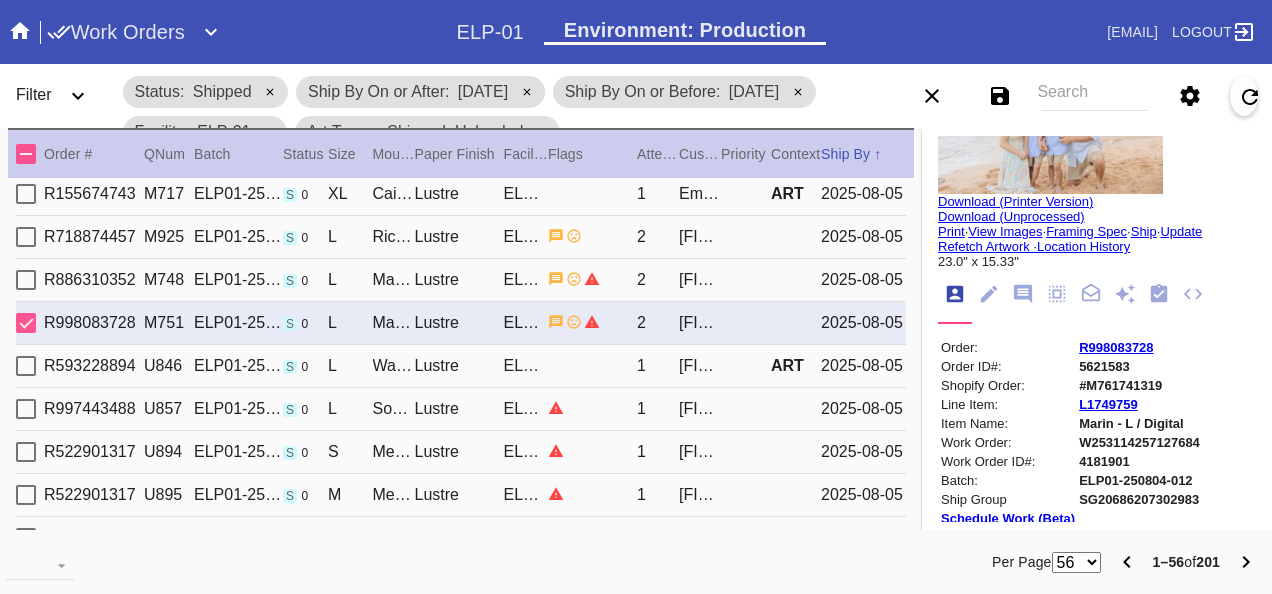 click on "R998083728" at bounding box center (1116, 347) 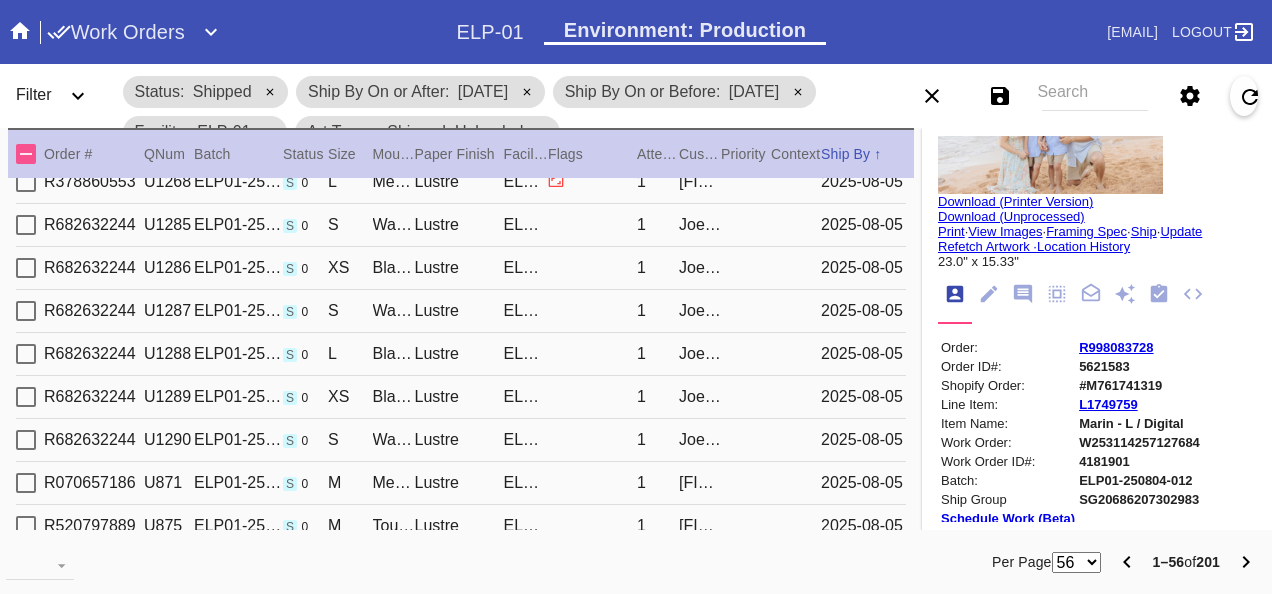 scroll, scrollTop: 2102, scrollLeft: 0, axis: vertical 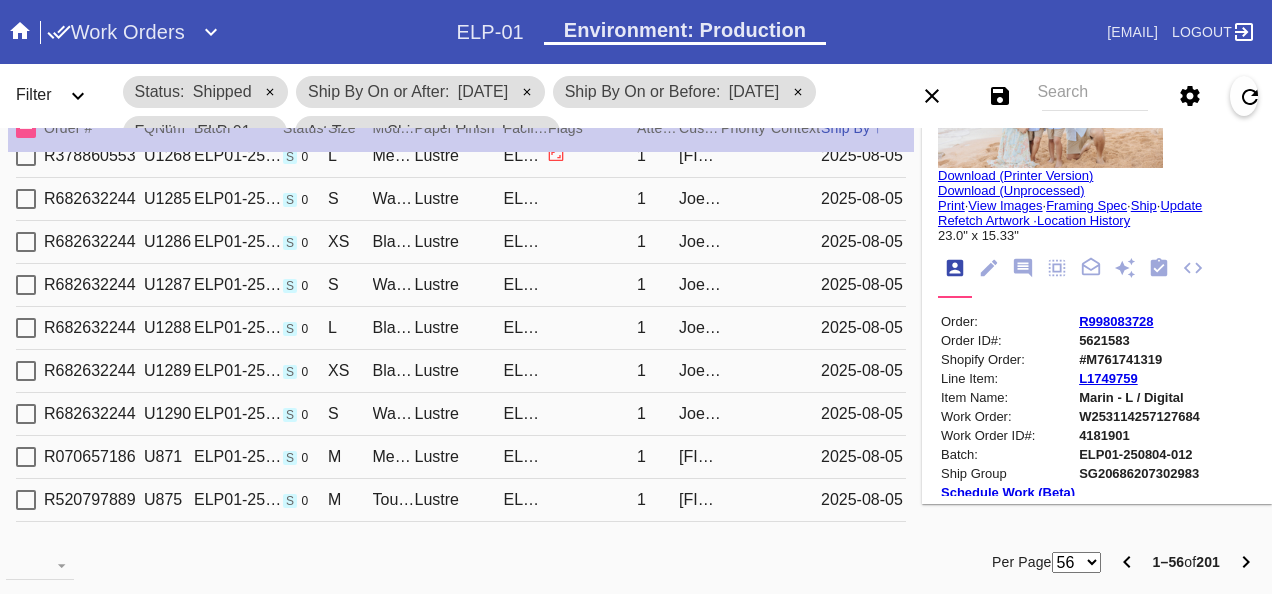 click 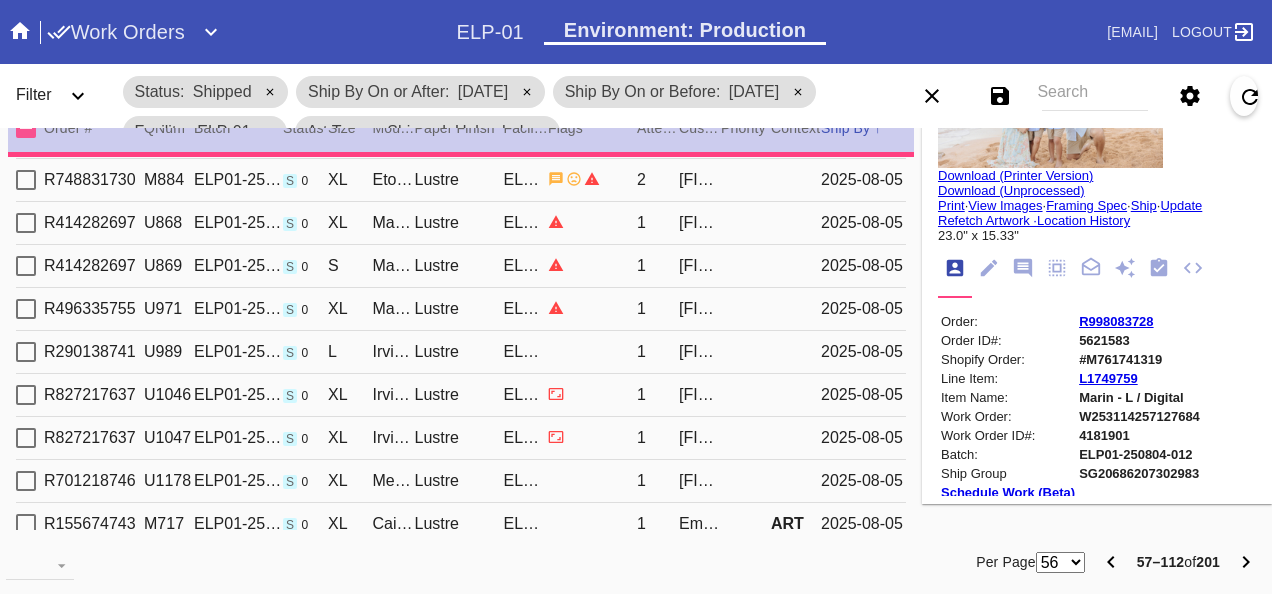 scroll, scrollTop: 0, scrollLeft: 0, axis: both 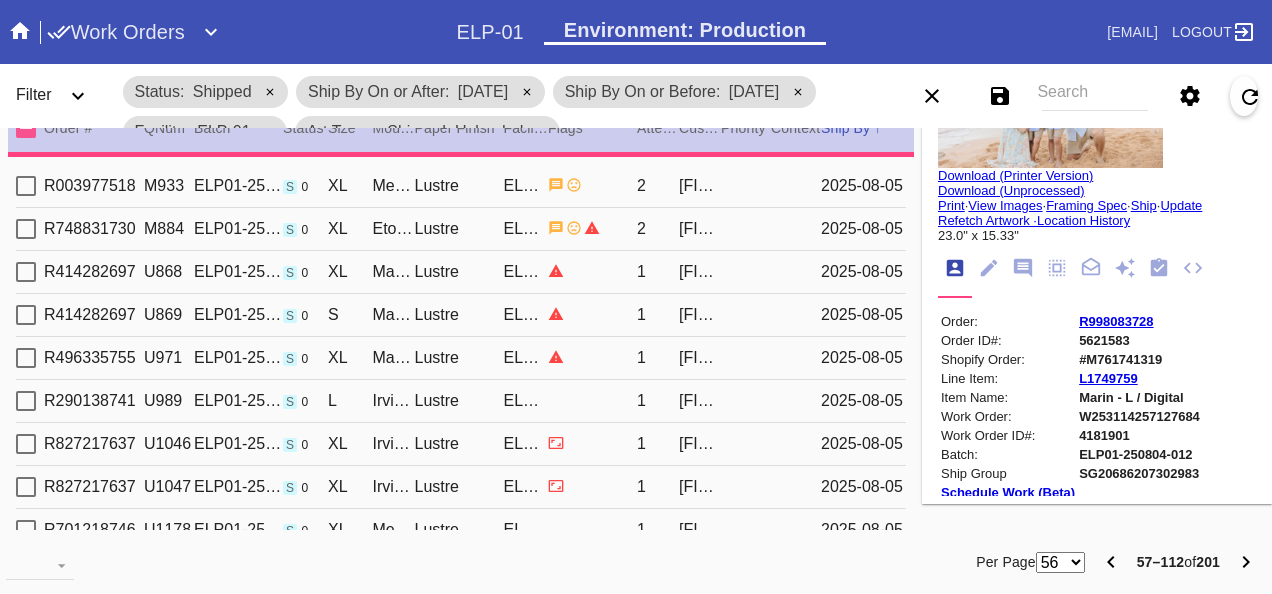 click at bounding box center [592, 185] 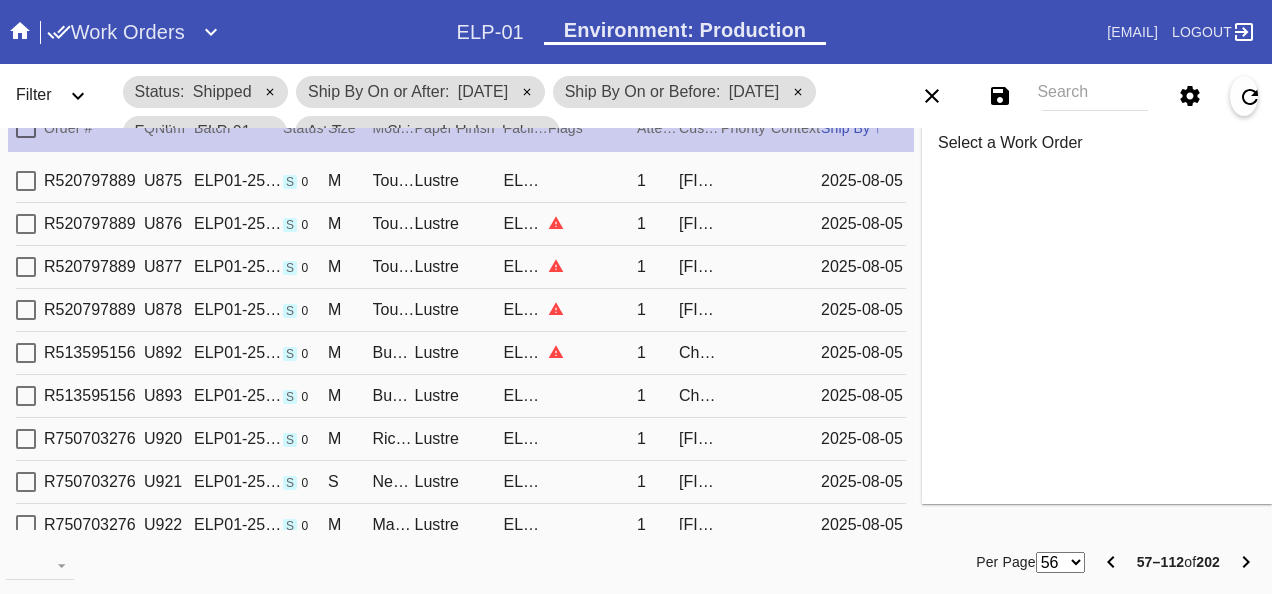scroll, scrollTop: 0, scrollLeft: 0, axis: both 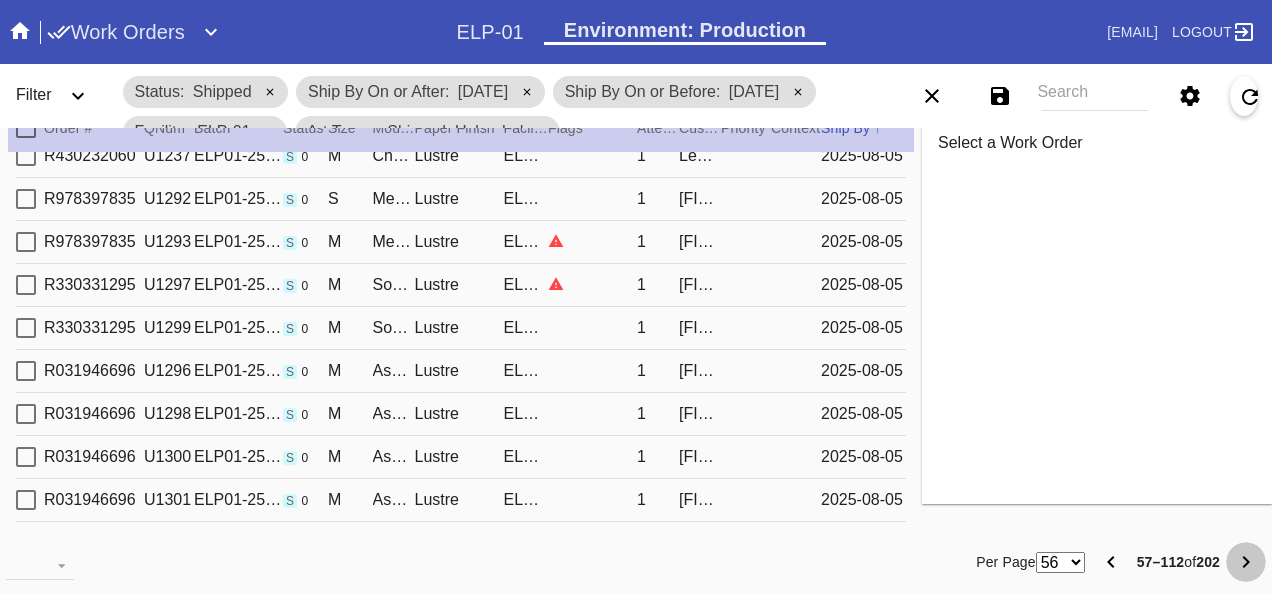 click 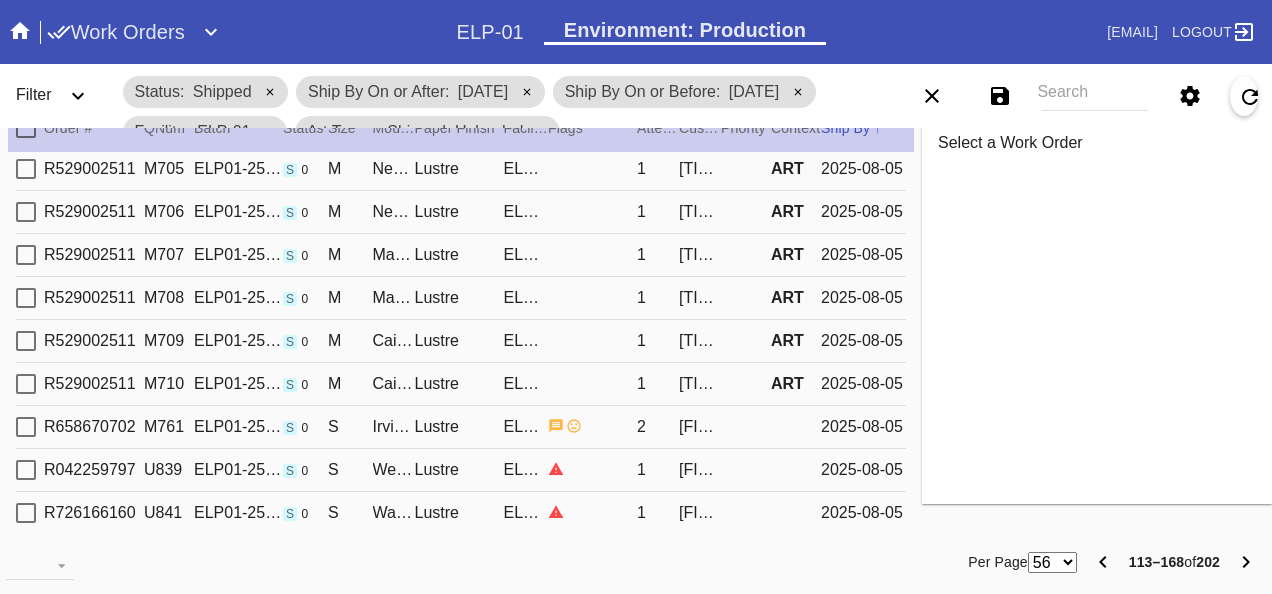 scroll, scrollTop: 0, scrollLeft: 0, axis: both 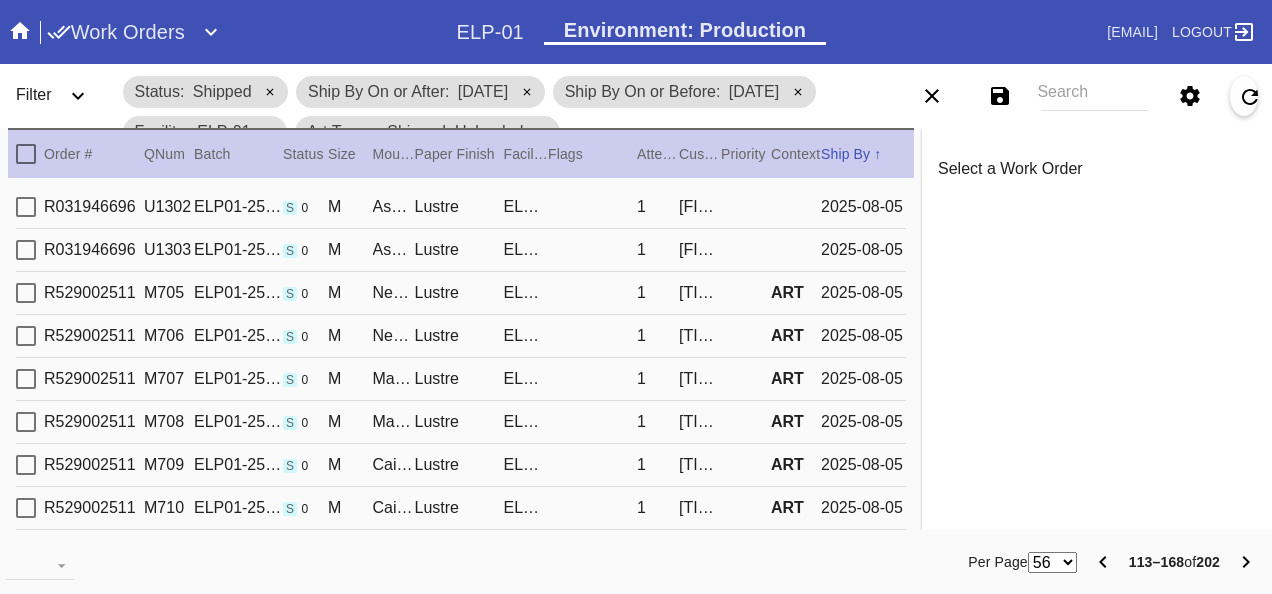 click 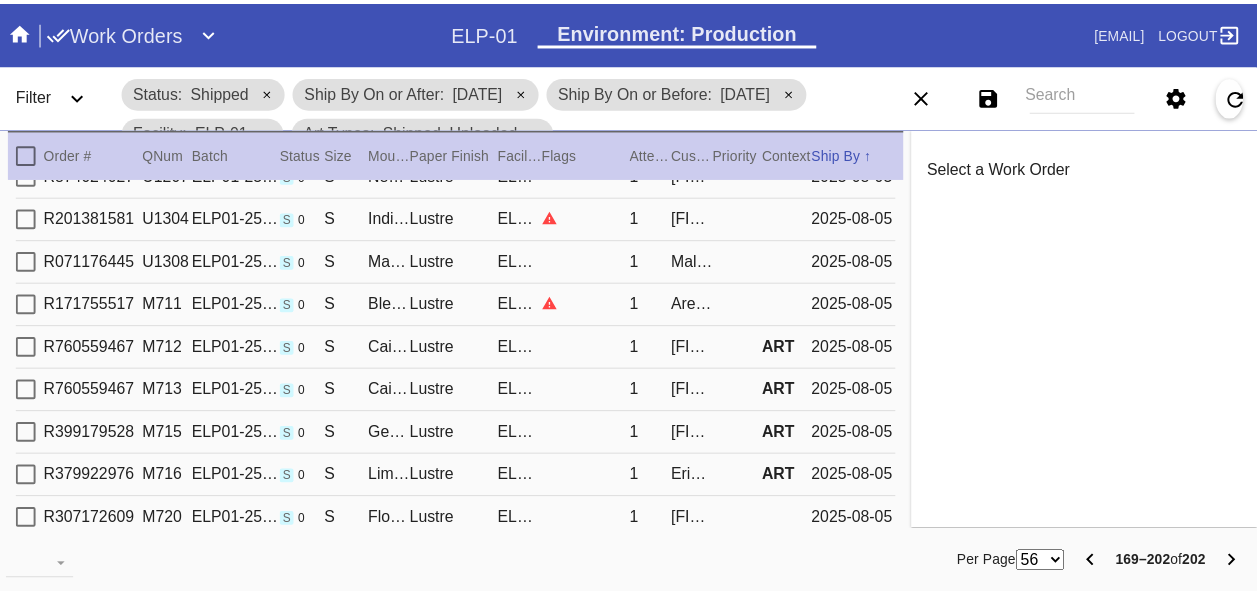 scroll, scrollTop: 400, scrollLeft: 0, axis: vertical 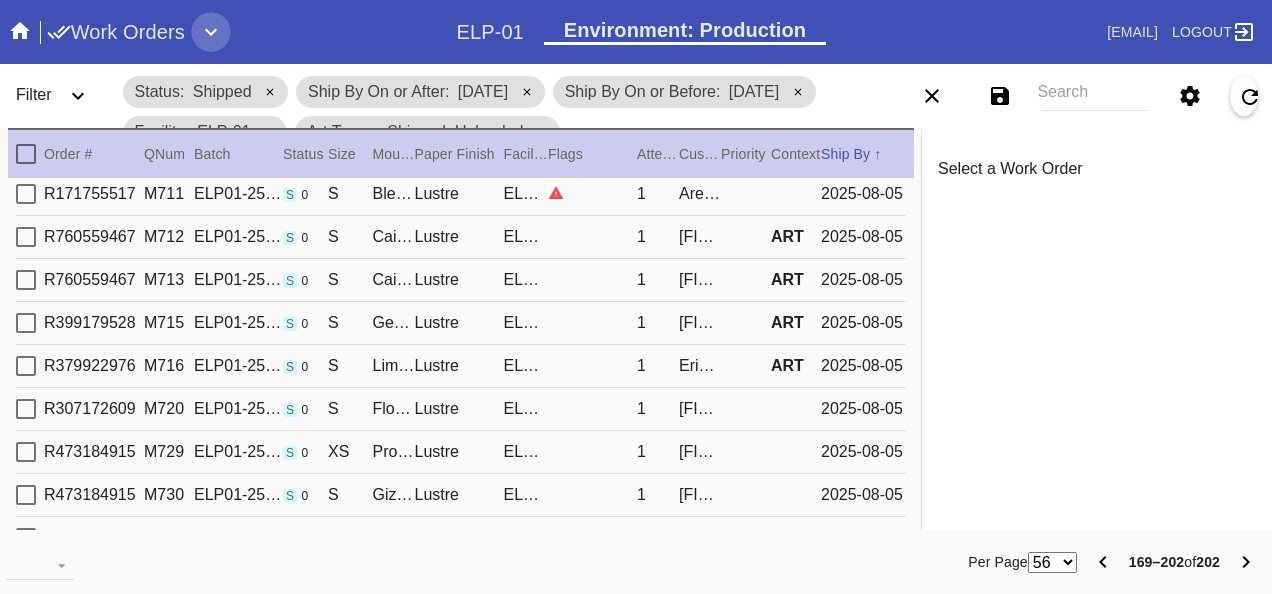 click at bounding box center (211, 32) 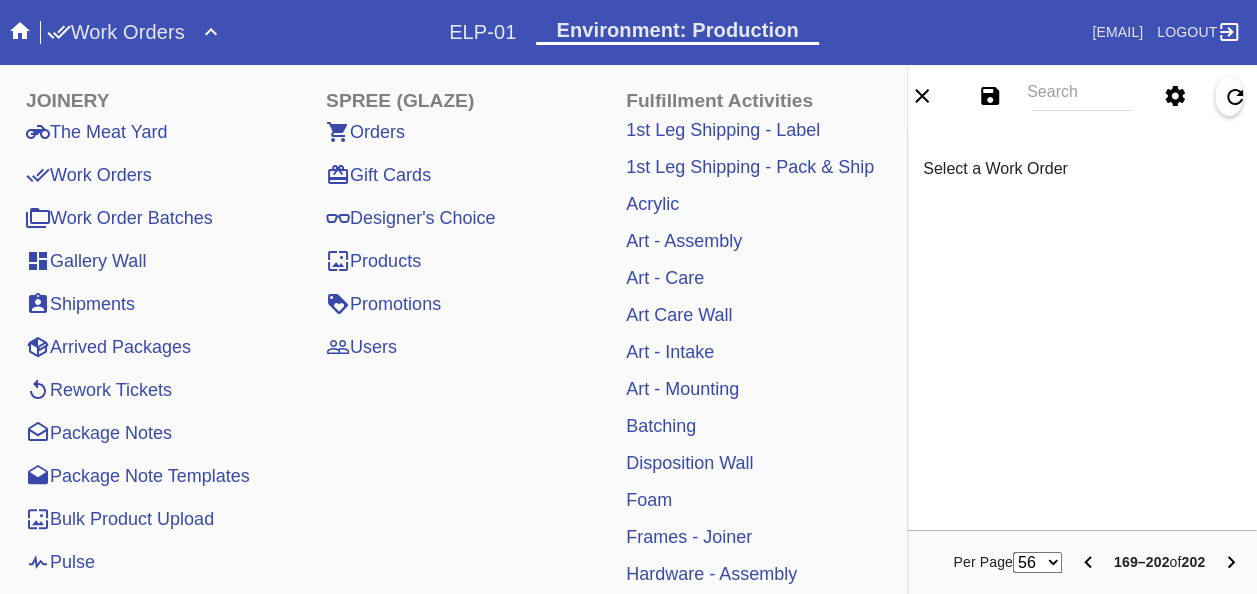 click on "Pulse" at bounding box center [60, 562] 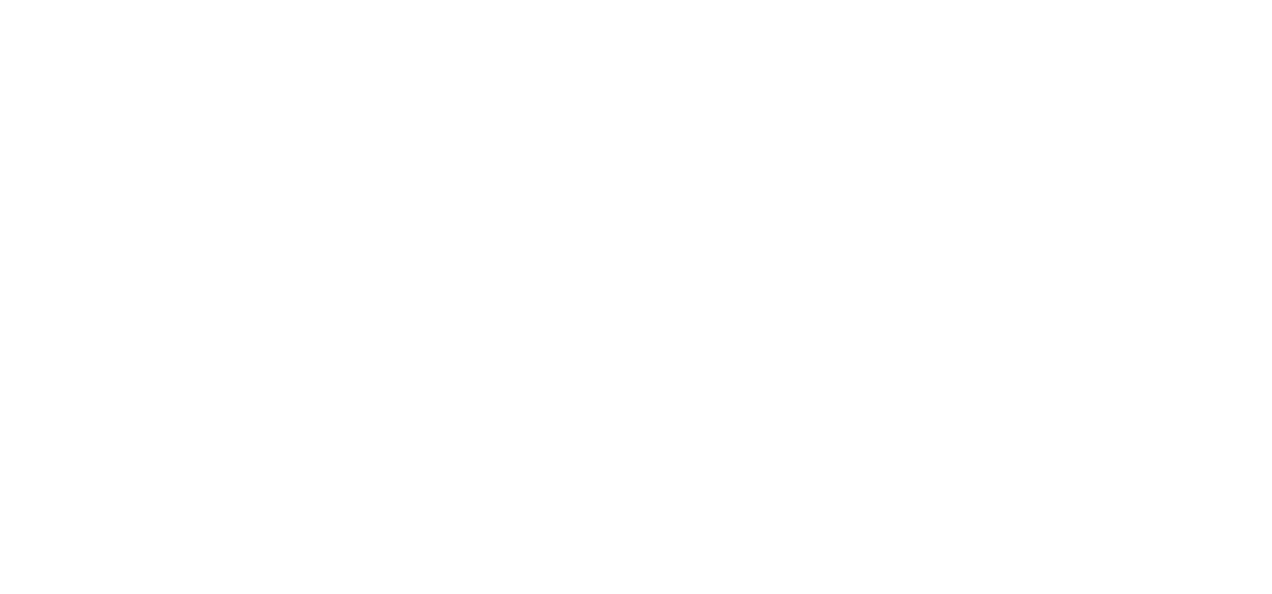 scroll, scrollTop: 0, scrollLeft: 0, axis: both 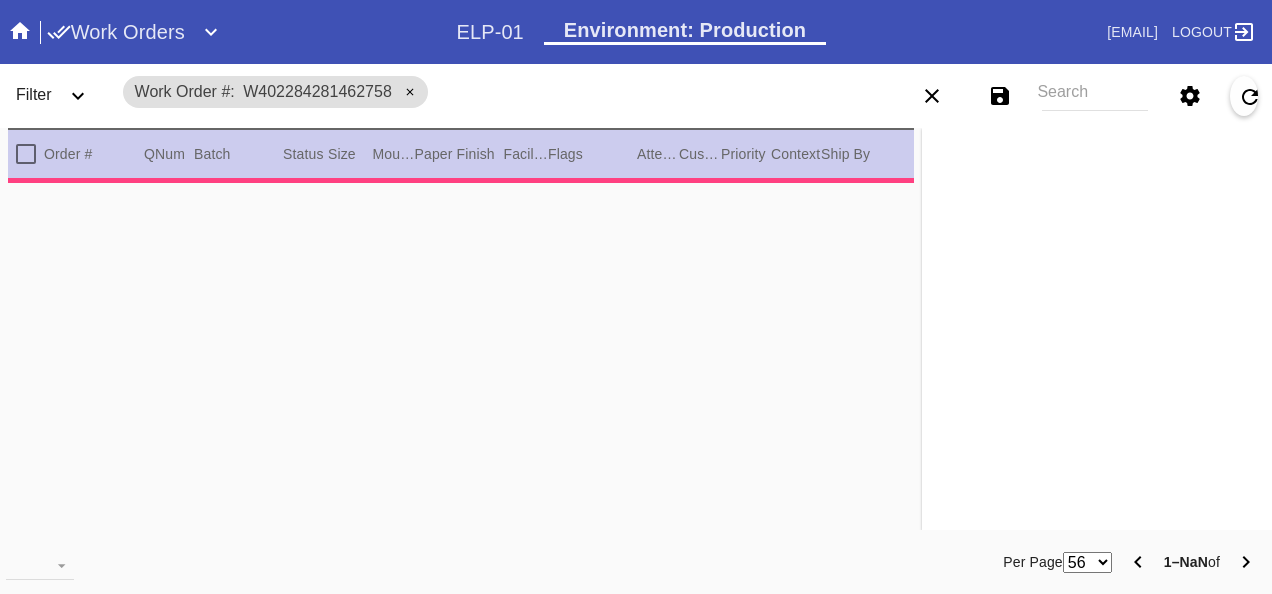 type on "3.0" 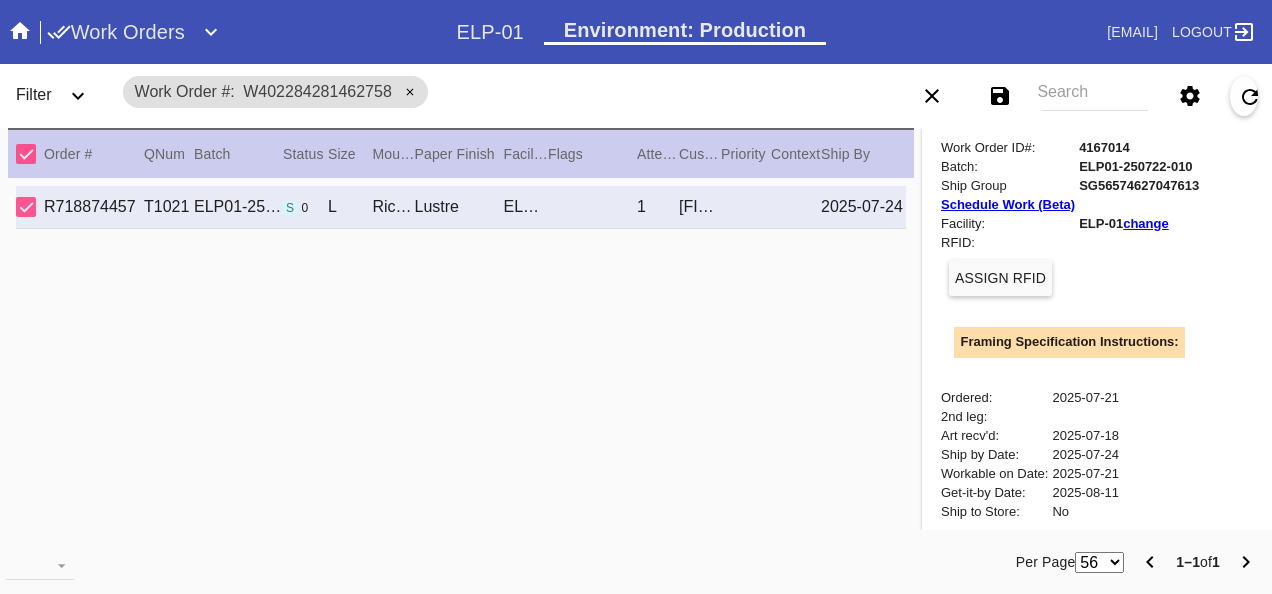 scroll, scrollTop: 500, scrollLeft: 0, axis: vertical 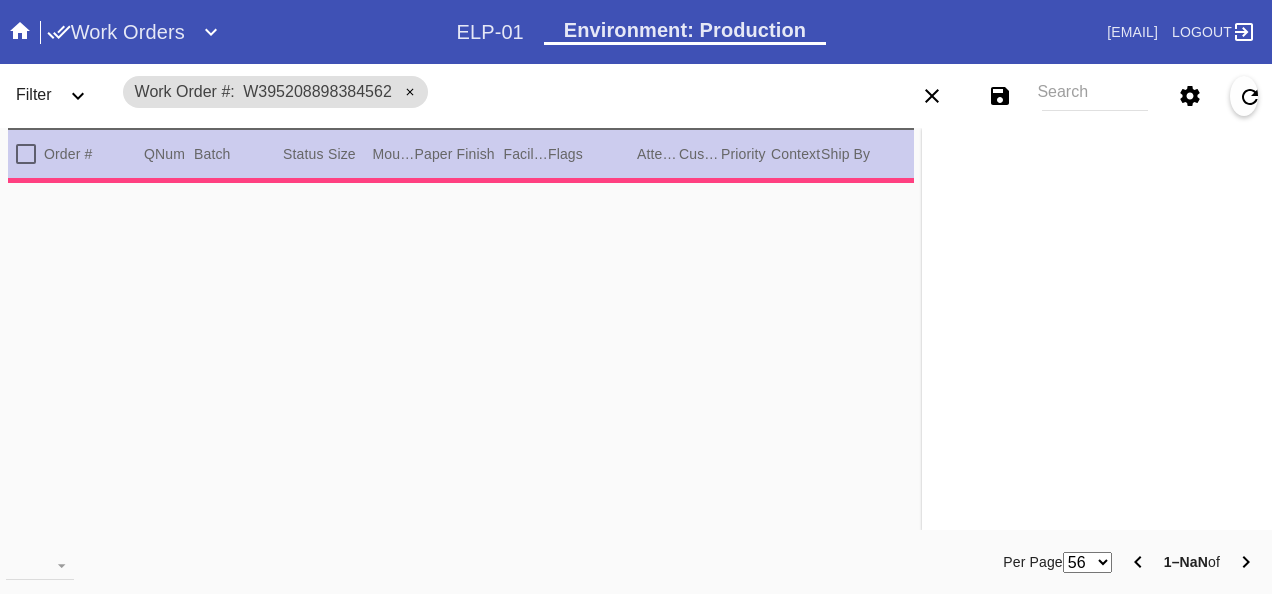 type on "3.0" 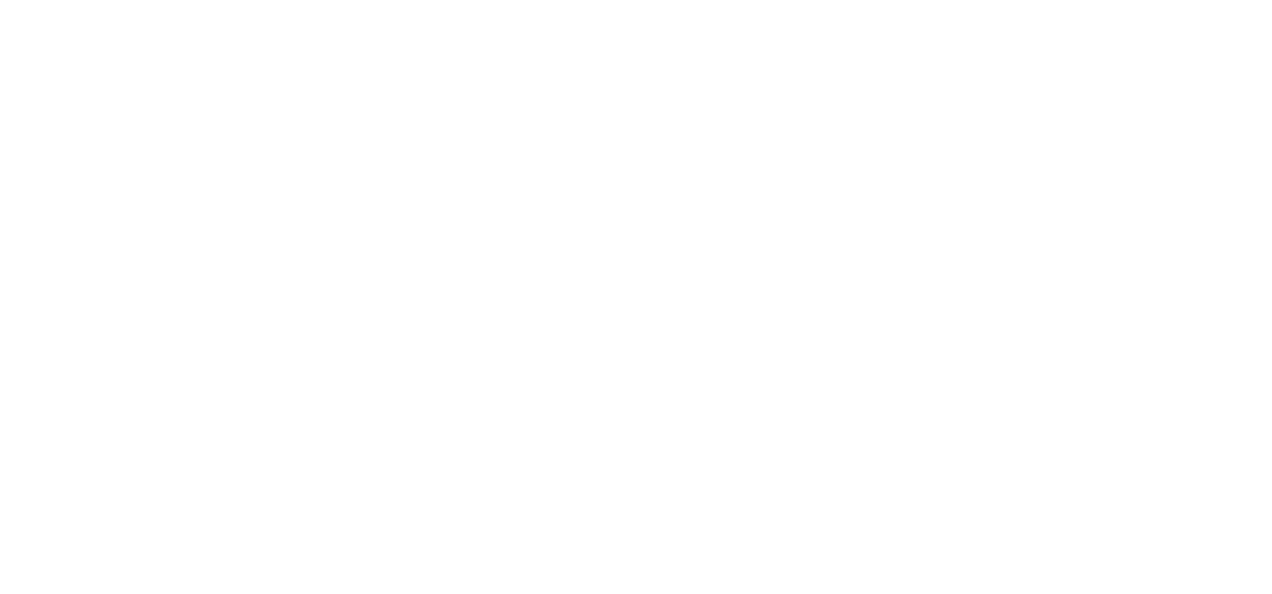 scroll, scrollTop: 0, scrollLeft: 0, axis: both 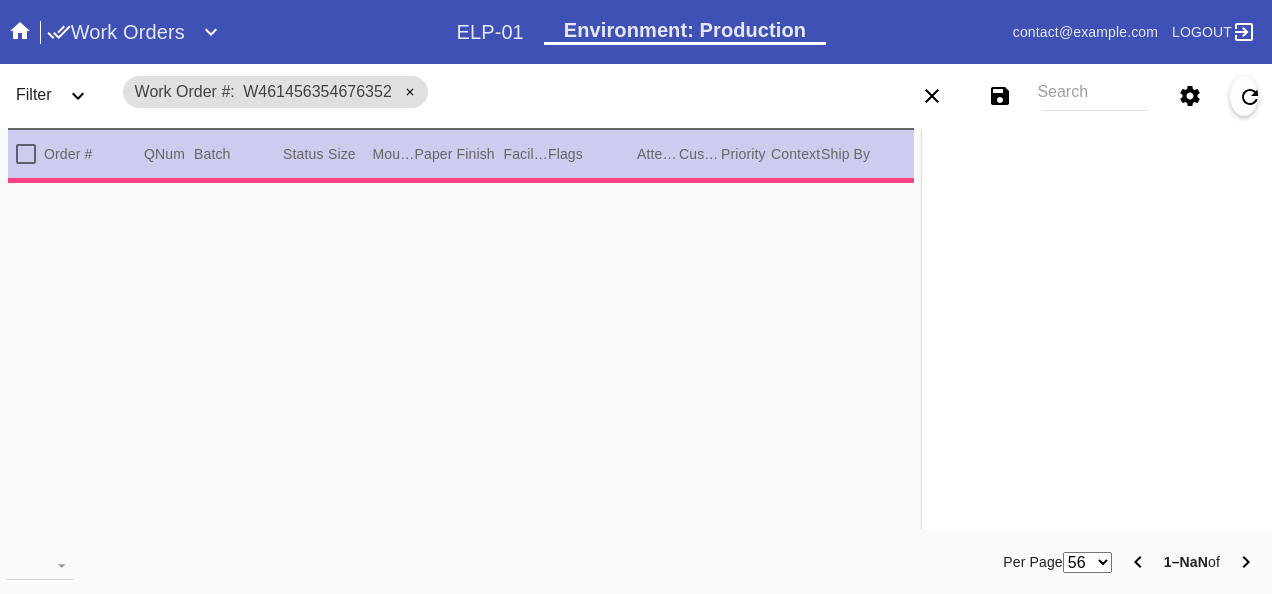 type on "3.0" 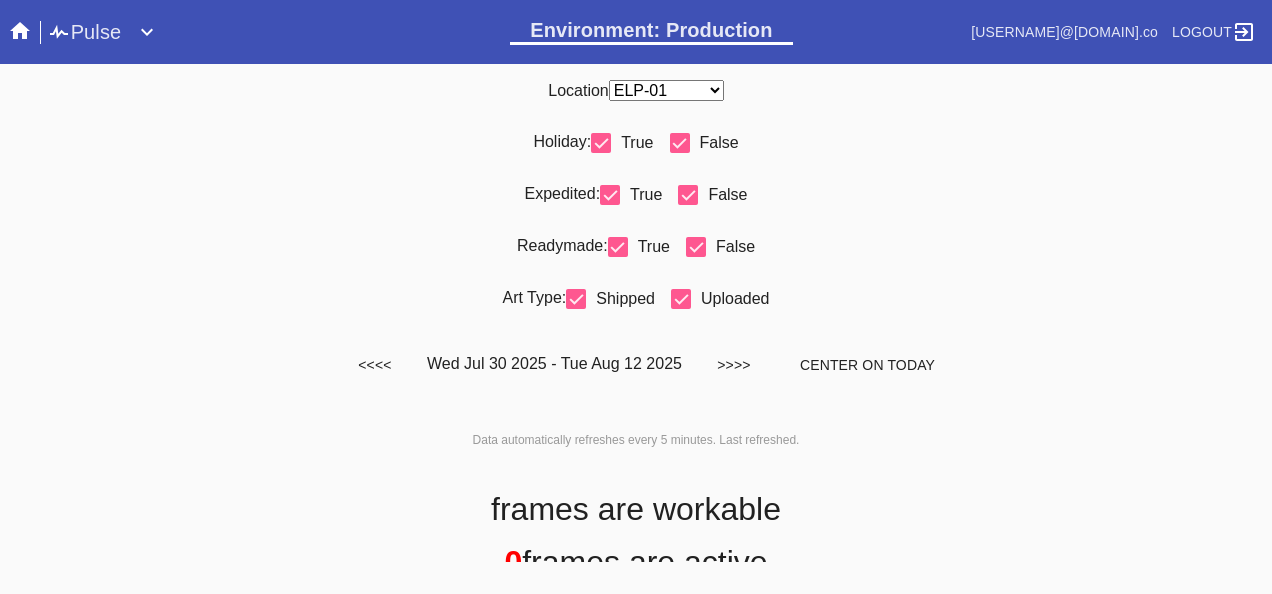 scroll, scrollTop: 0, scrollLeft: 0, axis: both 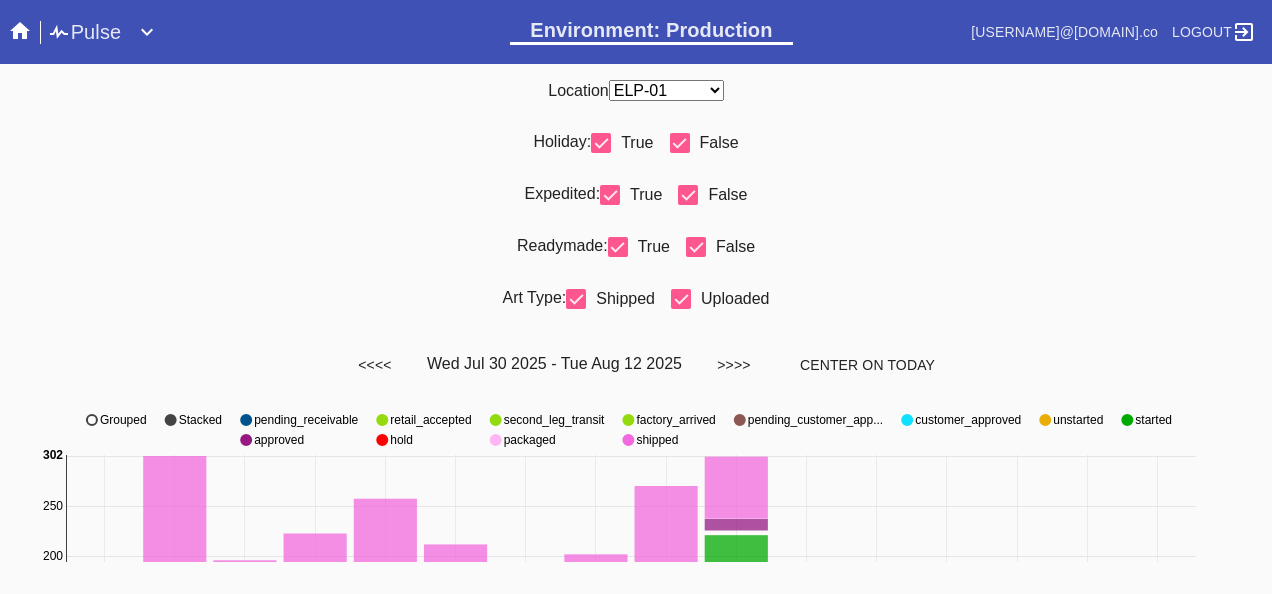 click on "Any Location DCA-05 ELP-01 LAS-01 LEX-01 LEX-03" at bounding box center [666, 90] 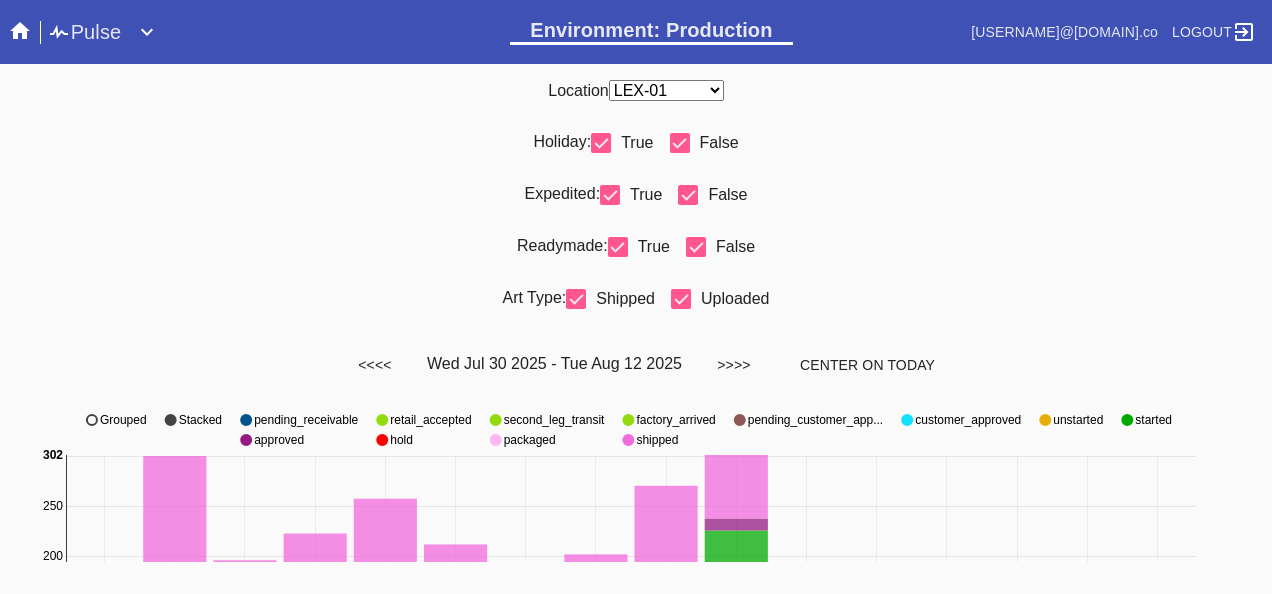 click on "Any Location DCA-05 ELP-01 LAS-01 LEX-01 LEX-03" at bounding box center [666, 90] 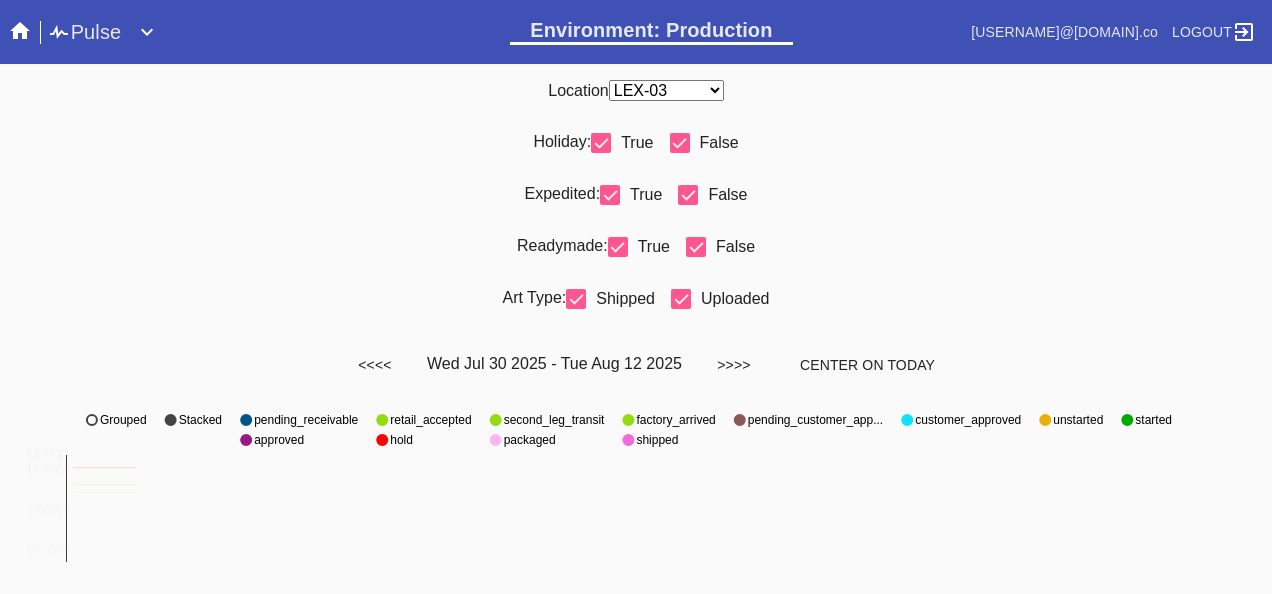 click on "Any Location DCA-05 ELP-01 LAS-01 LEX-01 LEX-03" at bounding box center (666, 90) 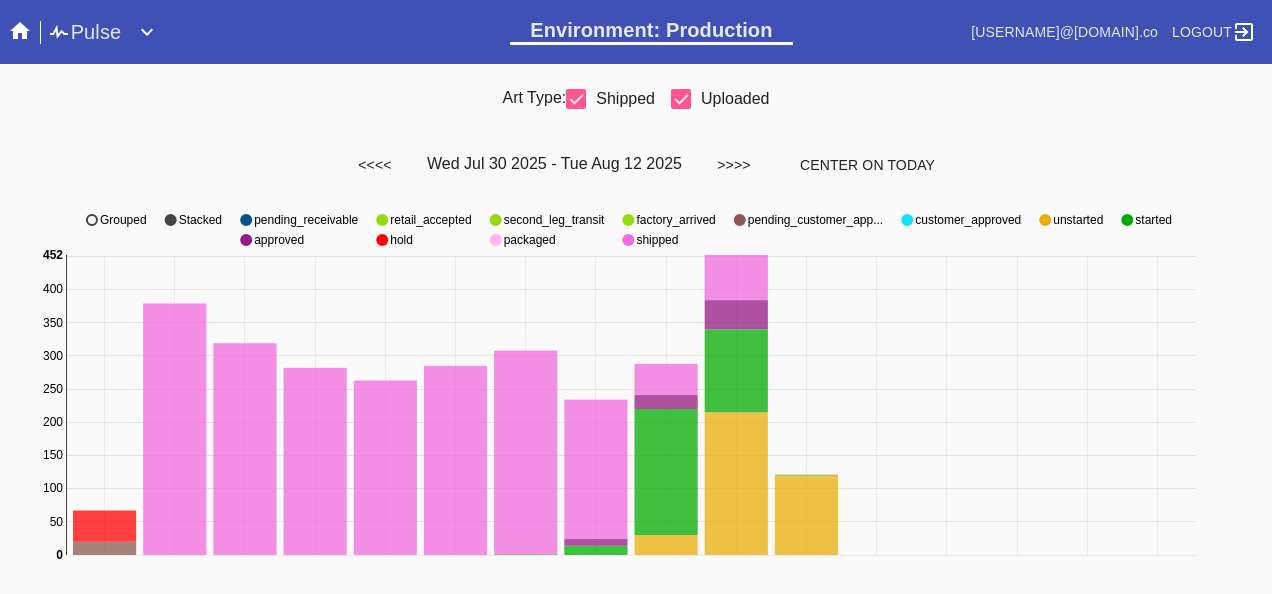 scroll, scrollTop: 0, scrollLeft: 0, axis: both 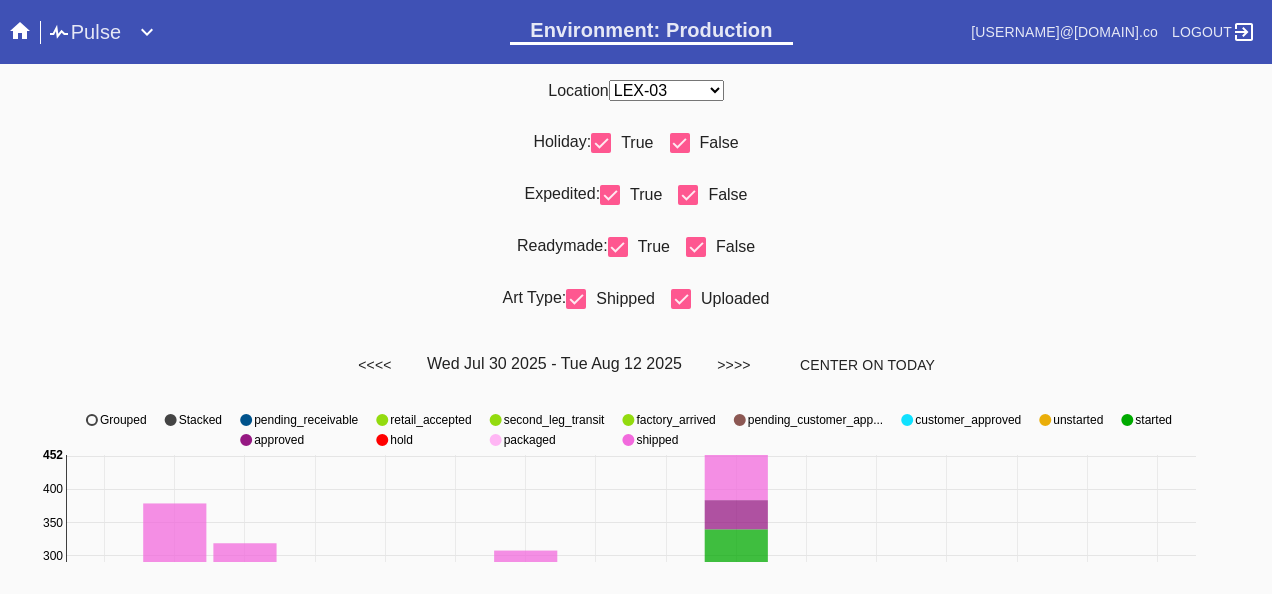 click on "Any Location DCA-05 ELP-01 LAS-01 LEX-01 LEX-03" at bounding box center (666, 90) 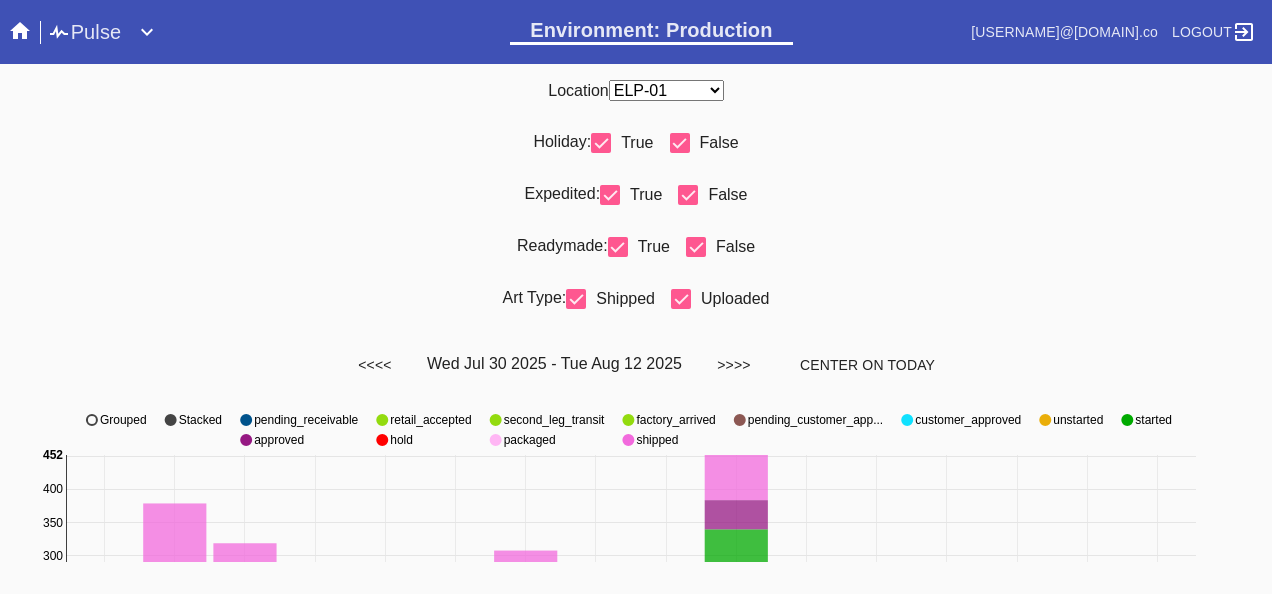 click on "Any Location DCA-05 ELP-01 LAS-01 LEX-01 LEX-03" at bounding box center (666, 90) 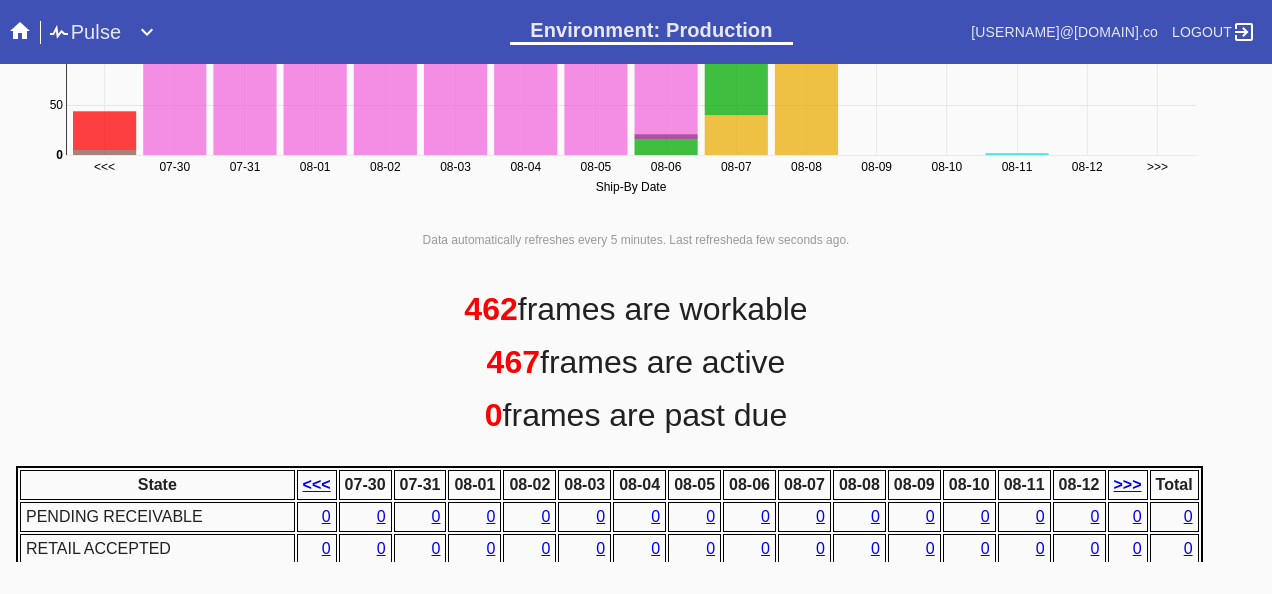 scroll, scrollTop: 1076, scrollLeft: 0, axis: vertical 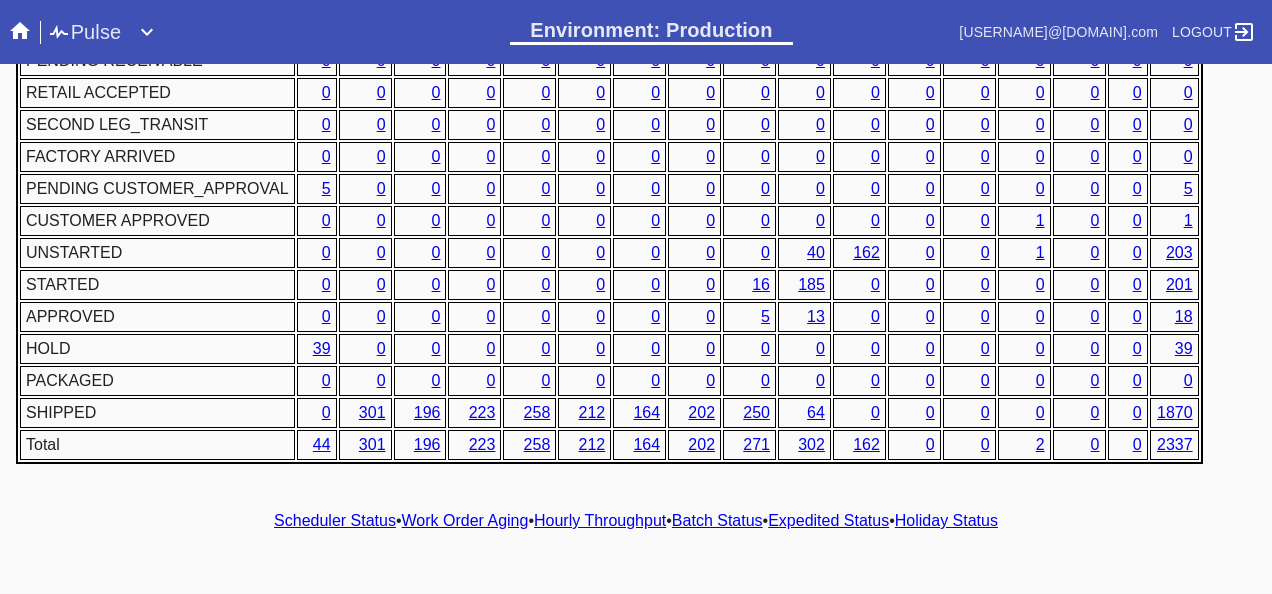 click on "Hourly Throughput" at bounding box center [600, 520] 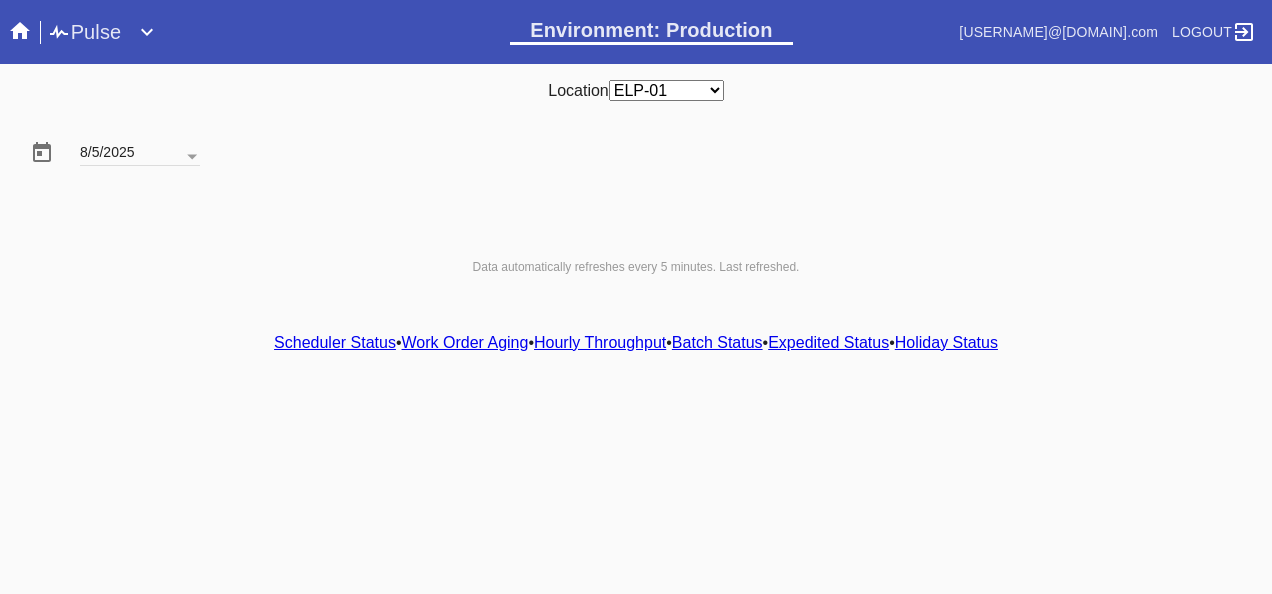 scroll, scrollTop: 0, scrollLeft: 0, axis: both 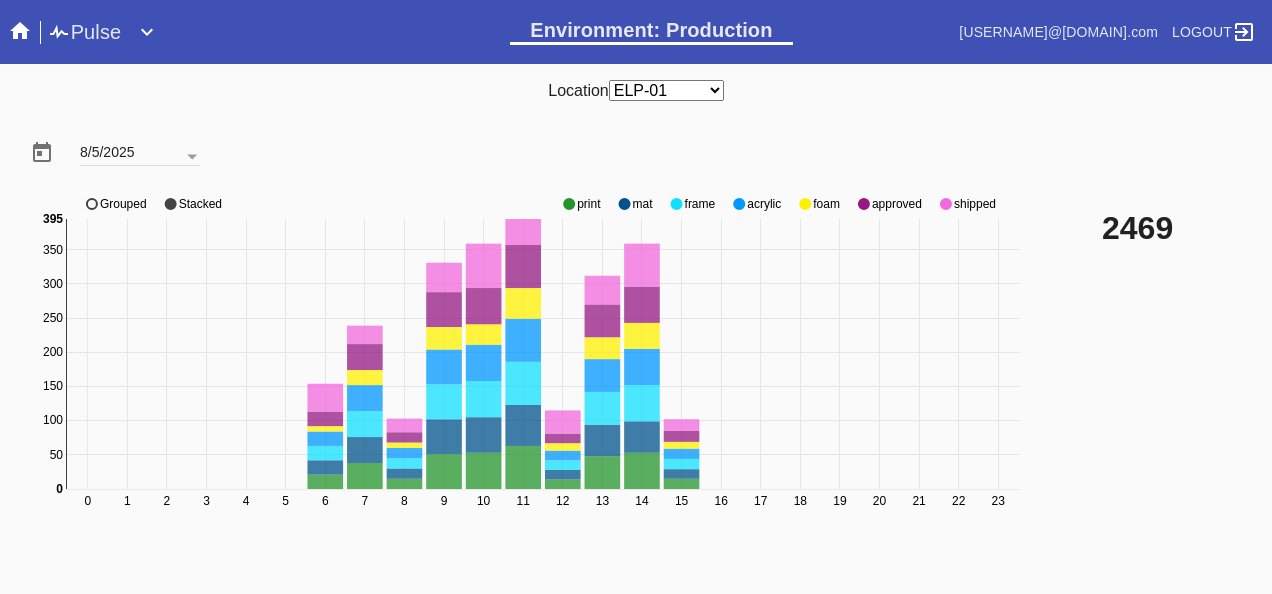 click 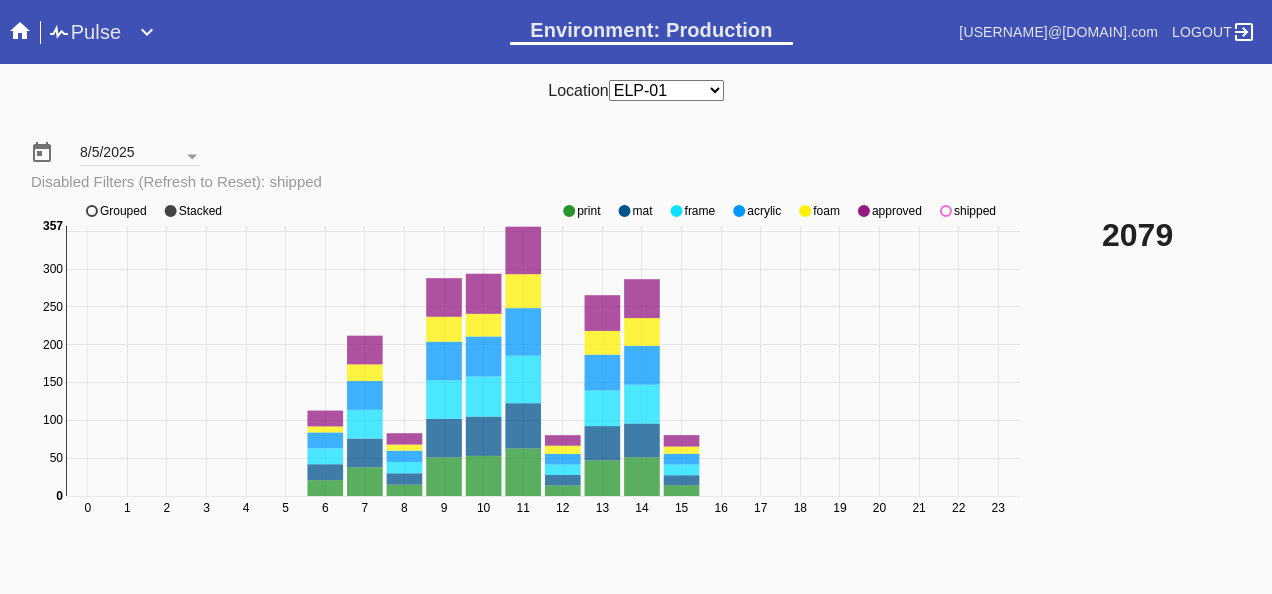 click 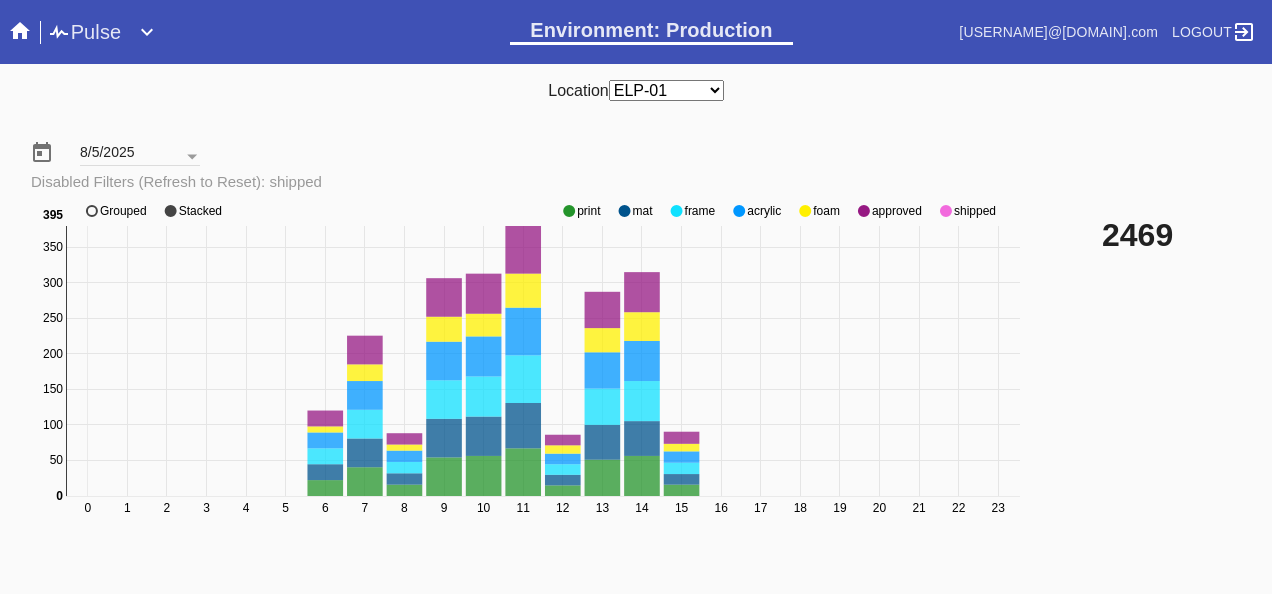 click 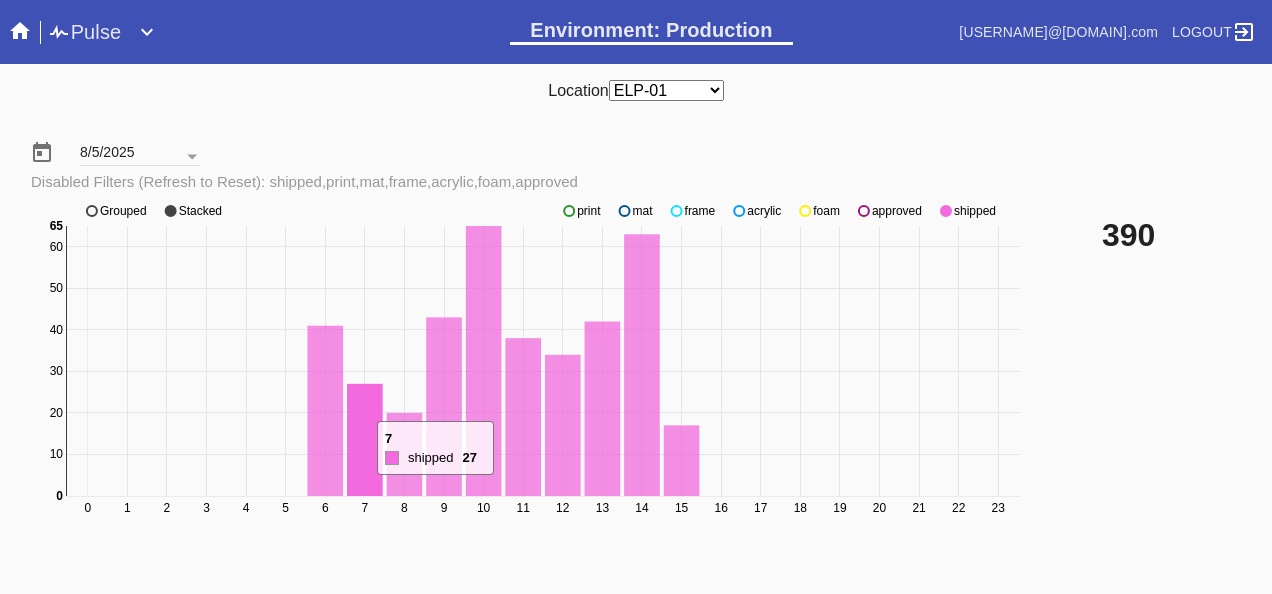 scroll, scrollTop: 140, scrollLeft: 0, axis: vertical 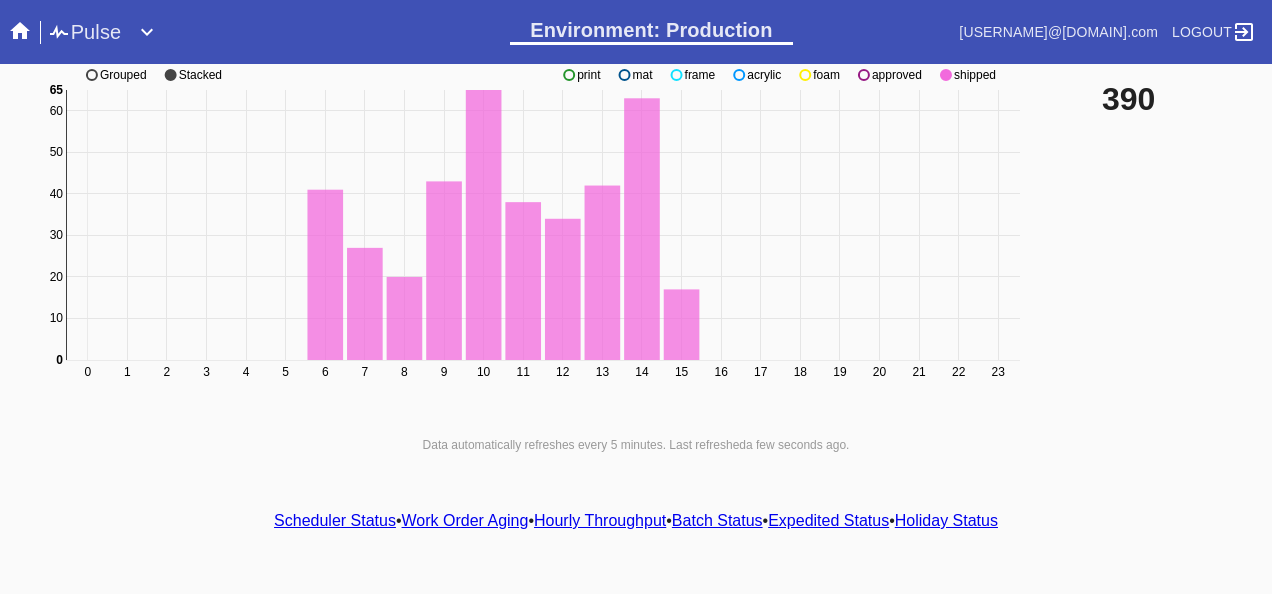 click on "Scheduler Status" at bounding box center [335, 520] 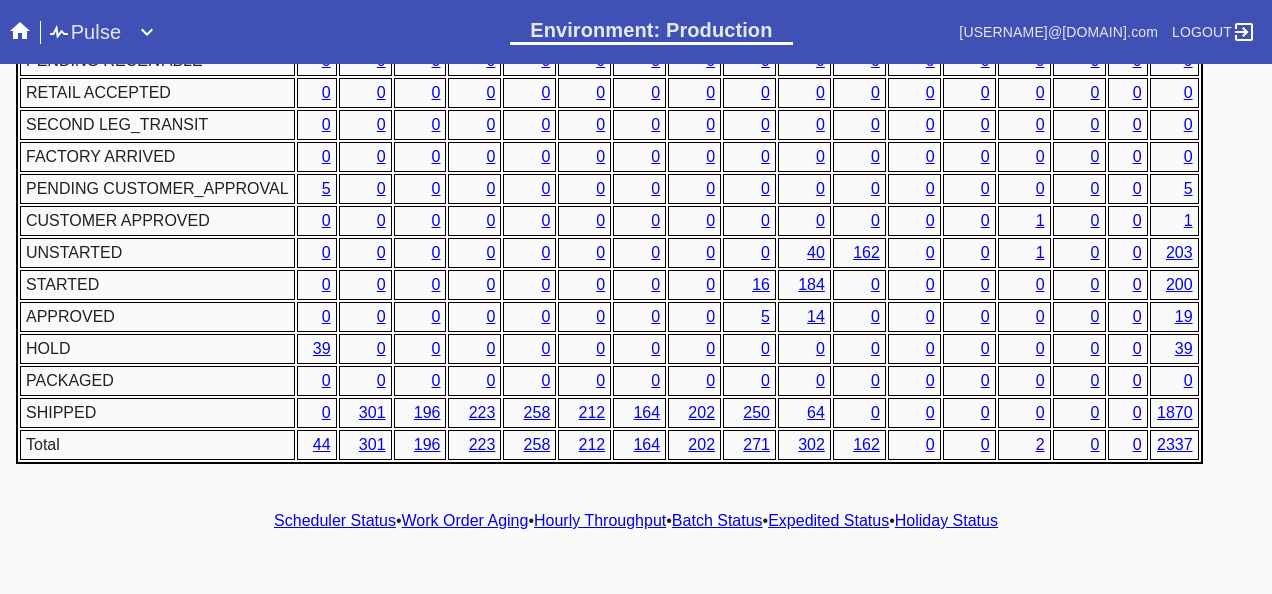 scroll, scrollTop: 1076, scrollLeft: 0, axis: vertical 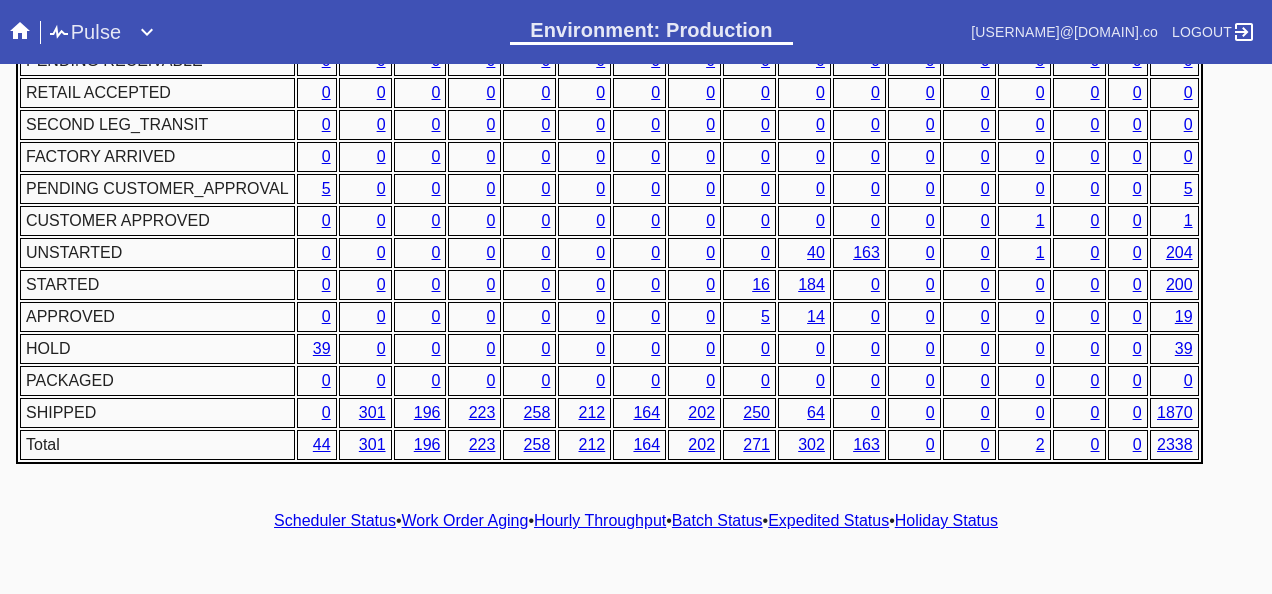 click on "Hourly Throughput" at bounding box center [600, 520] 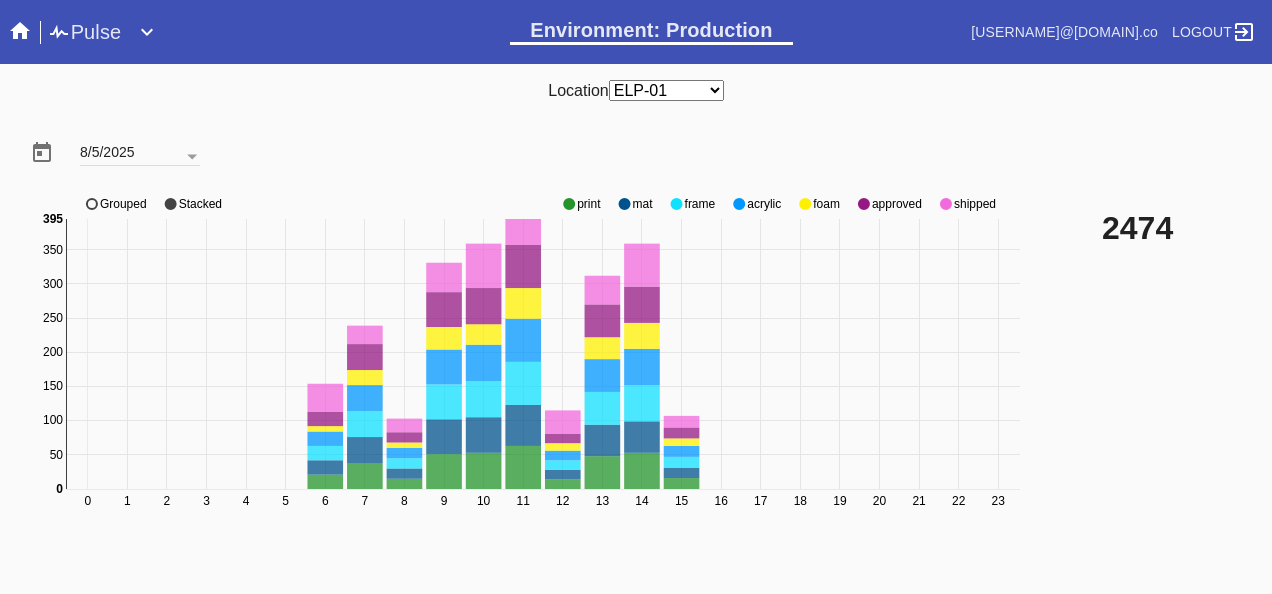 click 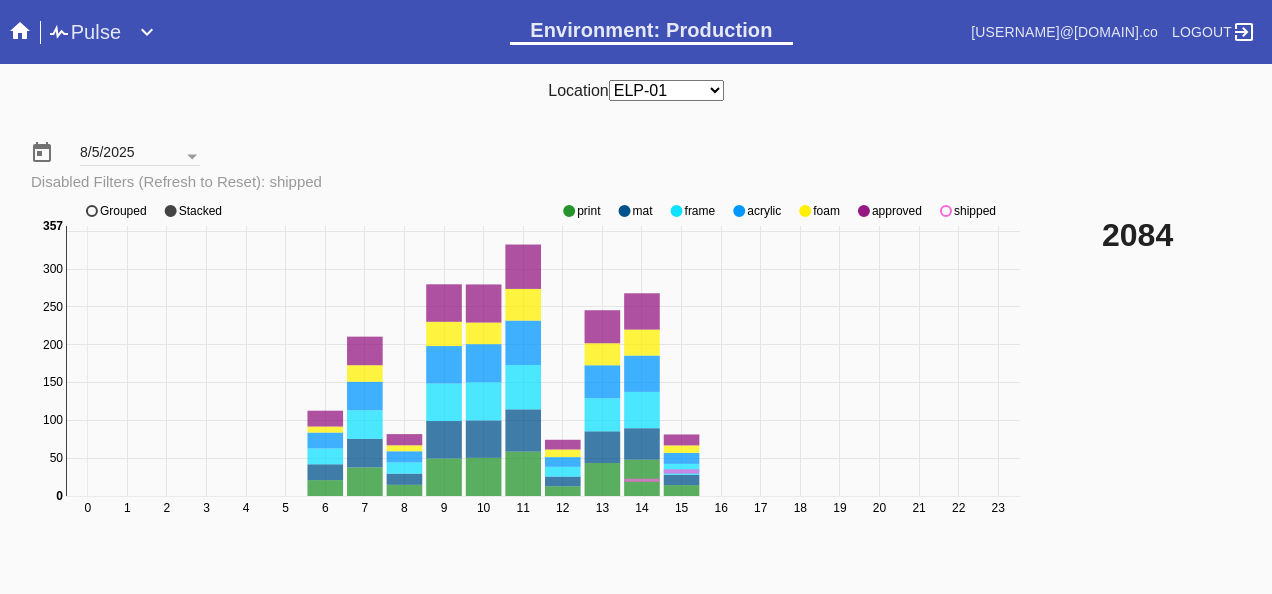 click 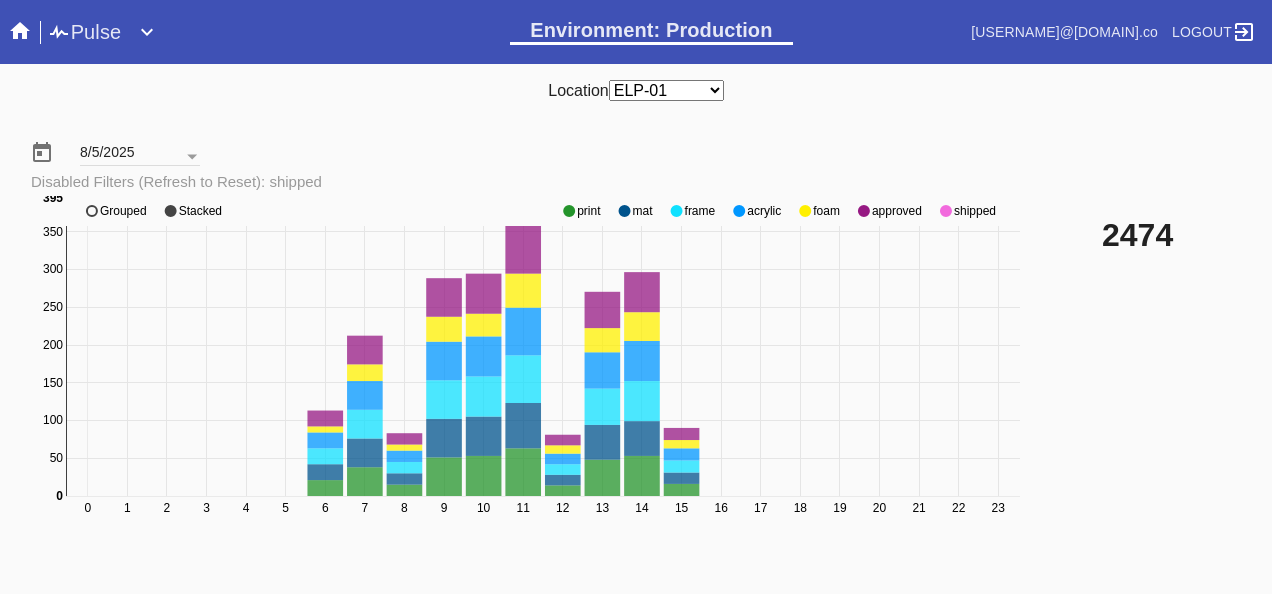 click 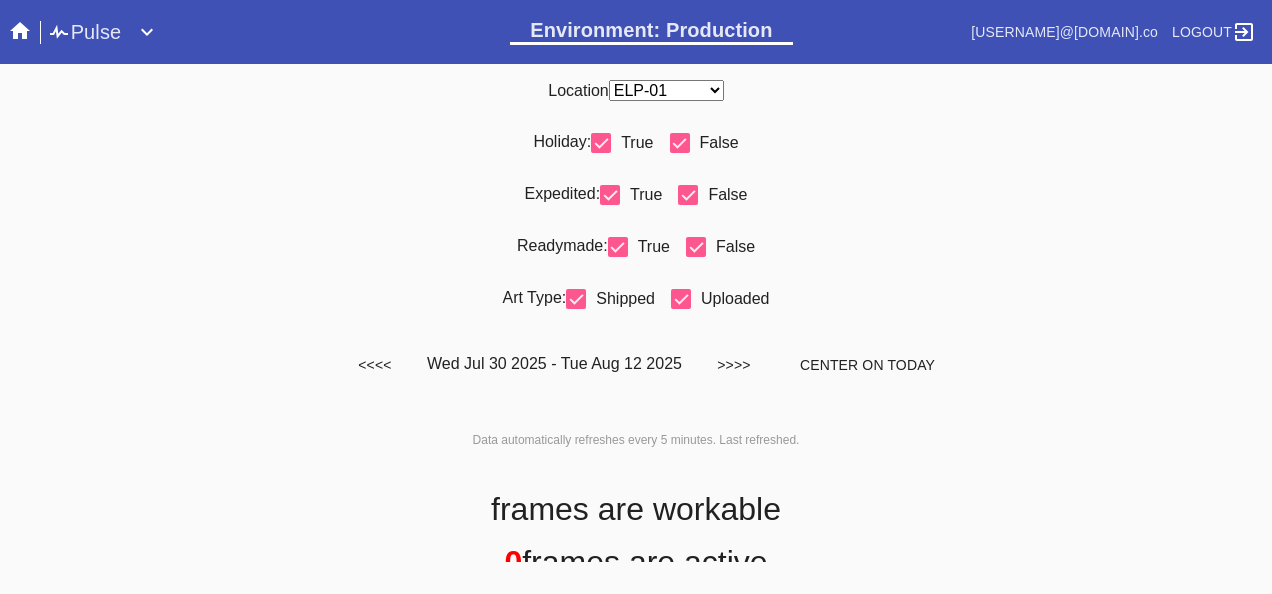 scroll, scrollTop: 0, scrollLeft: 0, axis: both 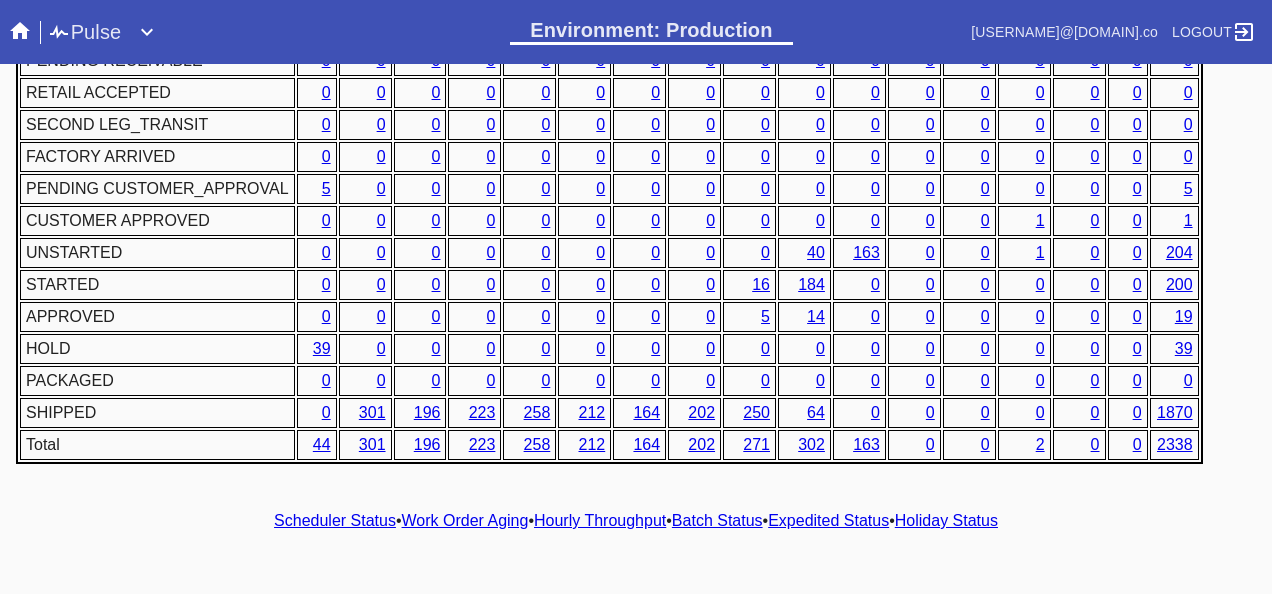 click on "19" at bounding box center (1184, 316) 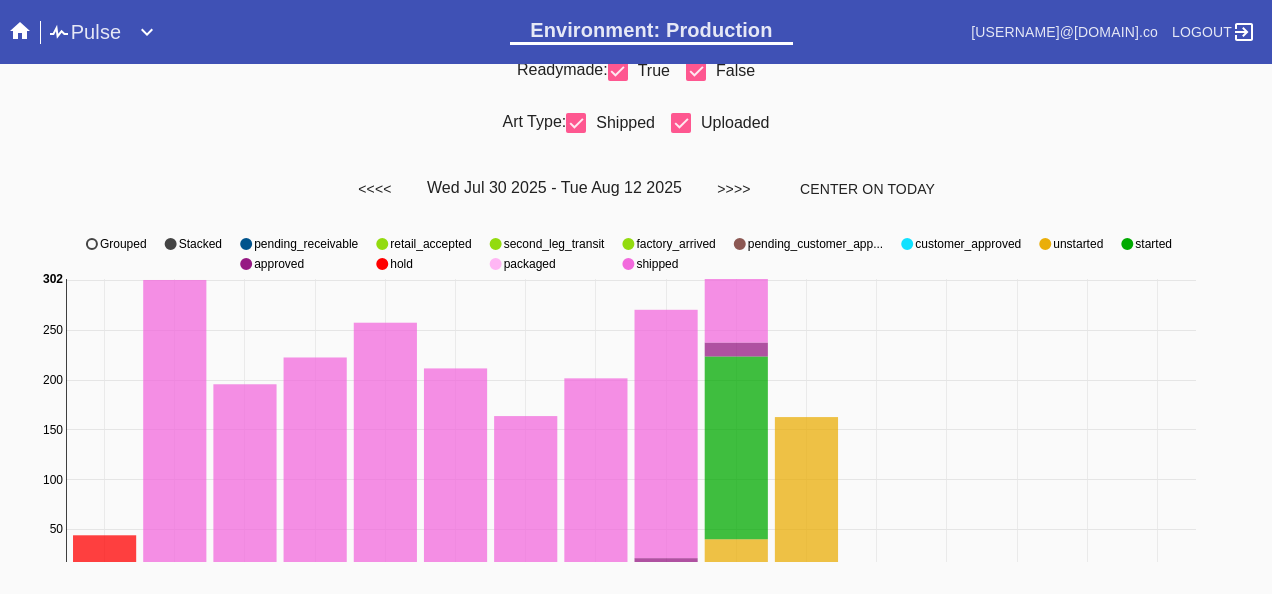 scroll, scrollTop: 0, scrollLeft: 0, axis: both 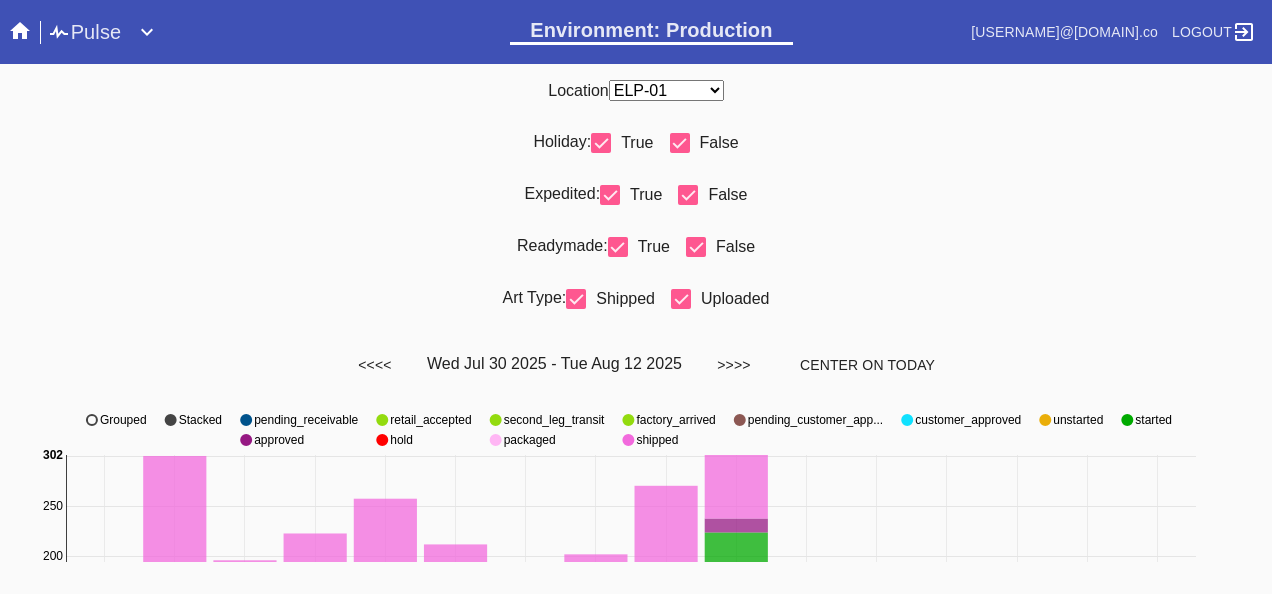 click on "Any Location DCA-05 ELP-01 LAS-01 LEX-01 LEX-03" at bounding box center (666, 90) 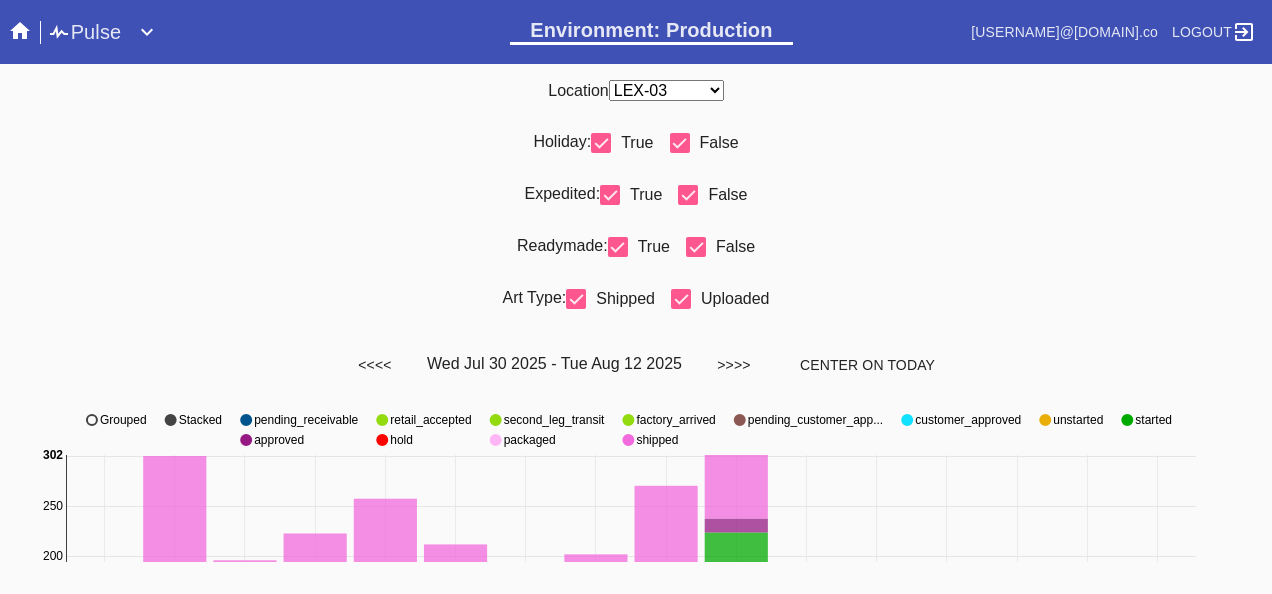 click on "Any Location DCA-05 ELP-01 LAS-01 LEX-01 LEX-03" at bounding box center [666, 90] 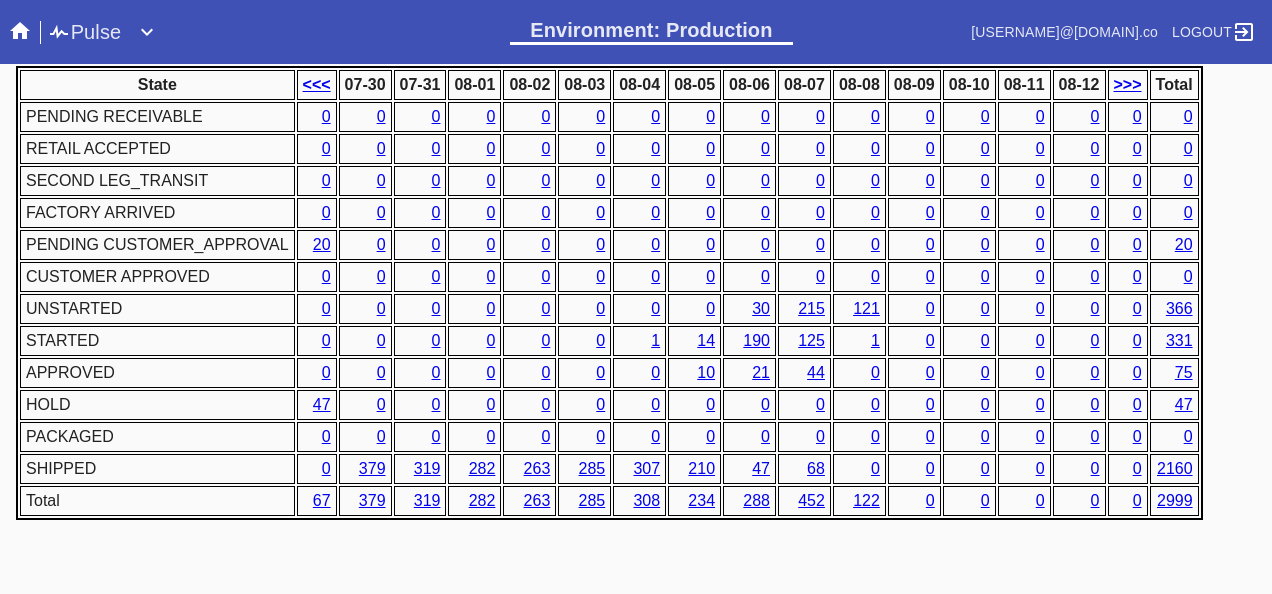 scroll, scrollTop: 1076, scrollLeft: 0, axis: vertical 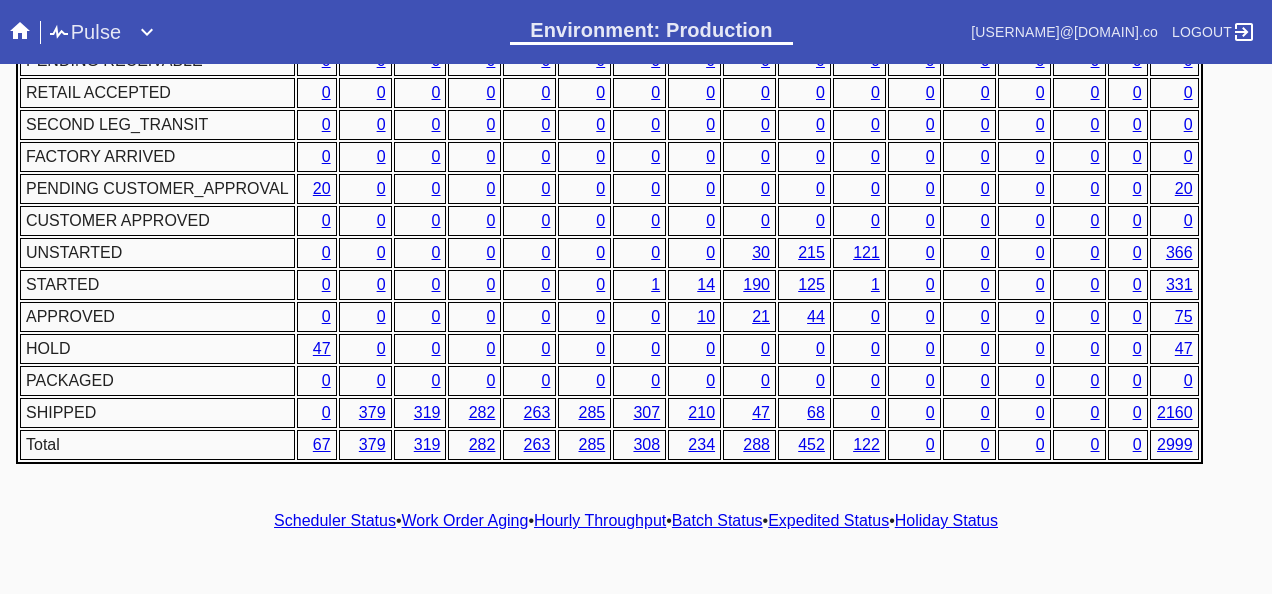 click on "366" at bounding box center (1179, 252) 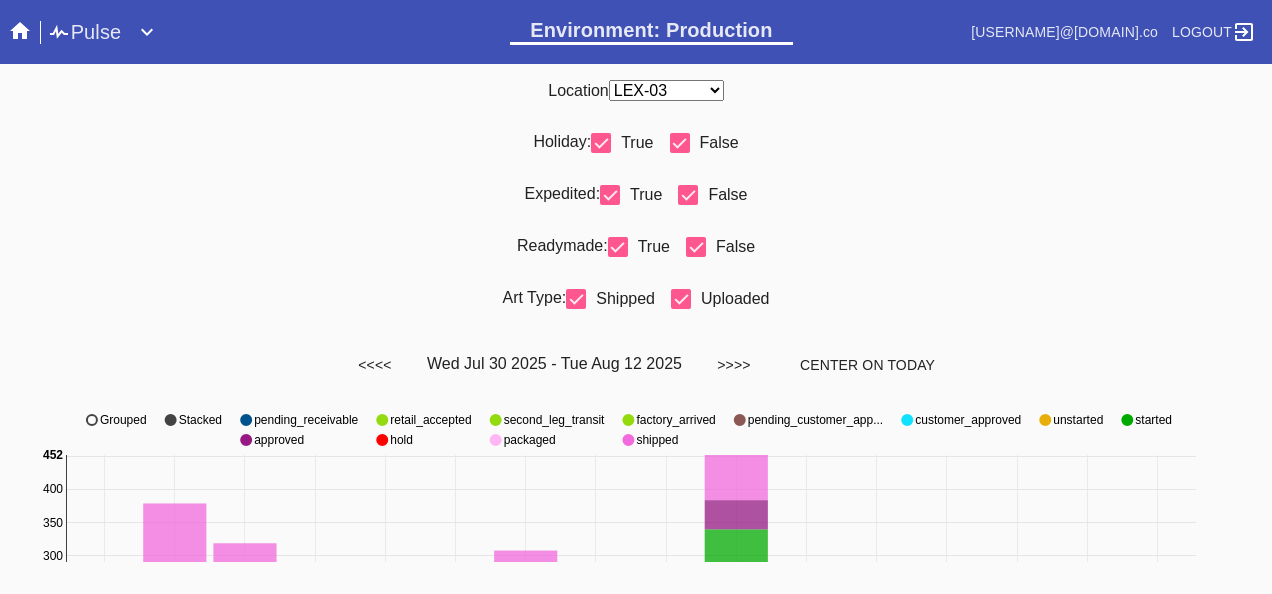 scroll, scrollTop: 600, scrollLeft: 0, axis: vertical 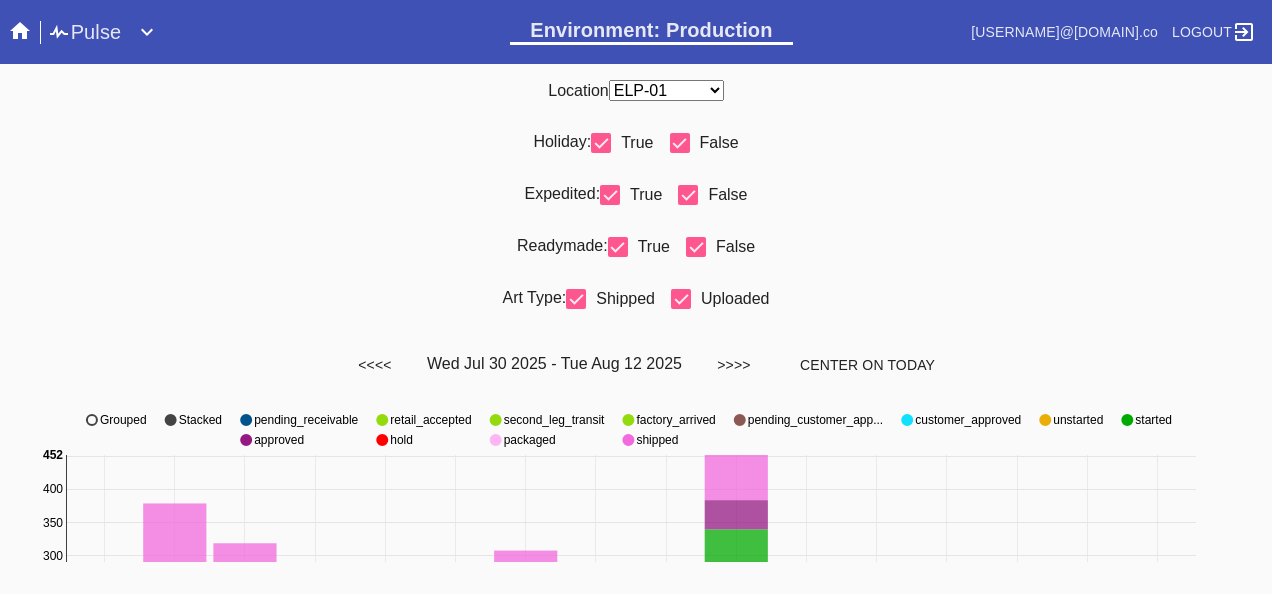 click on "Any Location DCA-05 ELP-01 LAS-01 LEX-01 LEX-03" at bounding box center [666, 90] 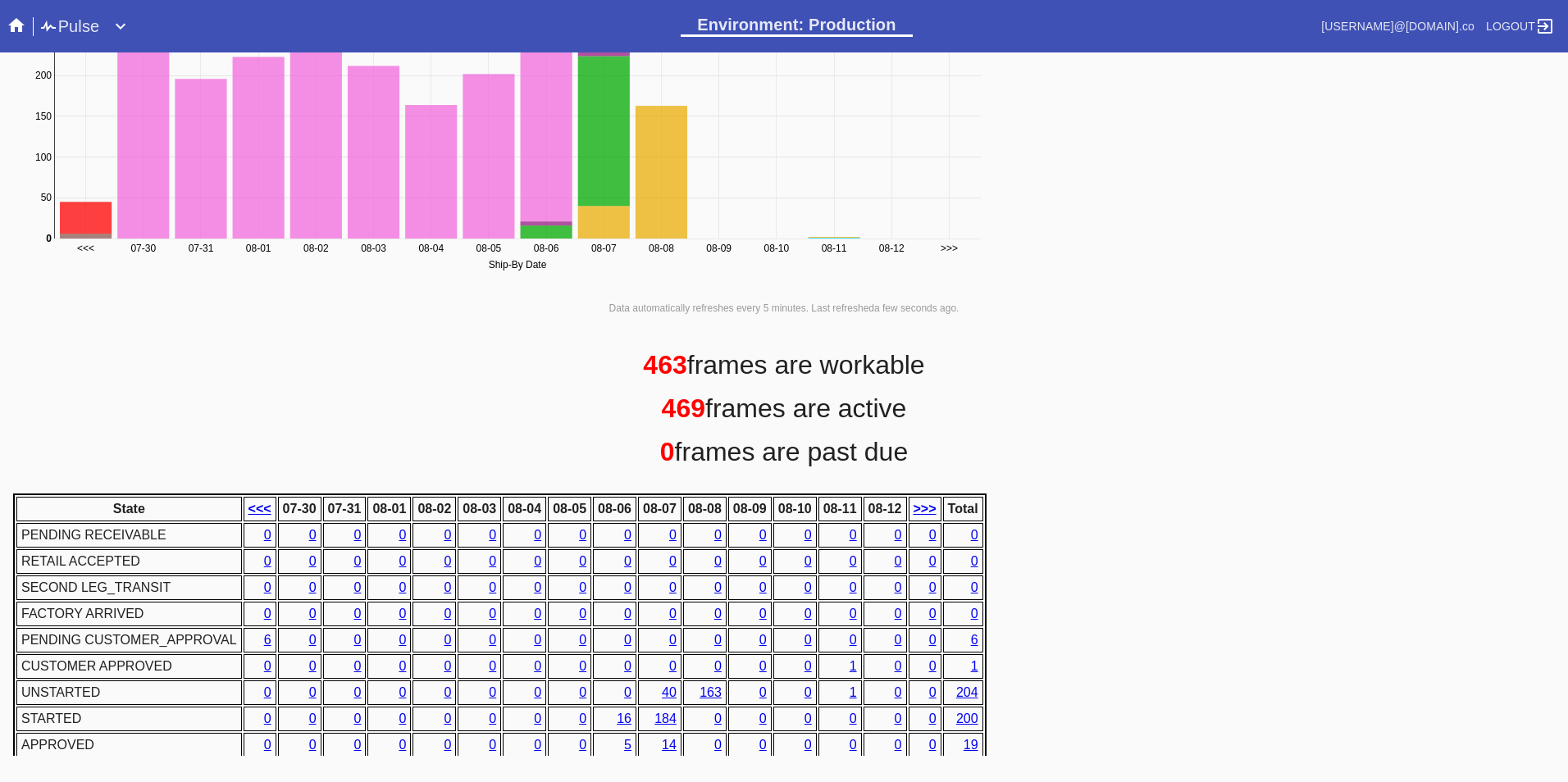 scroll, scrollTop: 588, scrollLeft: 0, axis: vertical 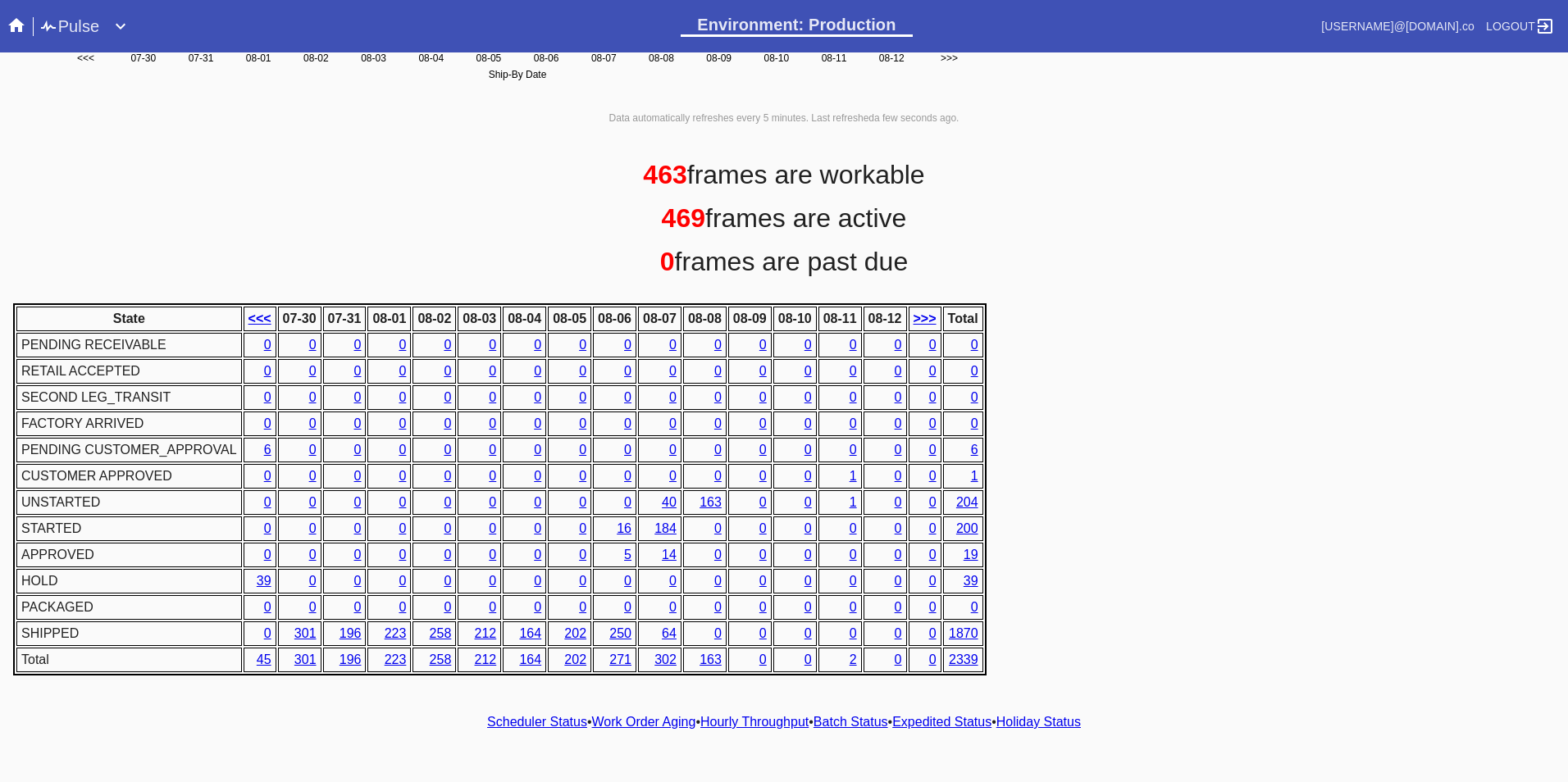 click on "19" at bounding box center (971, 554) 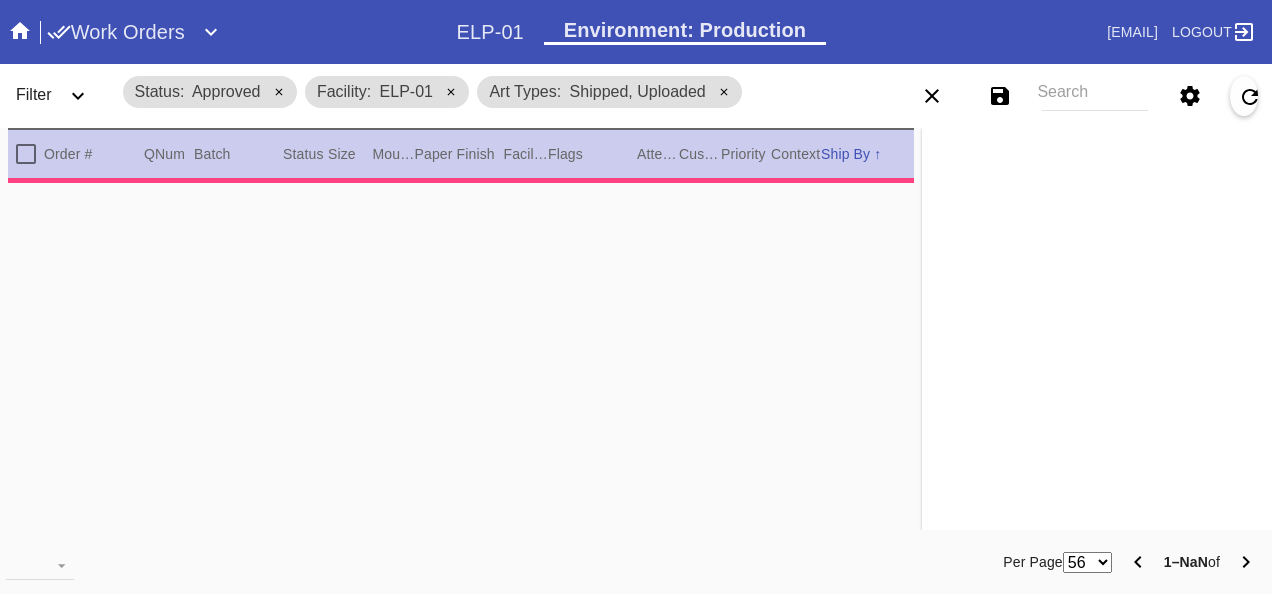 scroll, scrollTop: 0, scrollLeft: 0, axis: both 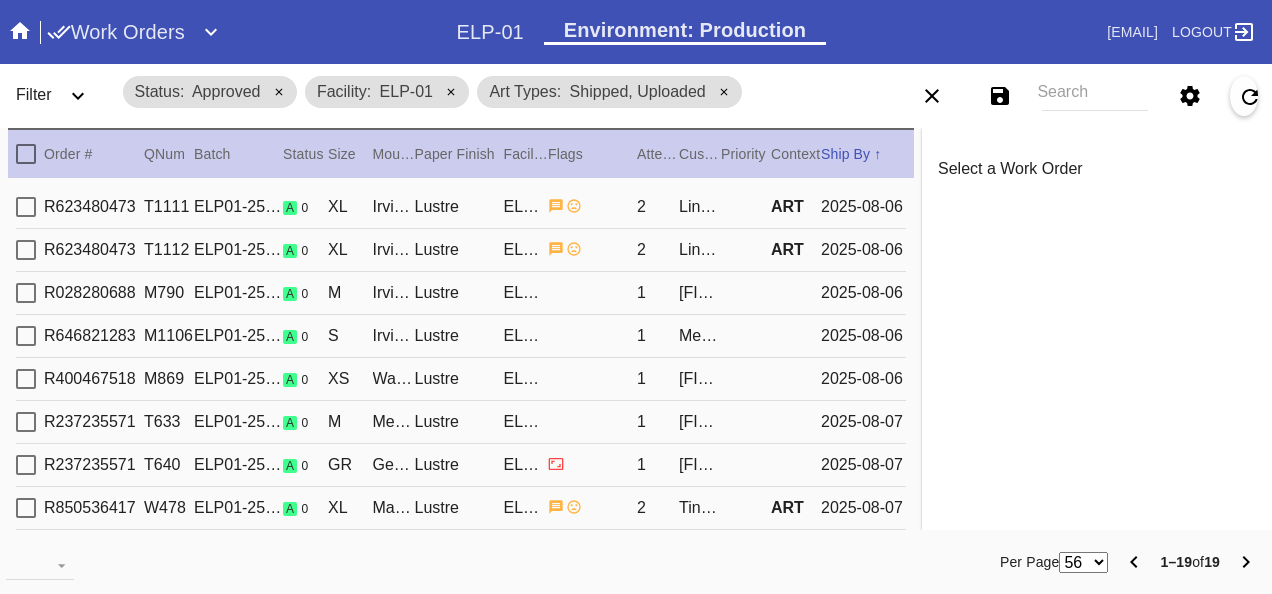 click on "R623480473 T1111 ELP01-250805-003 a   0 XL Irvine Slim / Fabric White Lustre ELP-01 2 Lindsay Pistor
ART 2025-08-06" at bounding box center (461, 207) 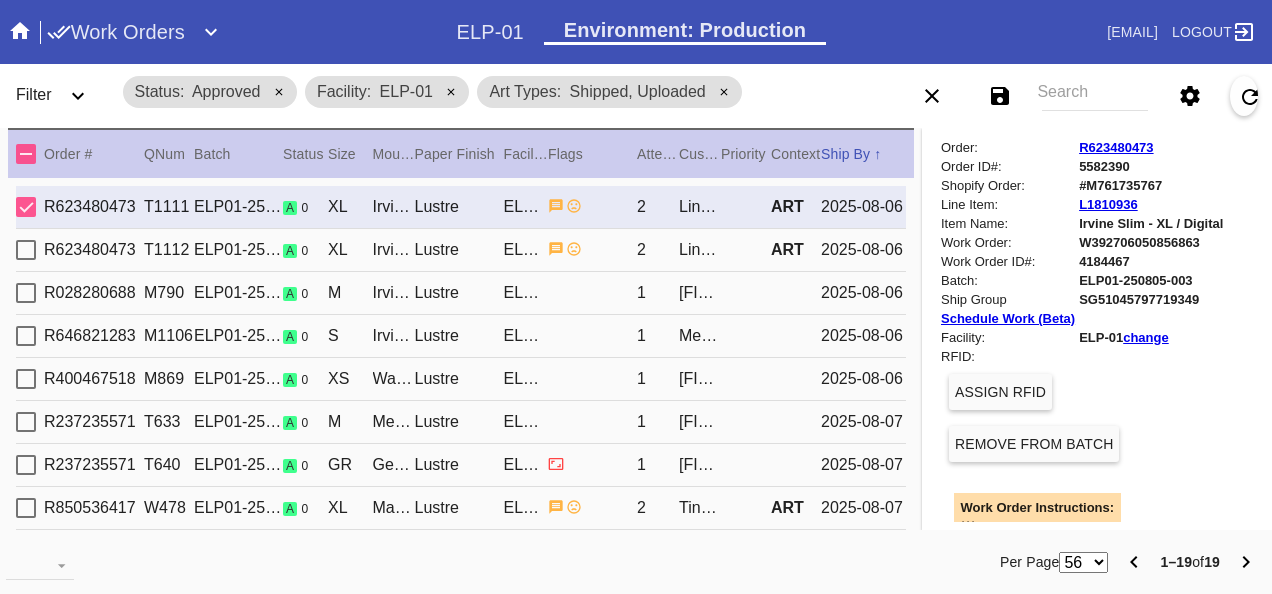 scroll, scrollTop: 0, scrollLeft: 0, axis: both 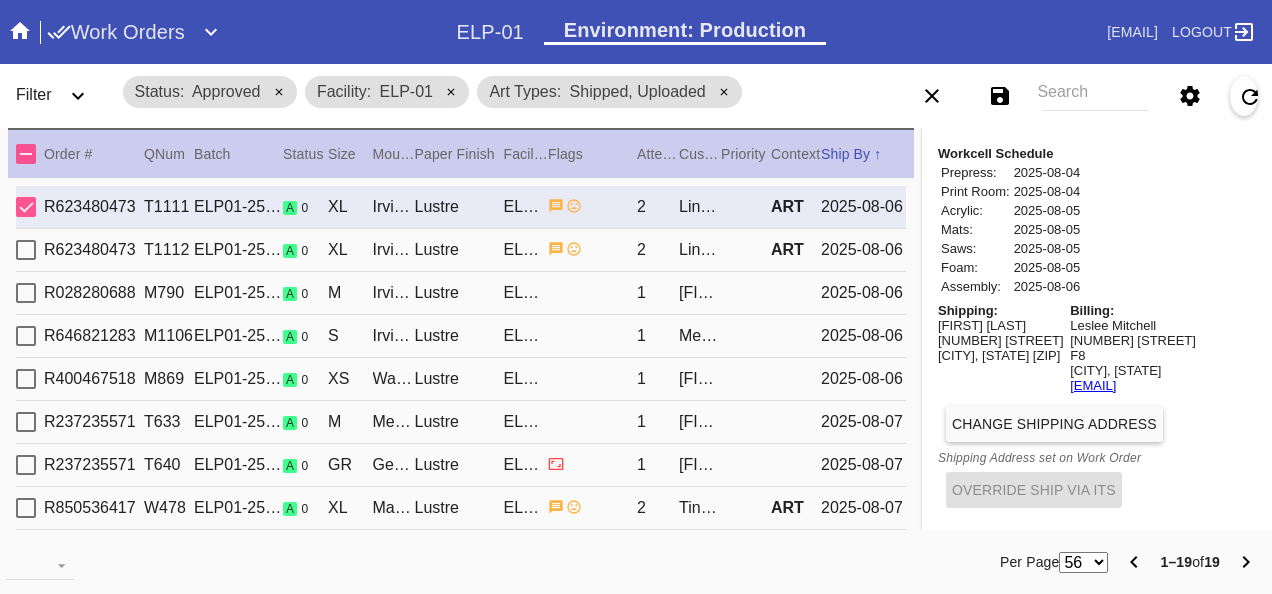 click on "2" at bounding box center [658, 250] 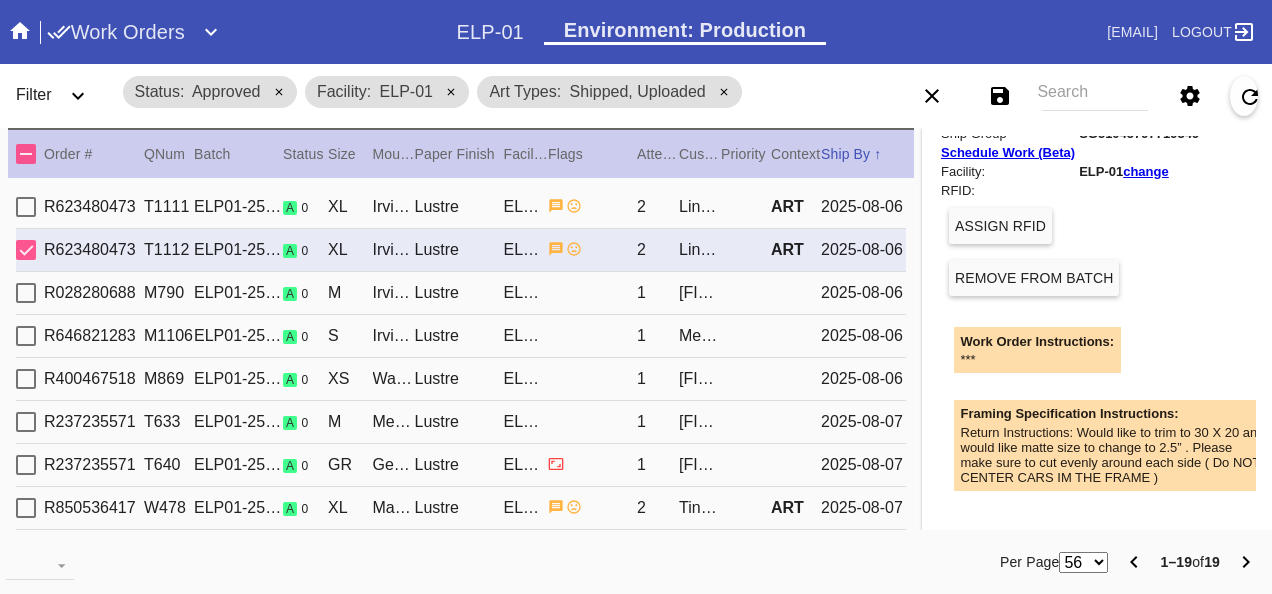 scroll, scrollTop: 0, scrollLeft: 0, axis: both 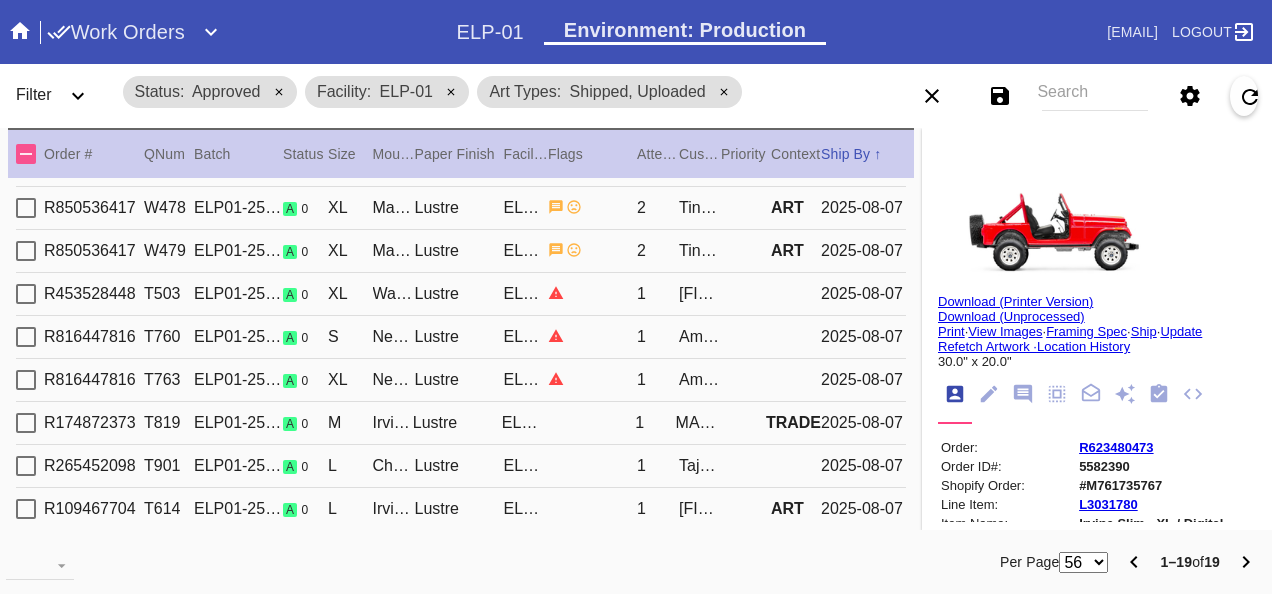 click on "R850536417 W478 ELP01-250805-016 a   0 XL Marin / Dove White Lustre ELP-01 2 Tina Bhutani-Jacques
ART 2025-08-07" at bounding box center (461, 208) 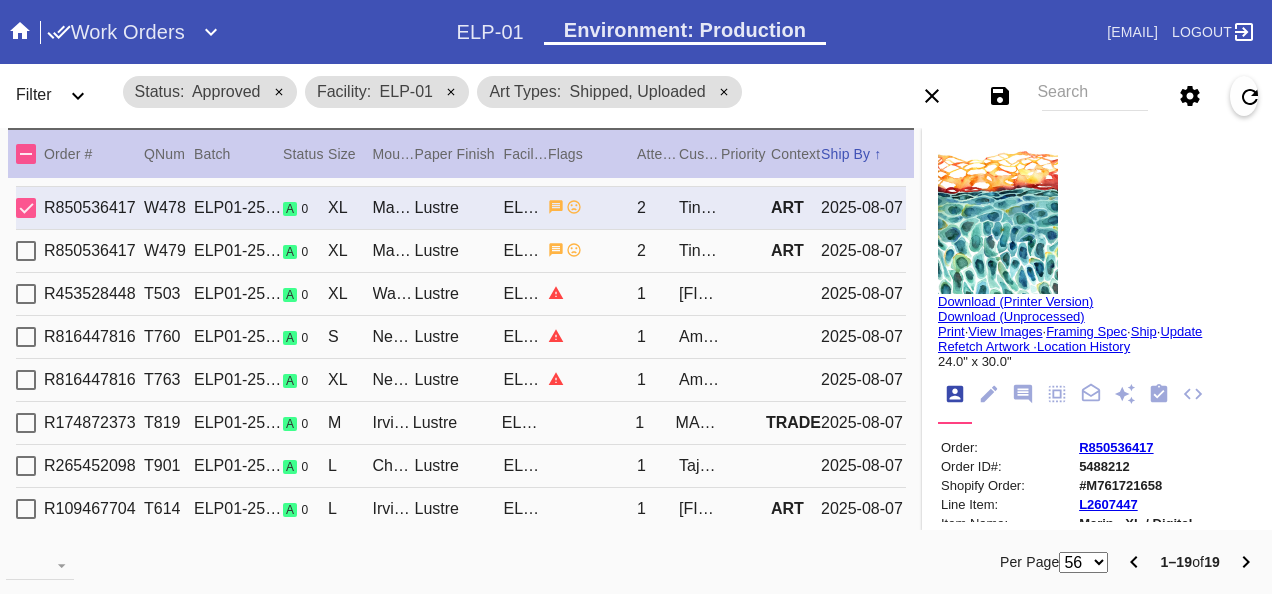 click on "R850536417 W479 ELP01-250805-016 a   0 XL Marin / Dove White Lustre ELP-01 2 Tina Bhutani-Jacques
ART 2025-08-07" at bounding box center [461, 251] 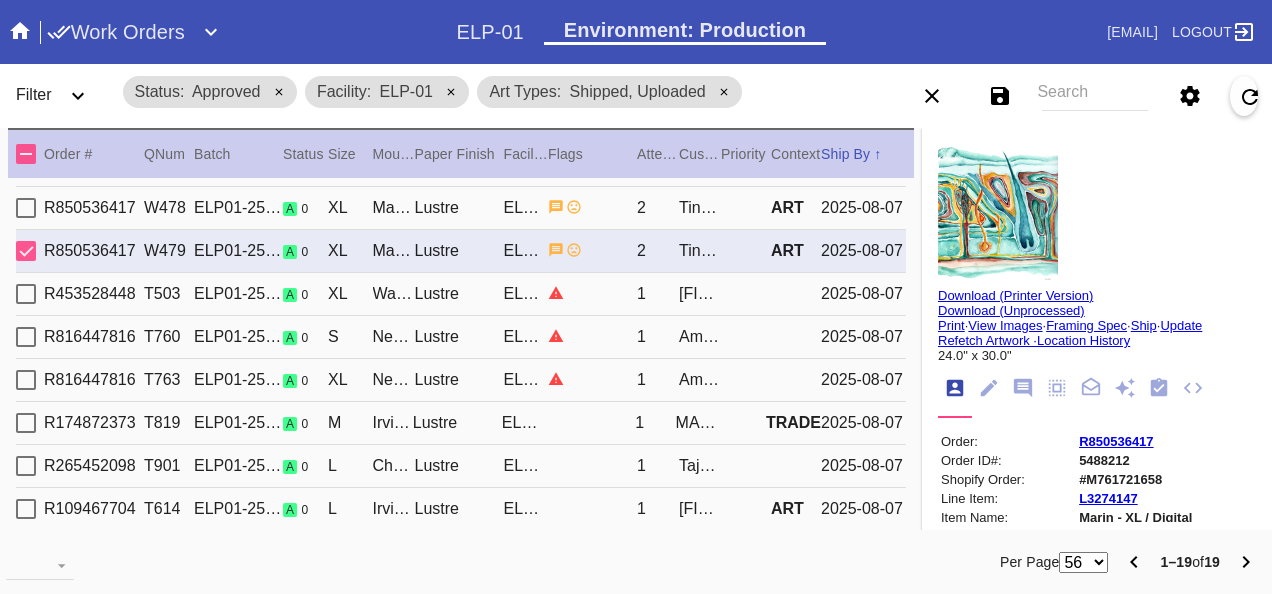 scroll, scrollTop: 0, scrollLeft: 0, axis: both 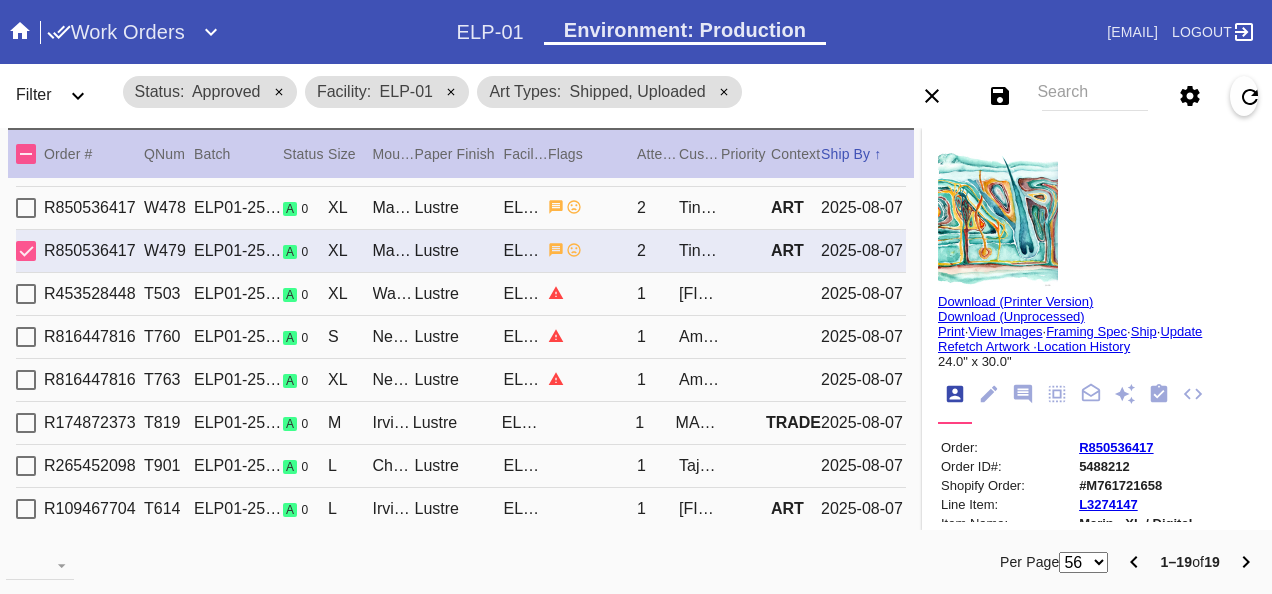 click on "Tina Bhutani-Jacques" at bounding box center (700, 208) 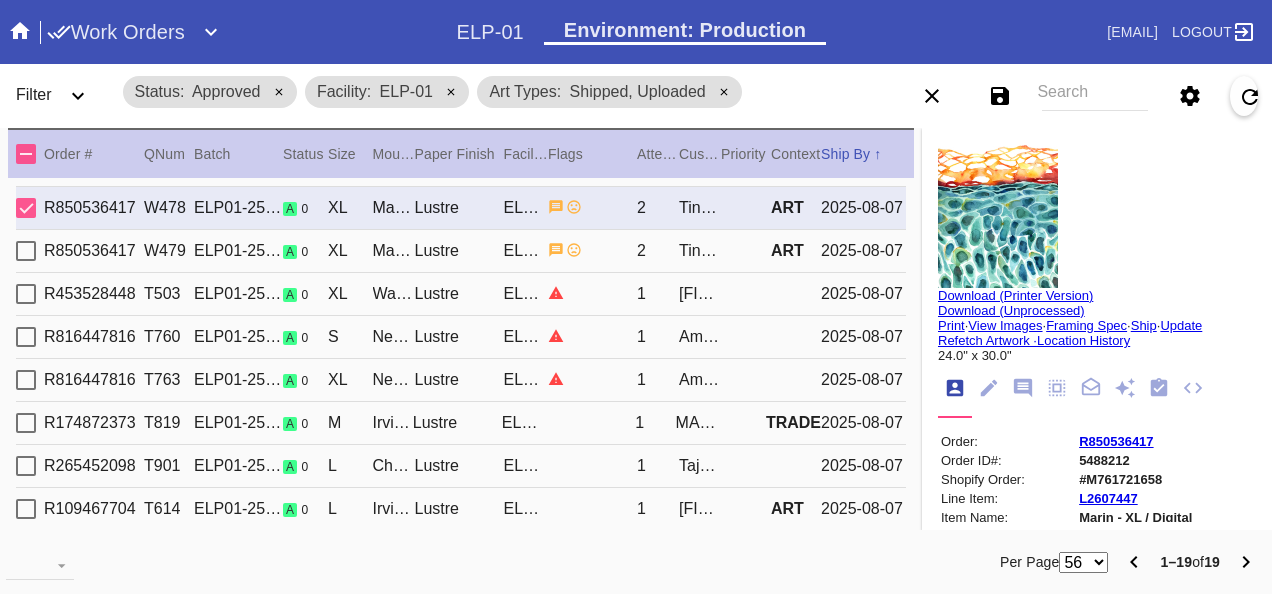 scroll, scrollTop: 0, scrollLeft: 0, axis: both 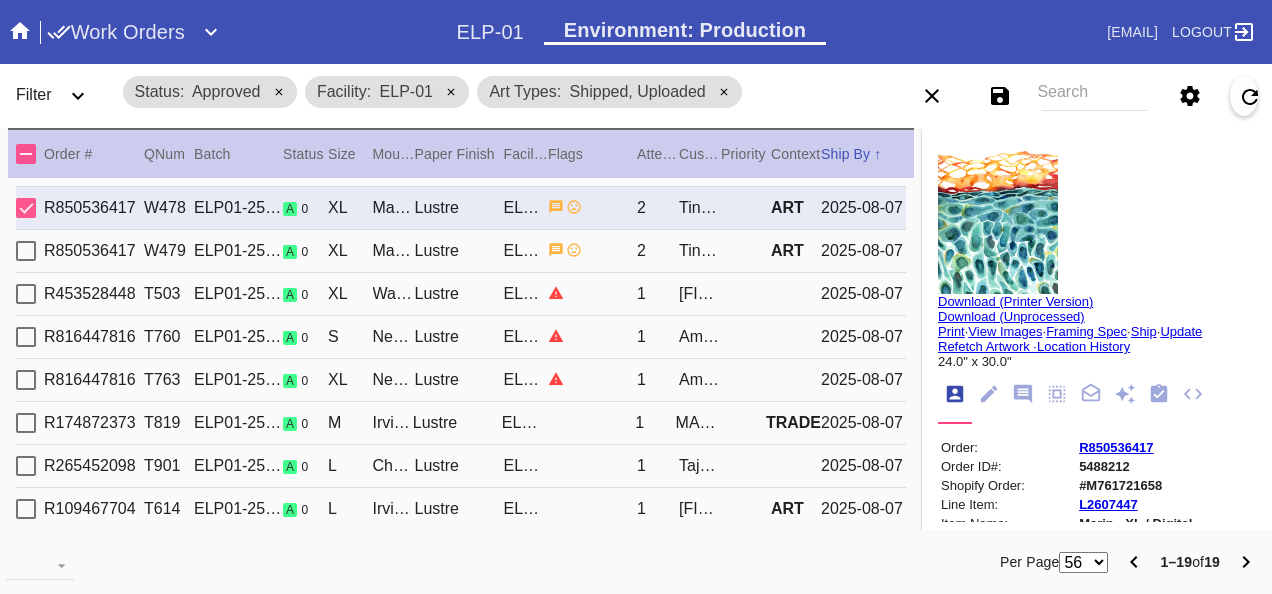 click on "R850536417" at bounding box center (1116, 447) 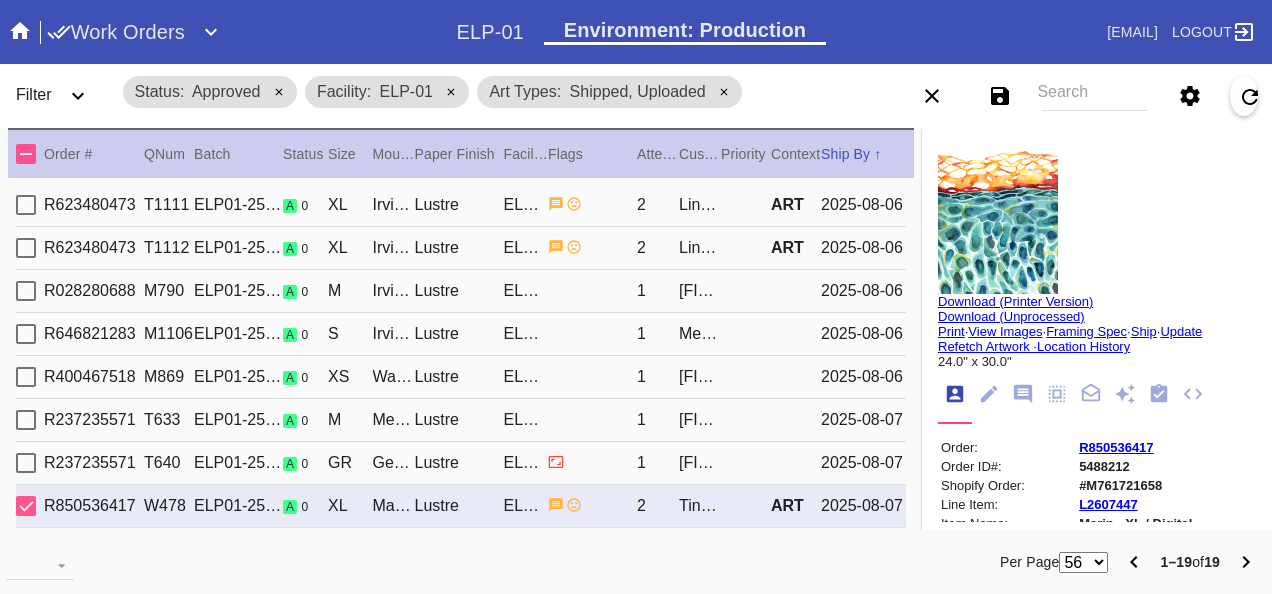 scroll, scrollTop: 0, scrollLeft: 0, axis: both 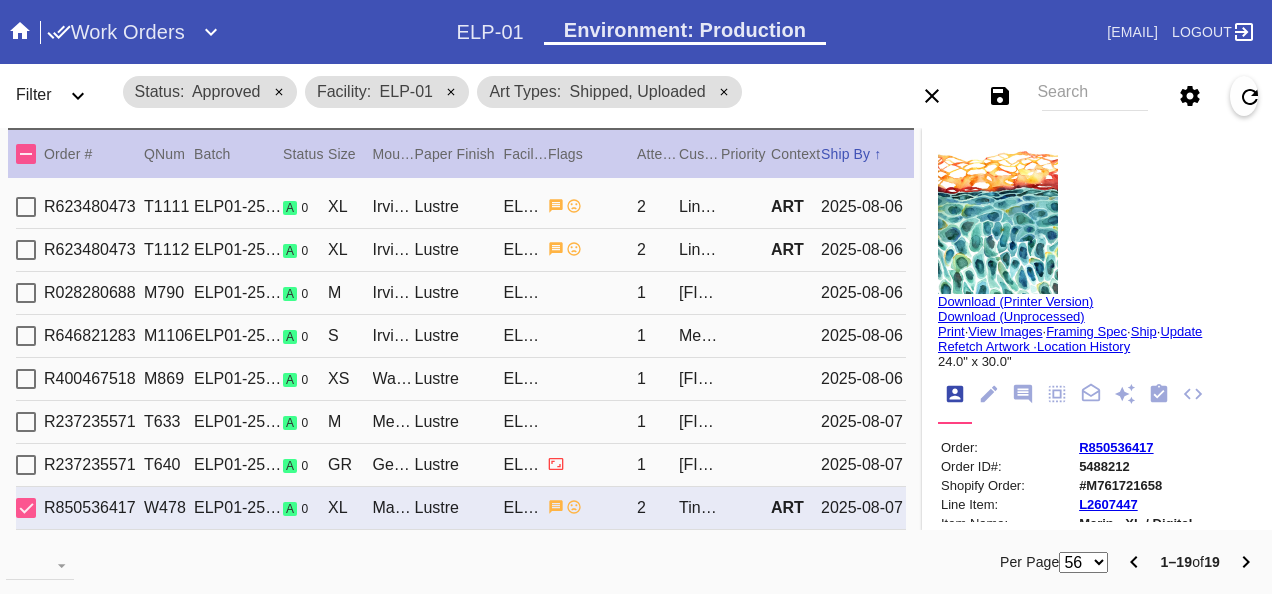 click on "R623480473 T1112 ELP01-250805-003 a   0 XL Irvine Slim / Fabric White Lustre ELP-01 2 Lindsay Pistor
ART 2025-08-06" at bounding box center (461, 250) 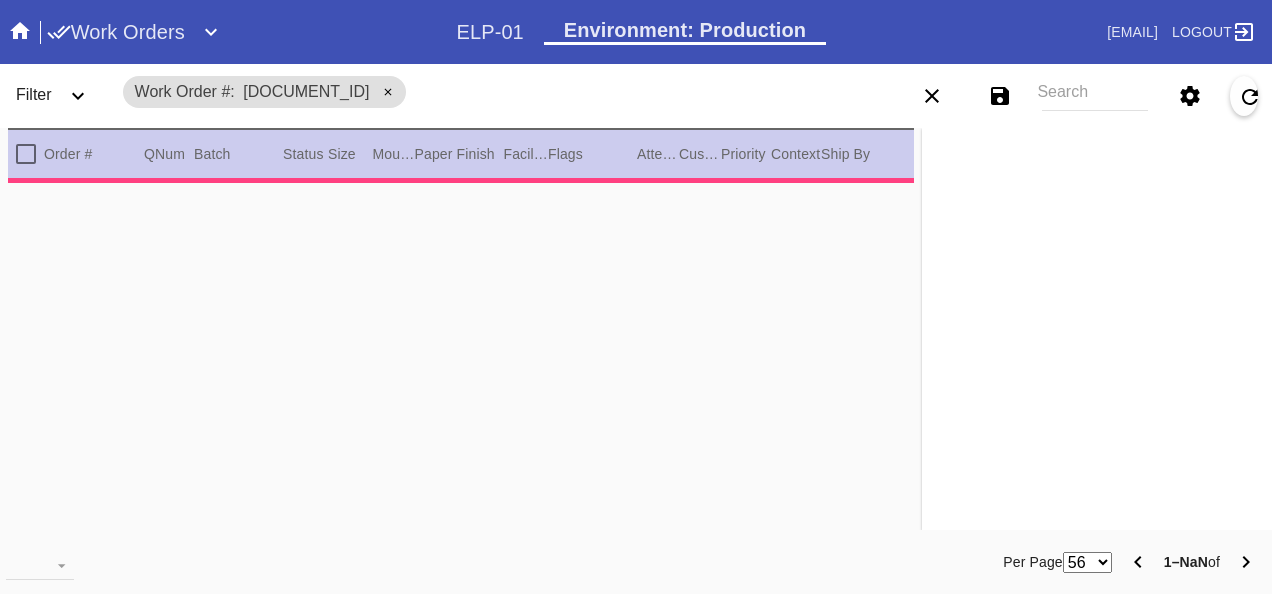 scroll, scrollTop: 0, scrollLeft: 0, axis: both 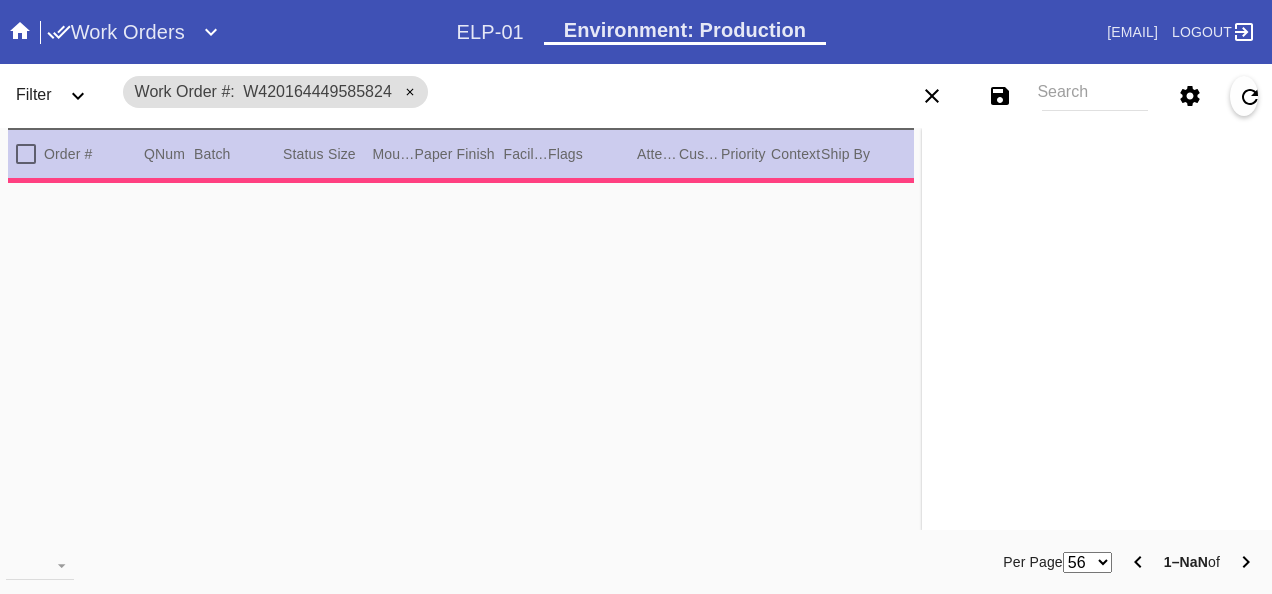 type on "3.0" 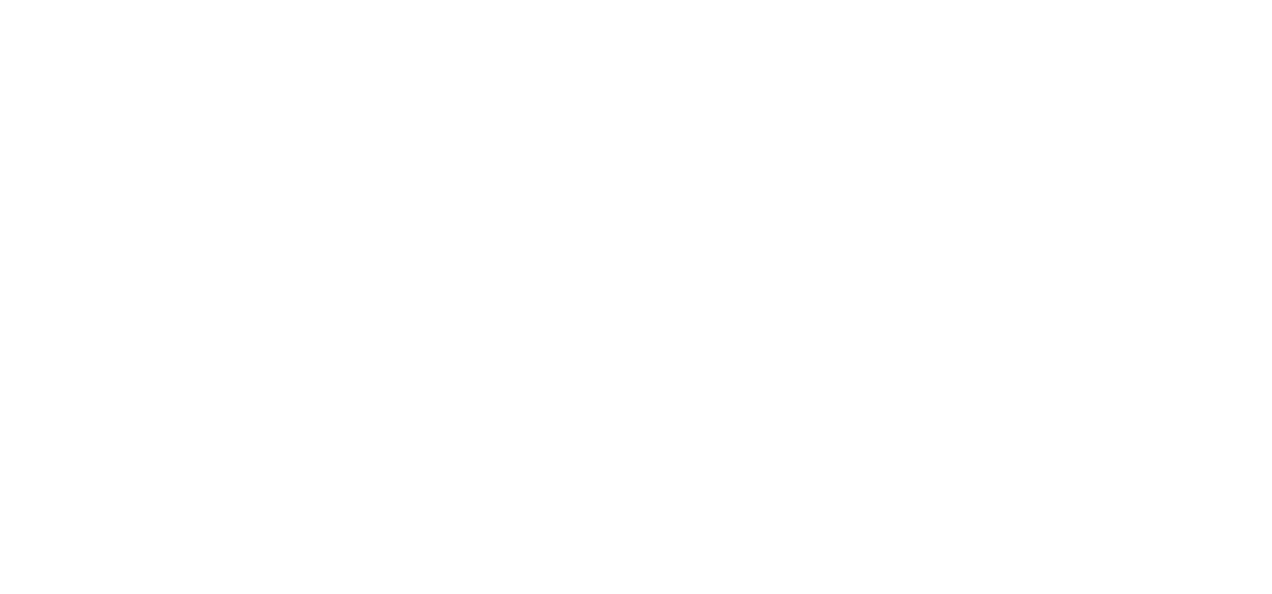 scroll, scrollTop: 0, scrollLeft: 0, axis: both 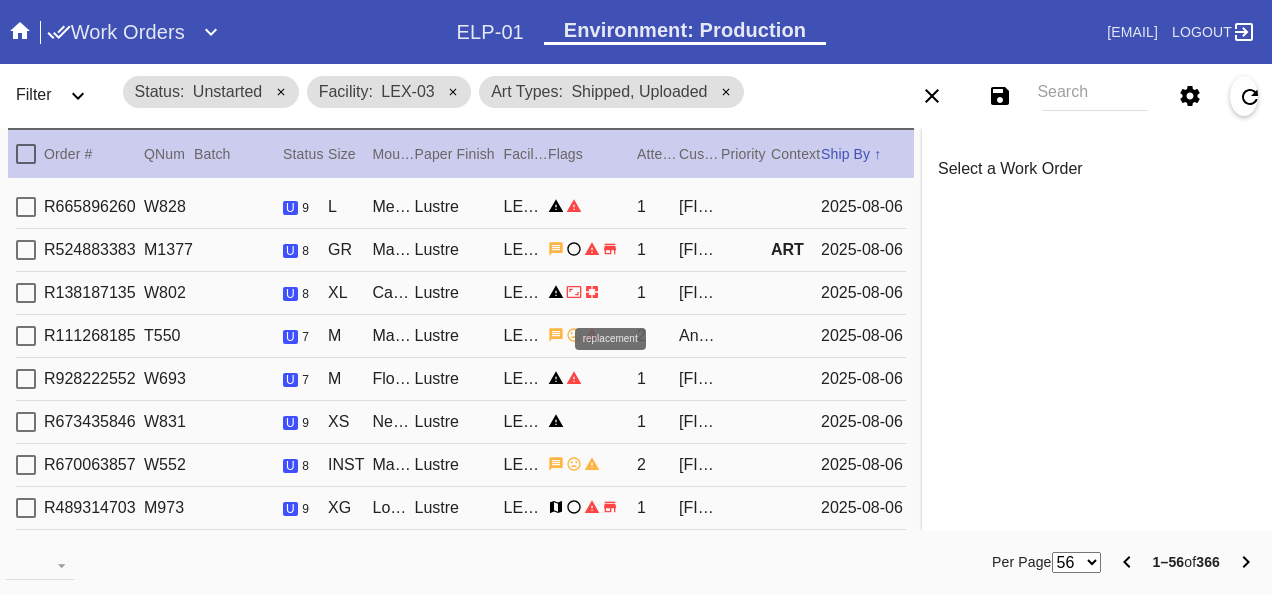 click 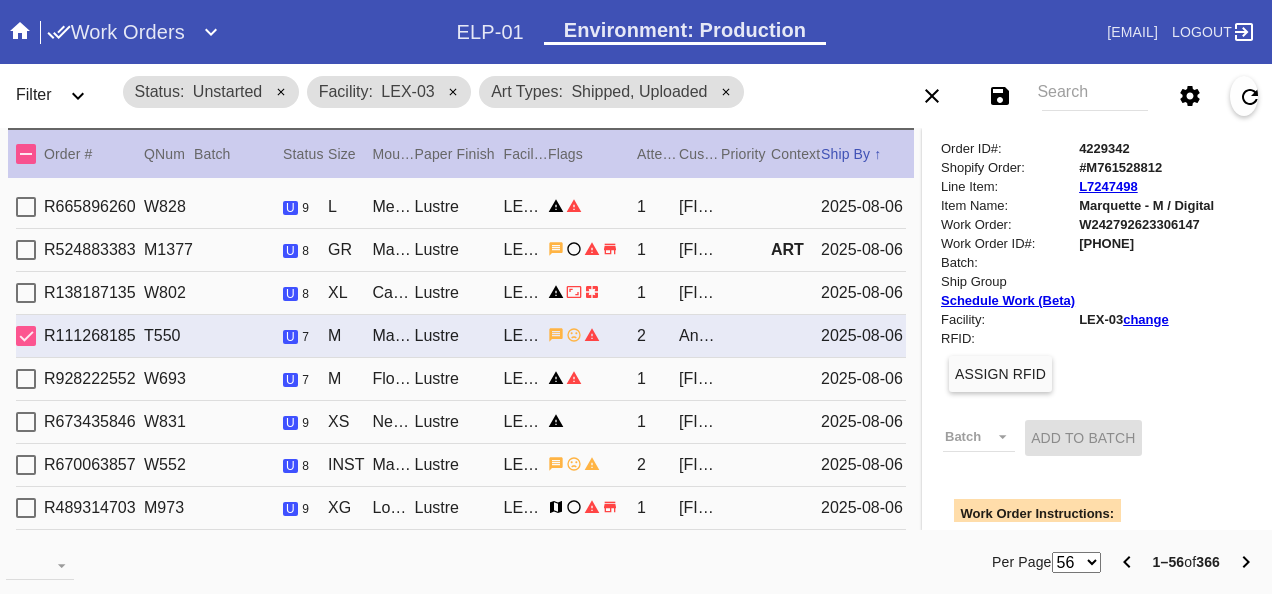 scroll, scrollTop: 200, scrollLeft: 0, axis: vertical 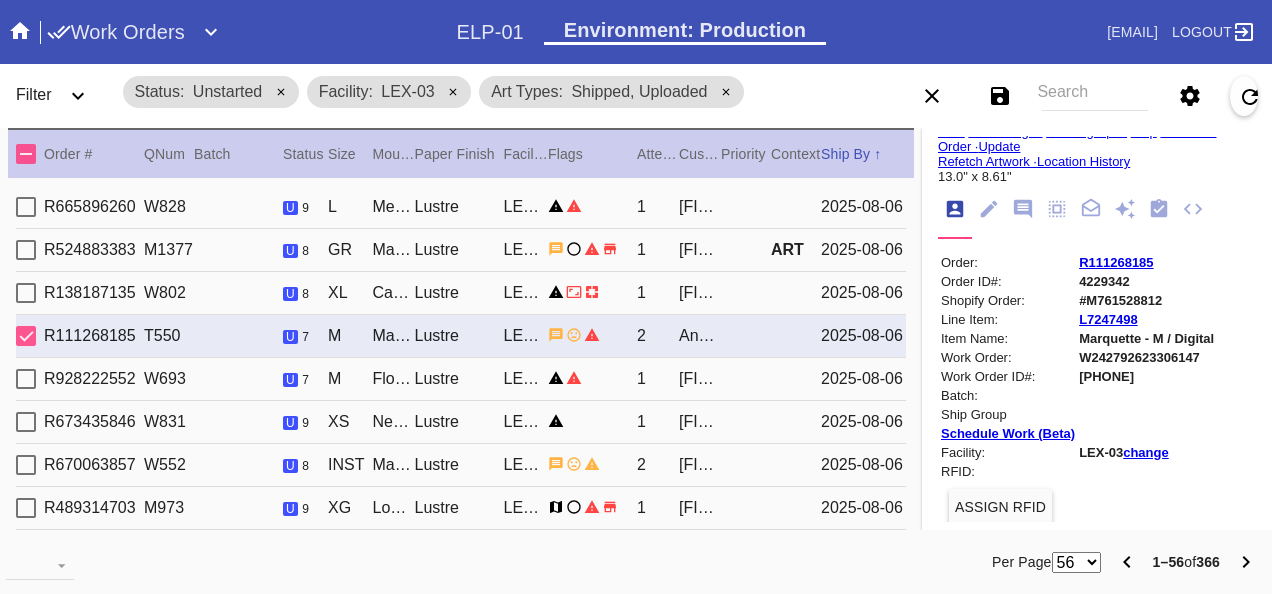 click on "R111268185" at bounding box center (1116, 262) 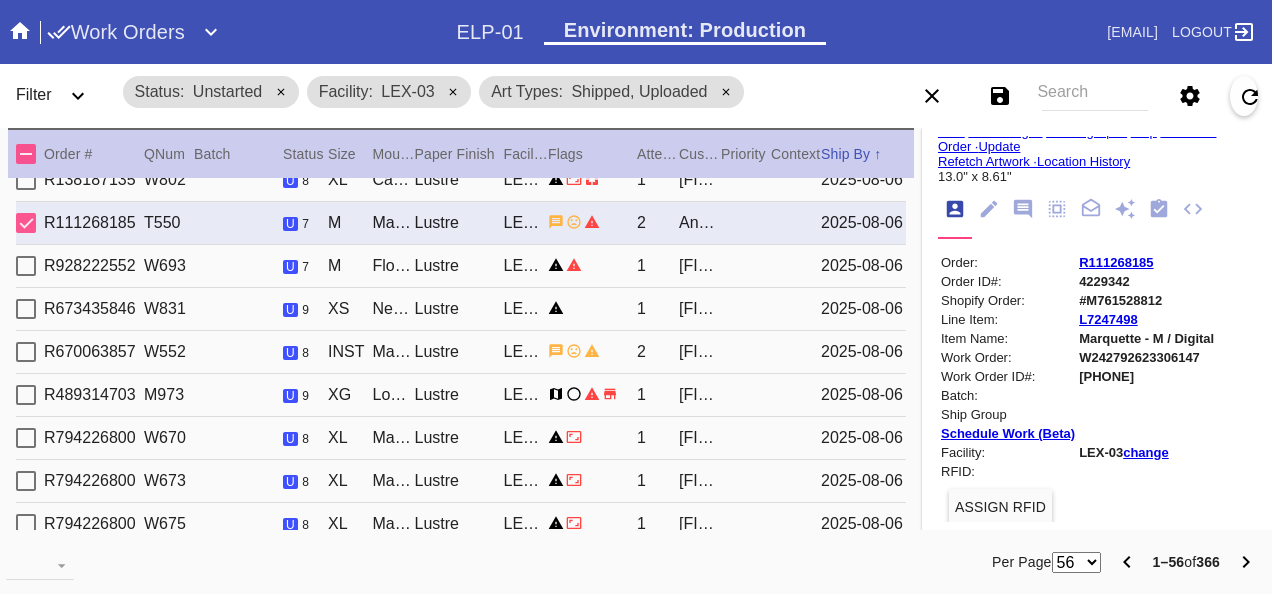 scroll, scrollTop: 200, scrollLeft: 0, axis: vertical 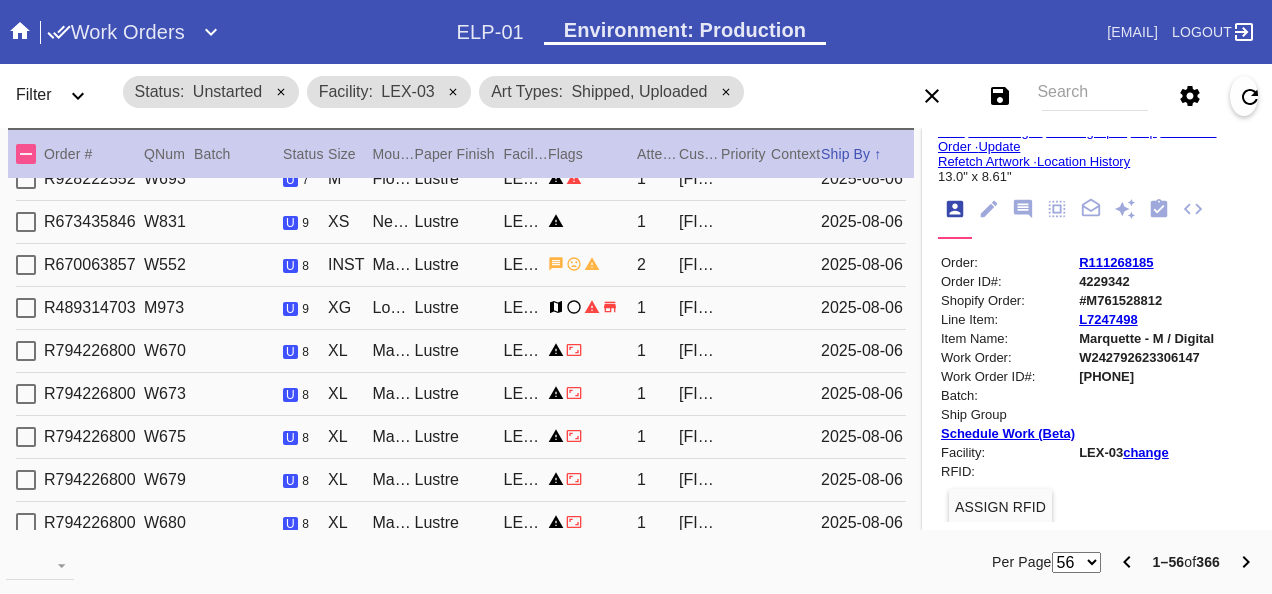 click at bounding box center (592, 264) 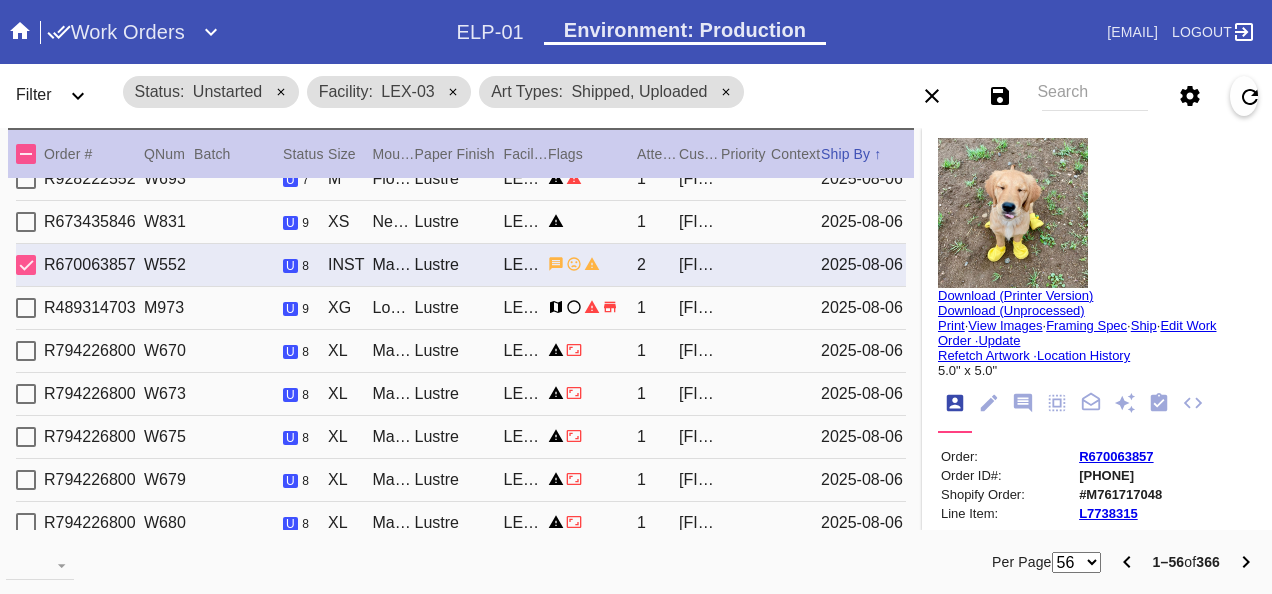 scroll, scrollTop: 0, scrollLeft: 0, axis: both 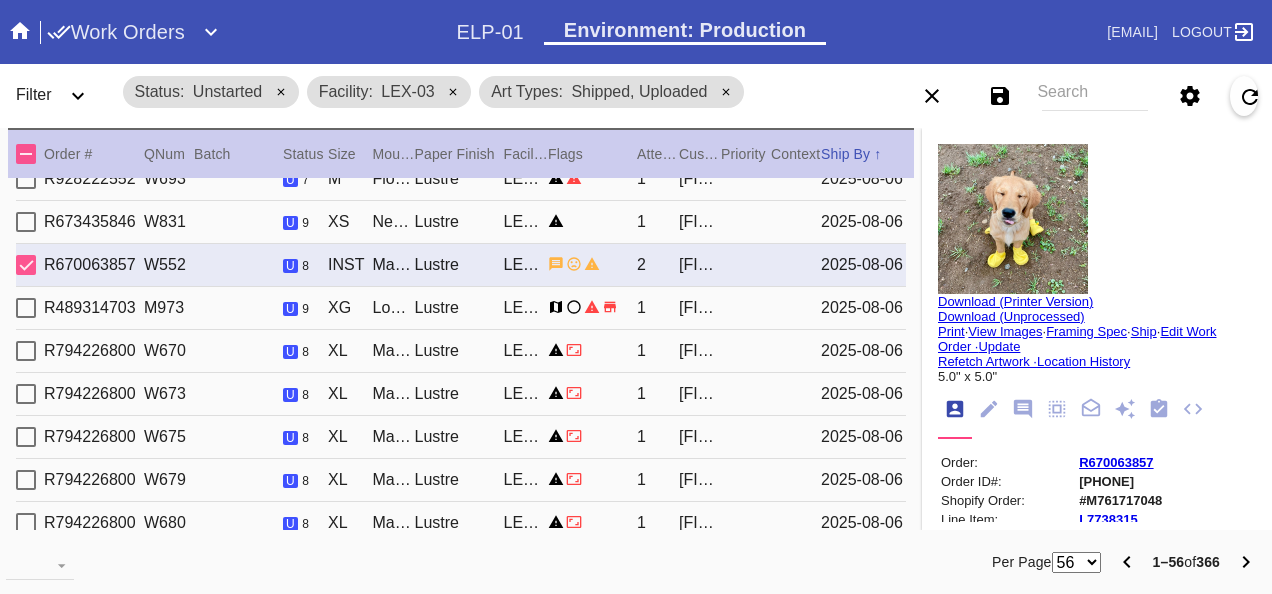 click on "R670063857" at bounding box center [1116, 462] 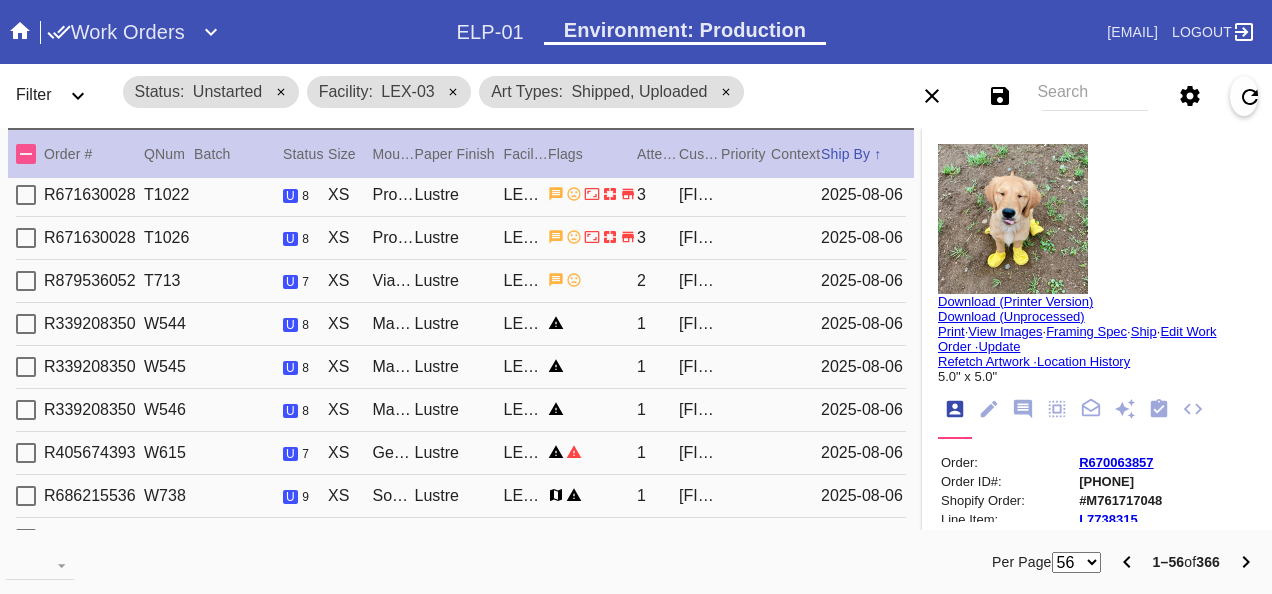 scroll, scrollTop: 600, scrollLeft: 0, axis: vertical 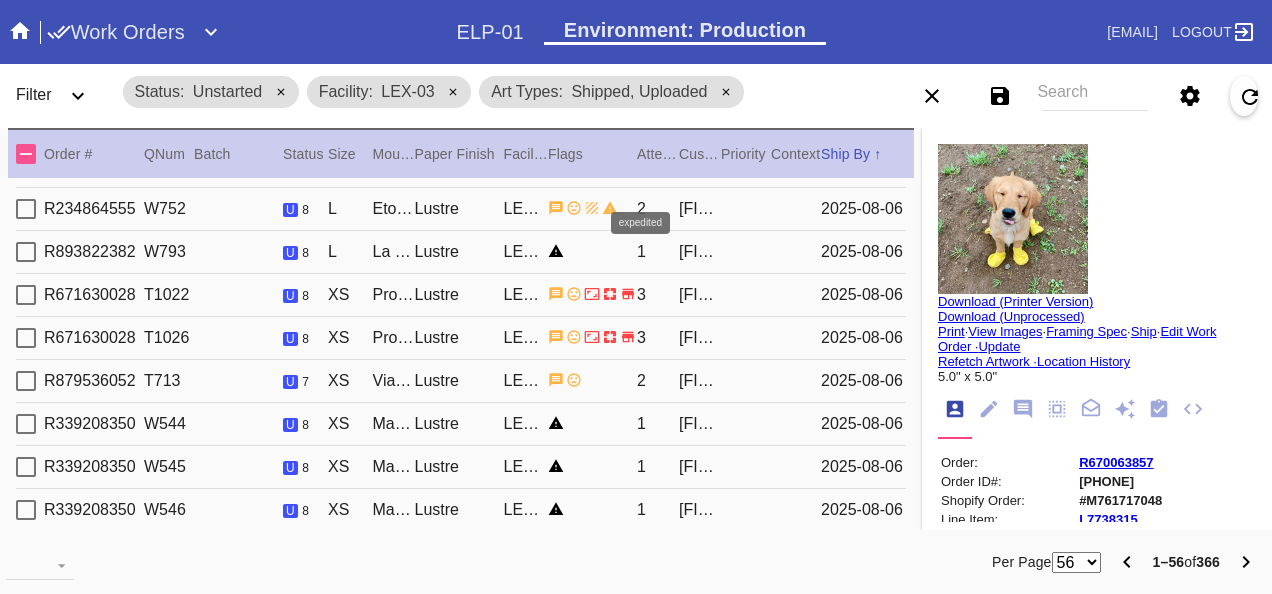 click 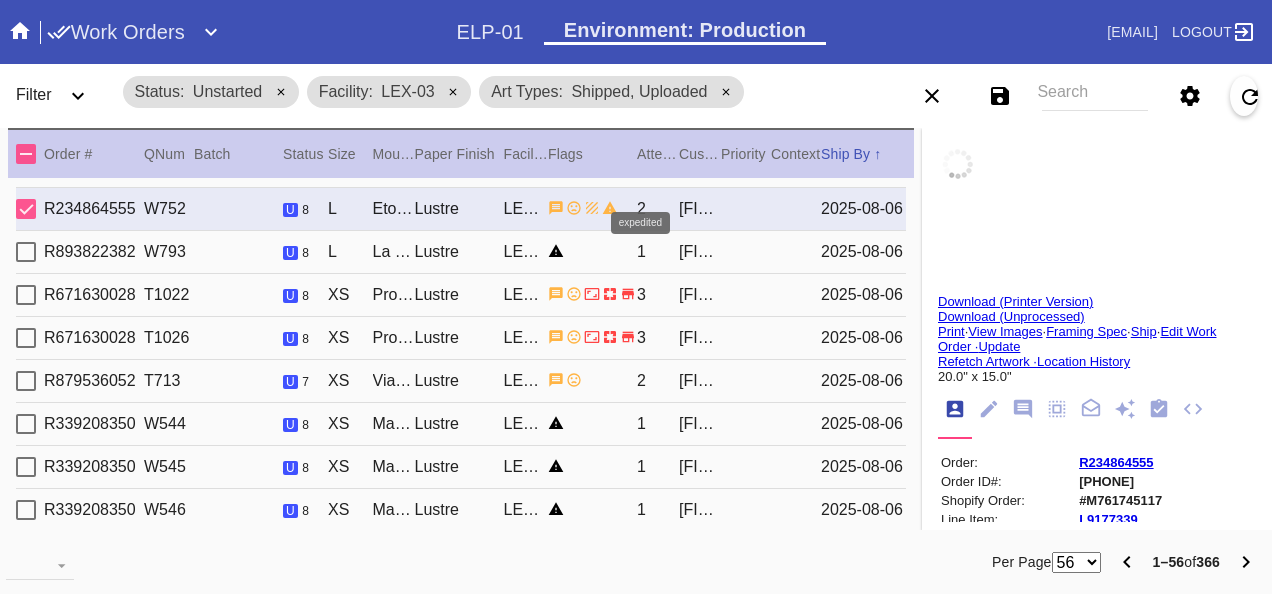 type on "Residence of Dr. Robert E. Gant" 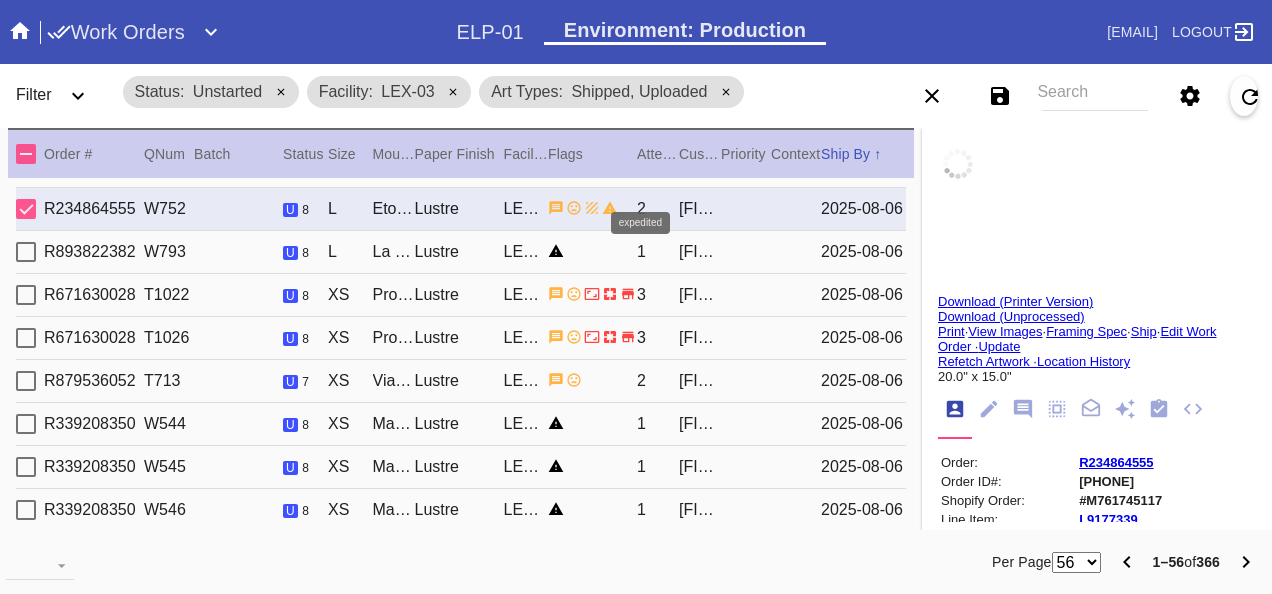 type on "Six Saint Michael's Alley, Charleston SC" 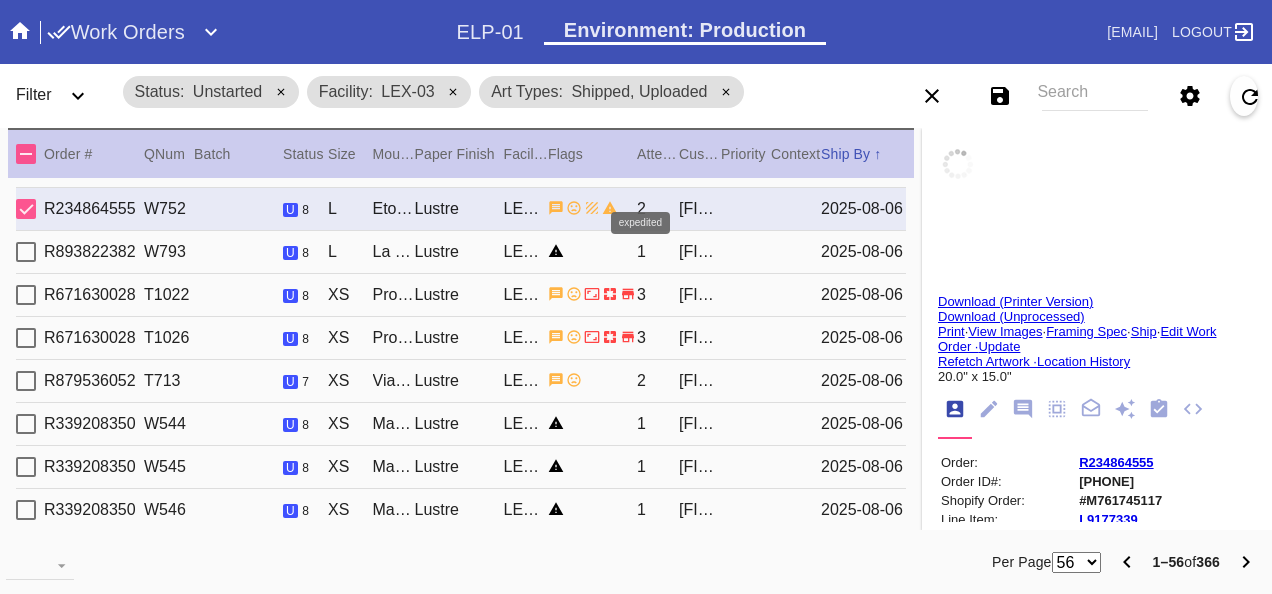 type on "Home Organ, Opus 28, 1998" 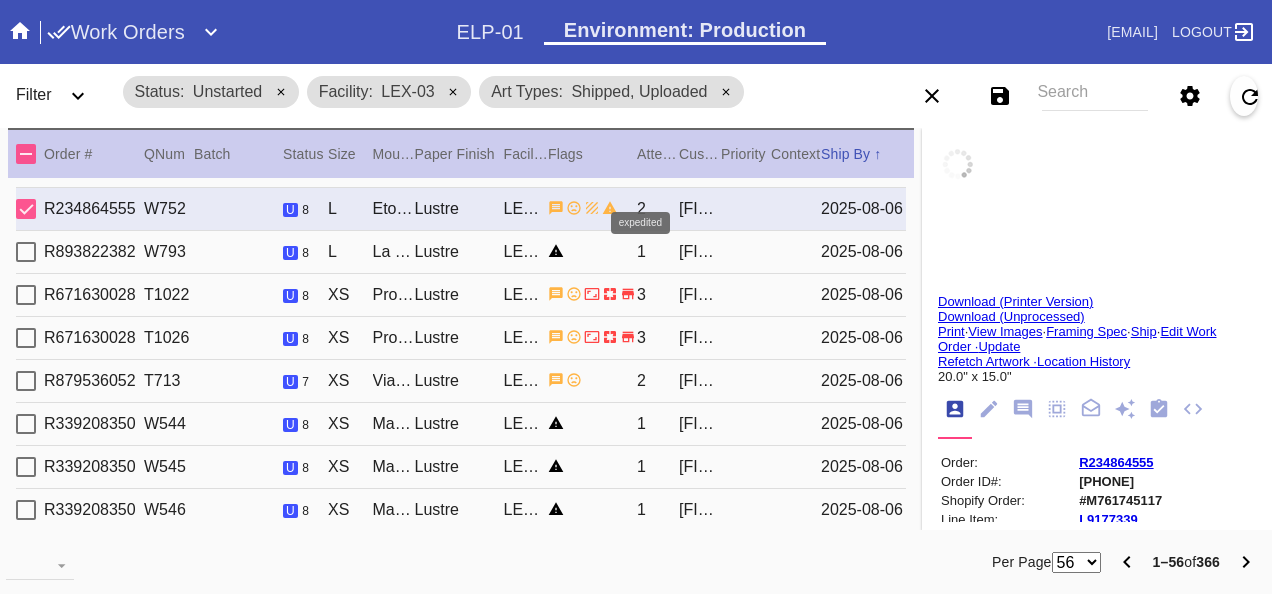 type on "John Allen Farmer, Pipe Organ Builders" 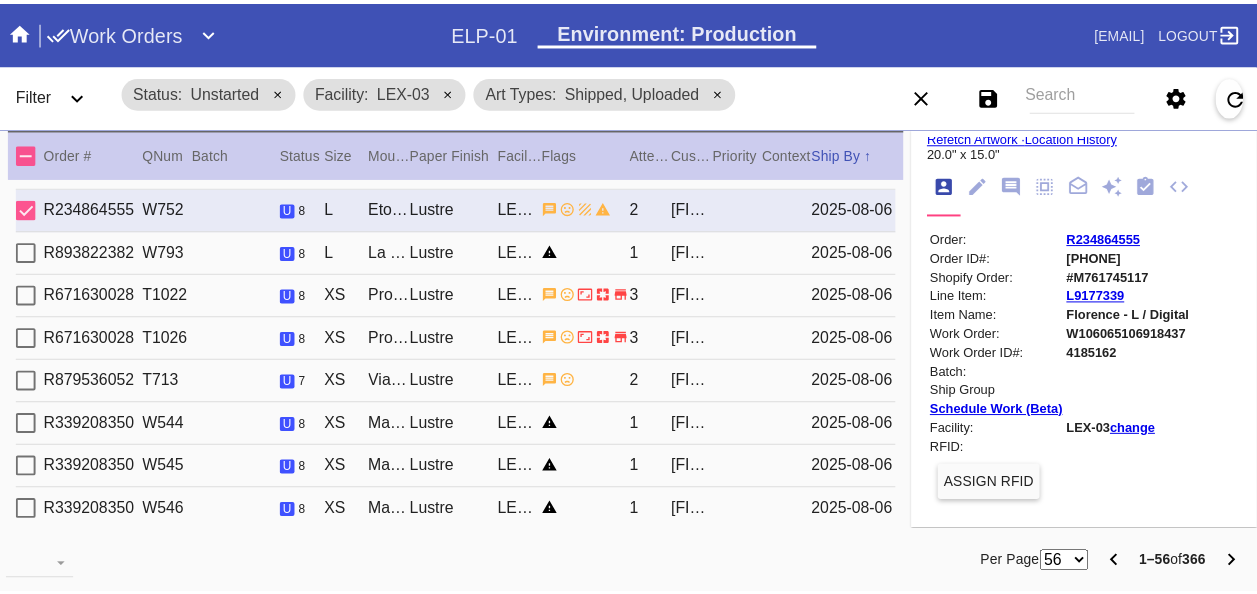 scroll, scrollTop: 200, scrollLeft: 0, axis: vertical 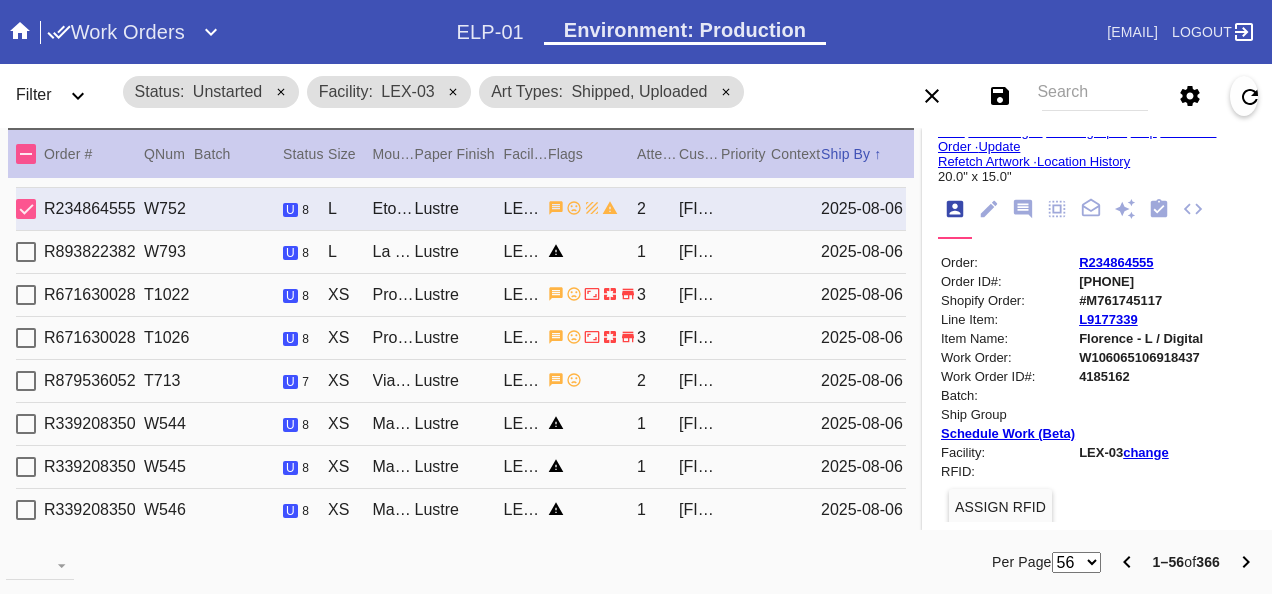 click on "R234864555" at bounding box center (1116, 262) 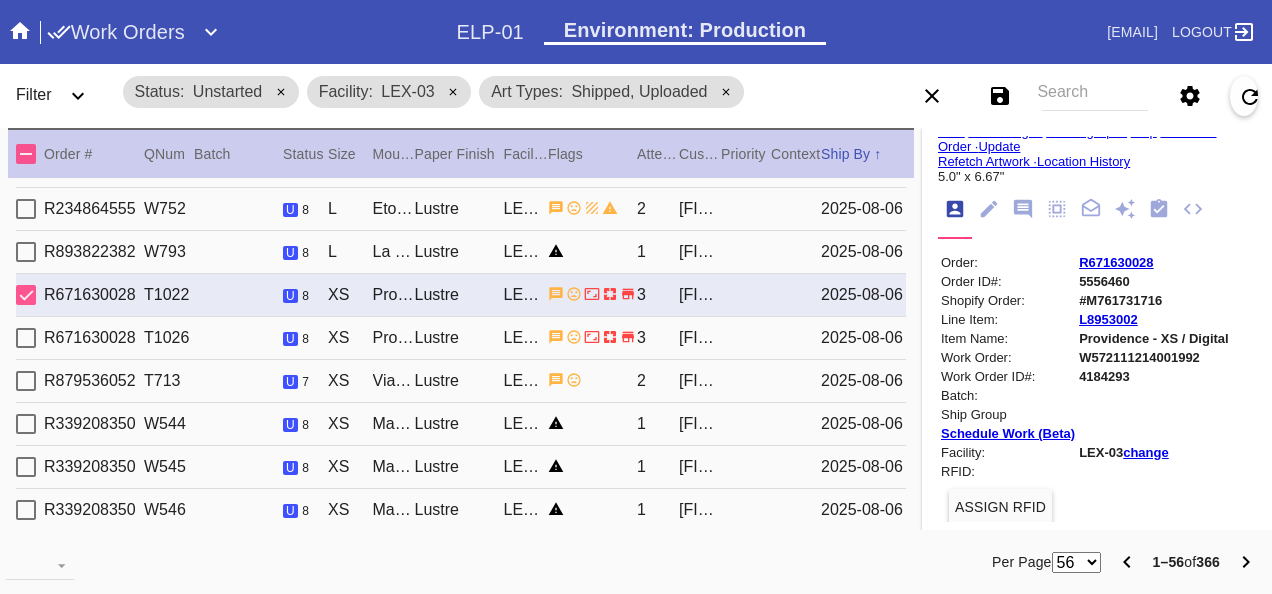 click on "R671630028" at bounding box center [1116, 262] 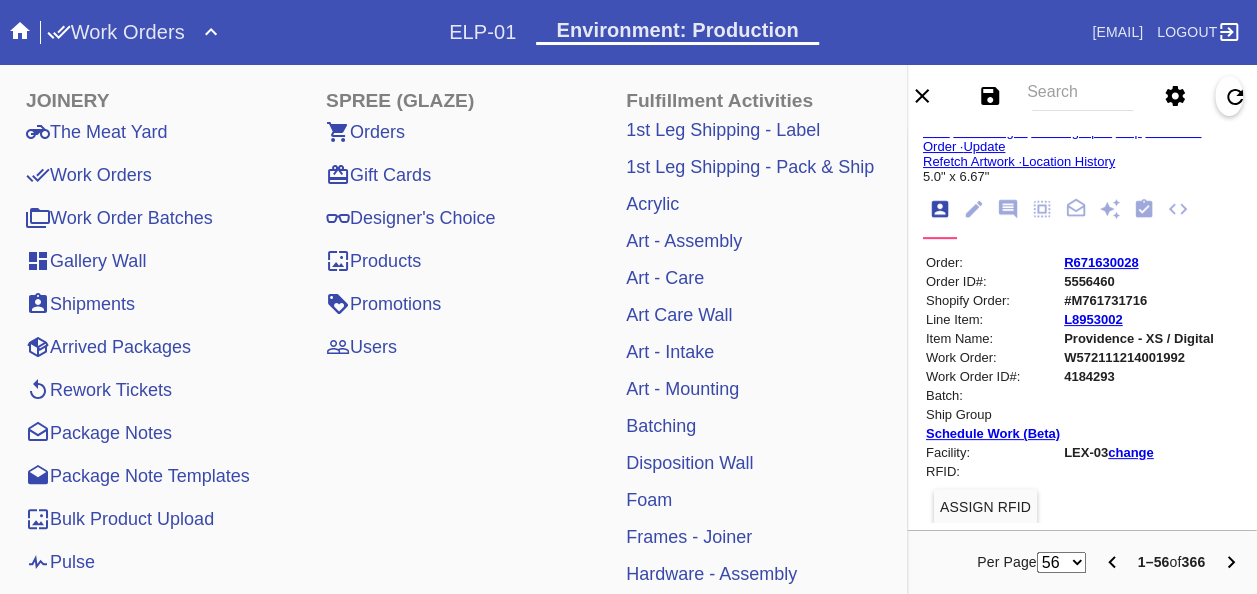 drag, startPoint x: 74, startPoint y: 552, endPoint x: 118, endPoint y: 564, distance: 45.607018 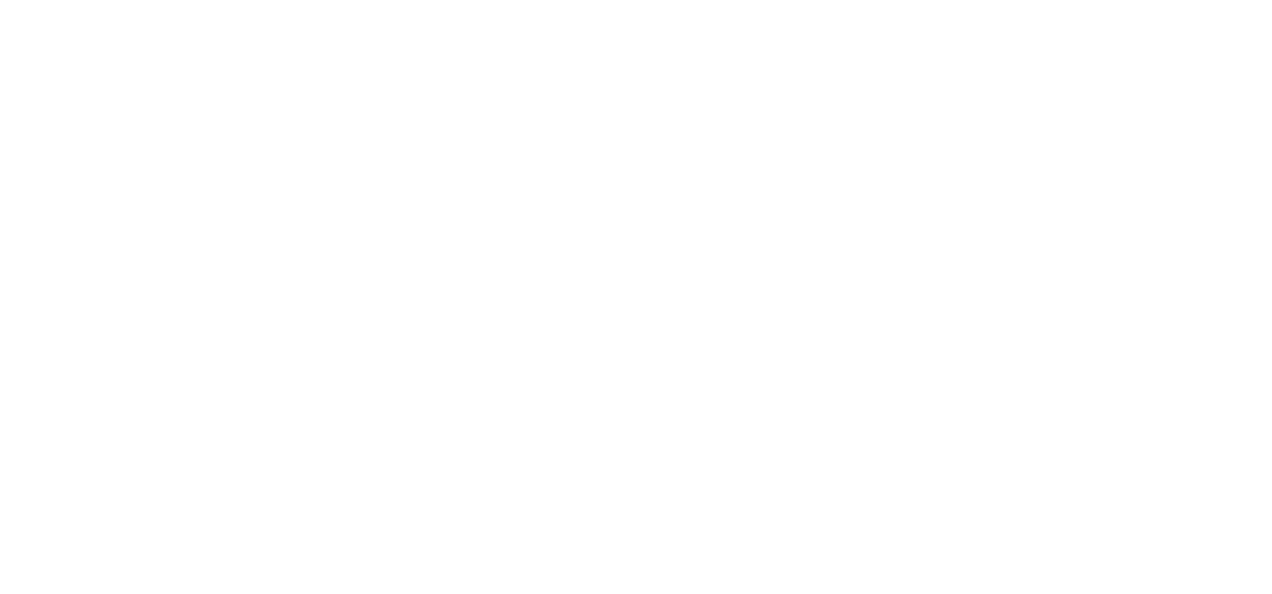 scroll, scrollTop: 0, scrollLeft: 0, axis: both 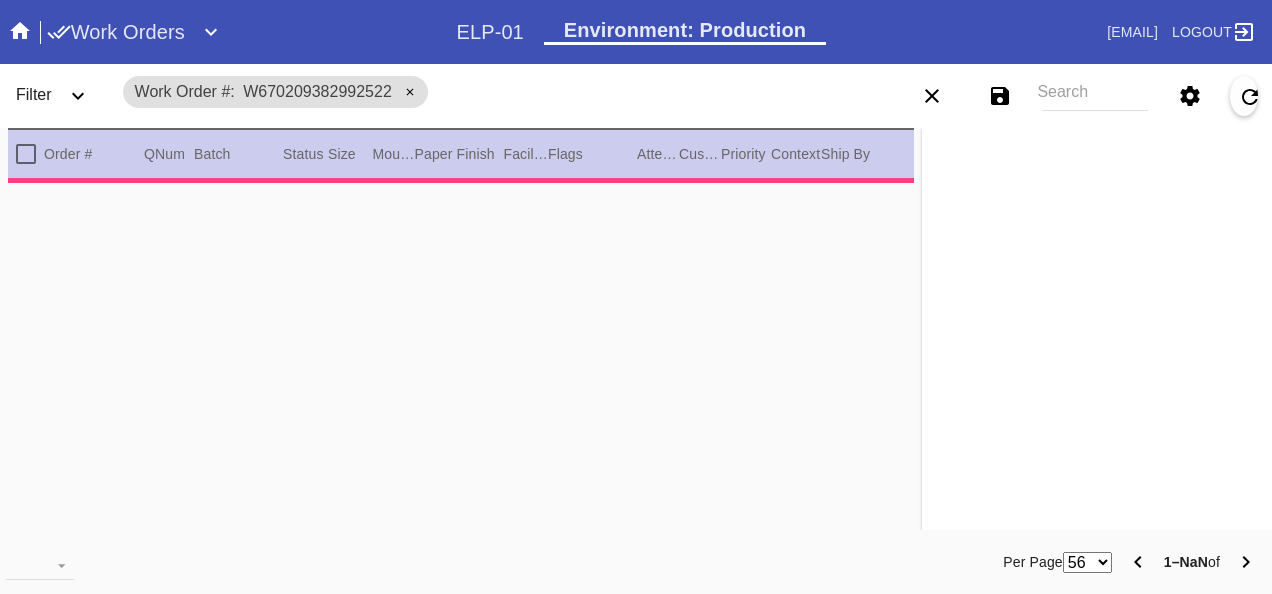 type on "1.5" 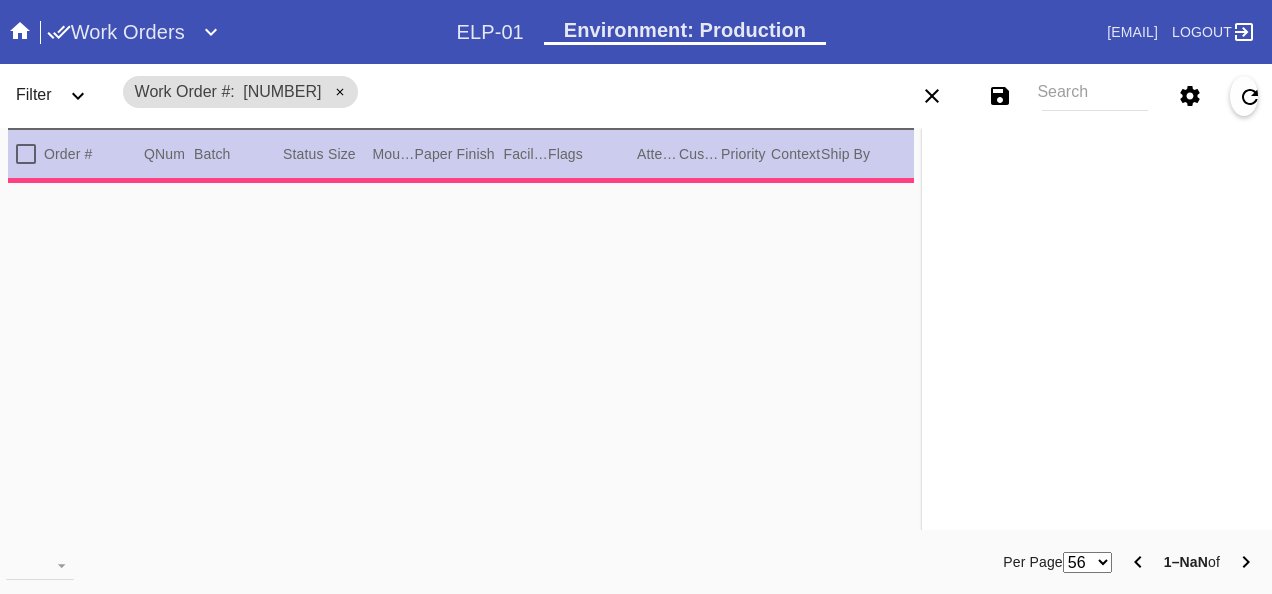 scroll, scrollTop: 0, scrollLeft: 0, axis: both 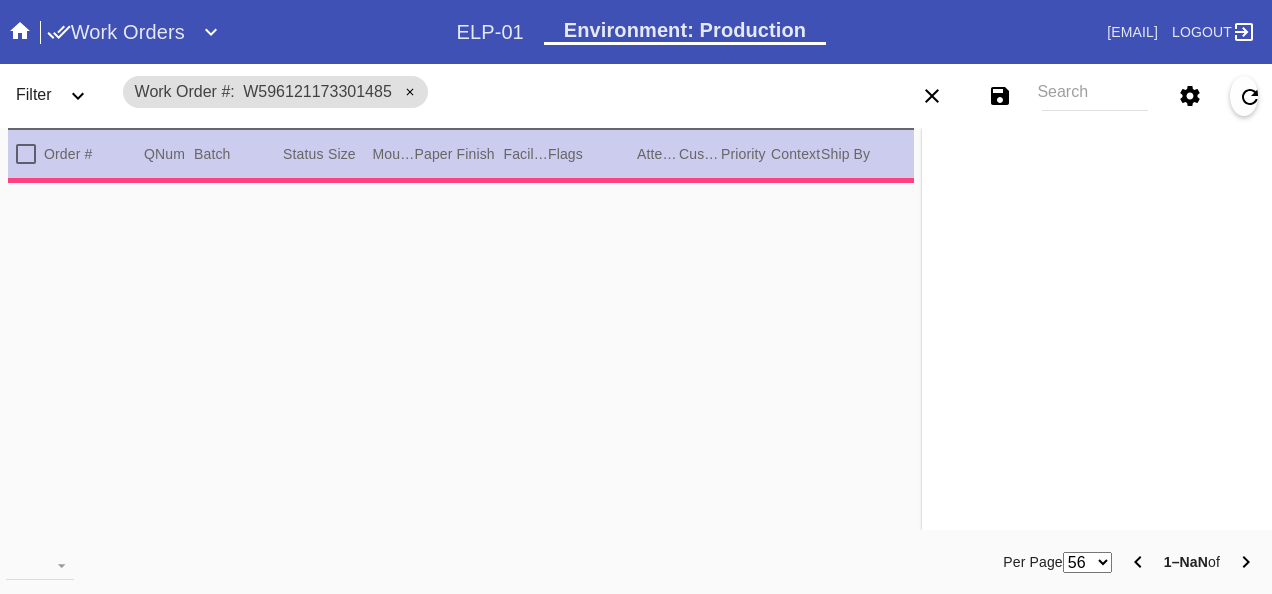 type on "3.0" 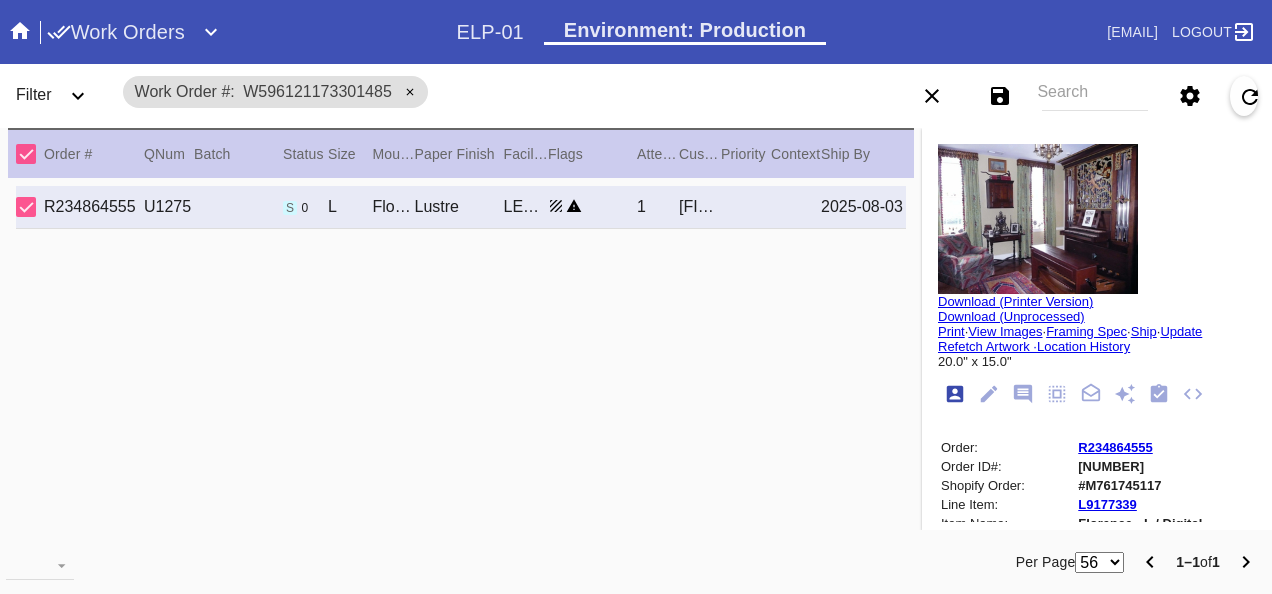 type on "Residence of Dr. [FIRST] [LAST] [LAST]" 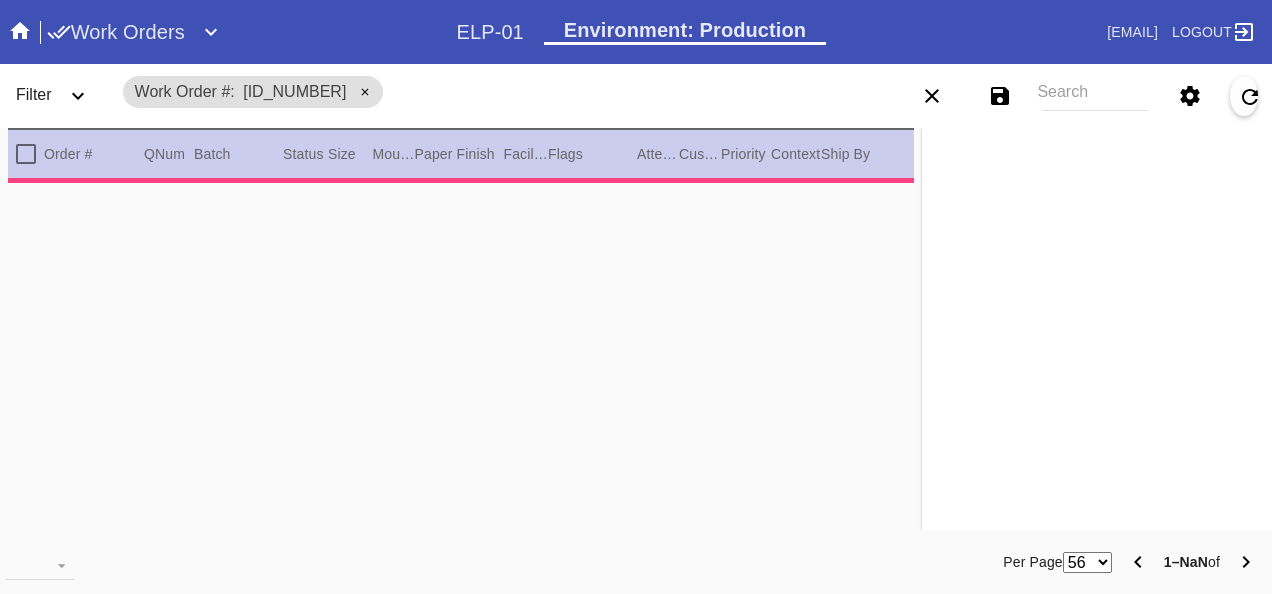 scroll, scrollTop: 0, scrollLeft: 0, axis: both 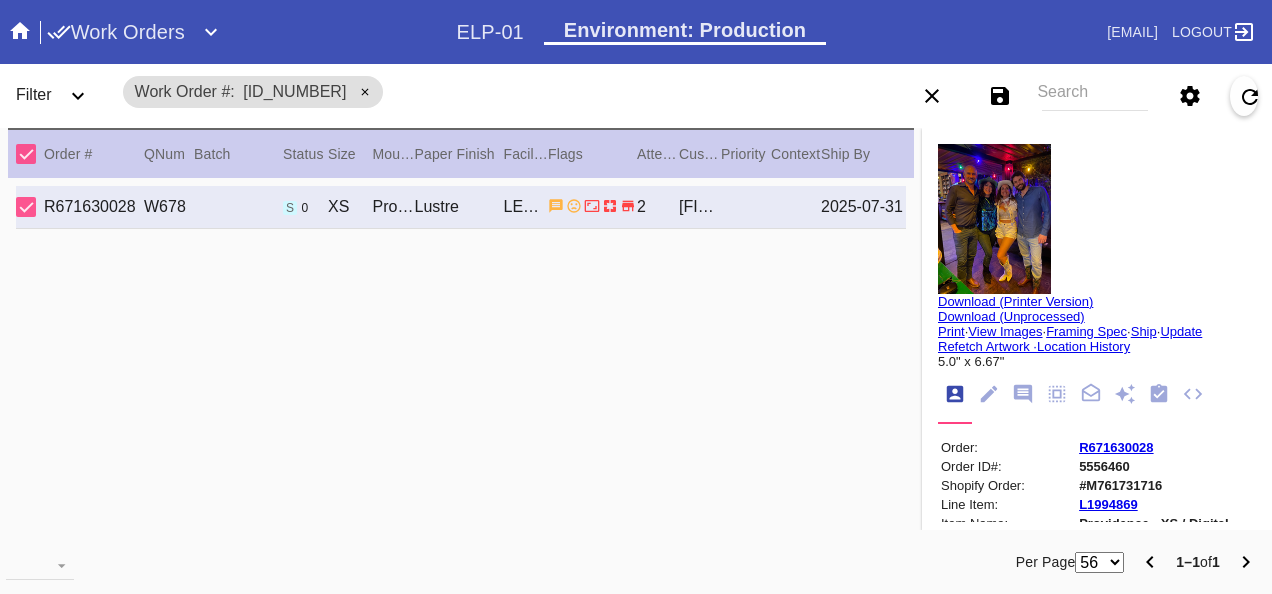 click on "Download (Printer Version)" at bounding box center (1015, 301) 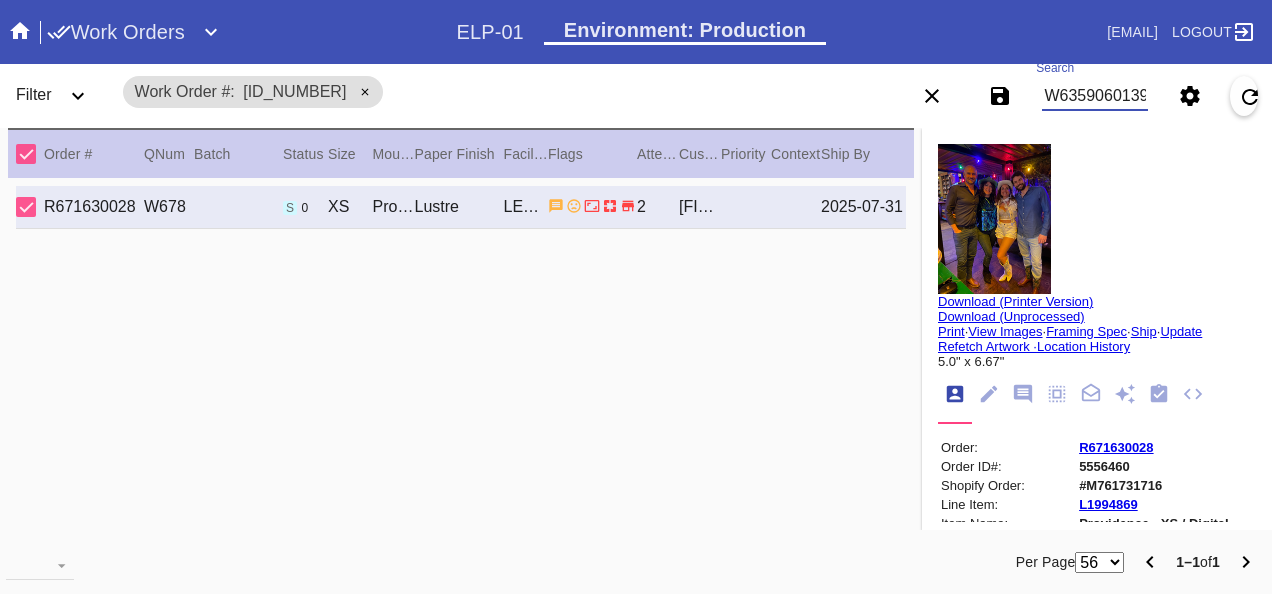 type on "W635906013949064" 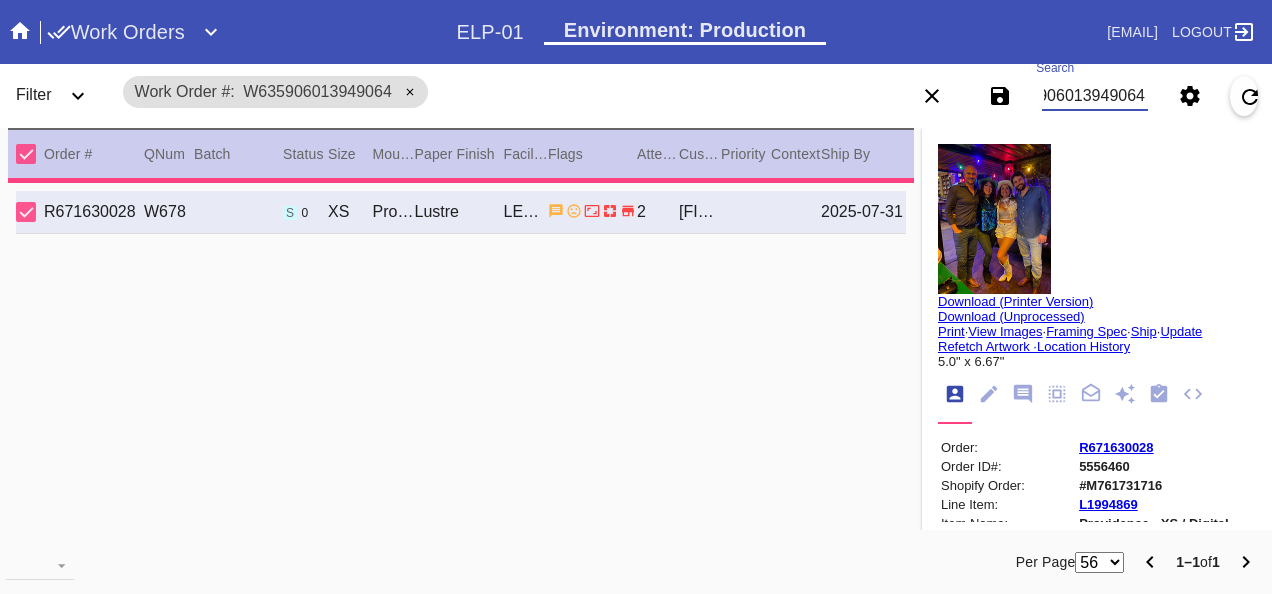 type 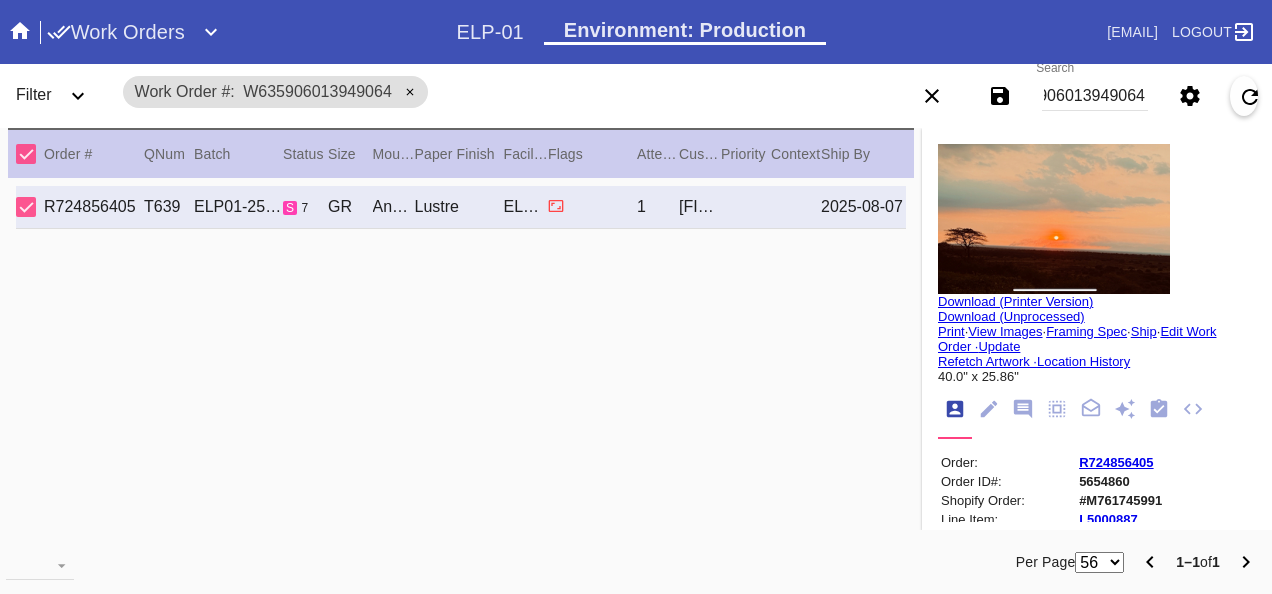 scroll, scrollTop: 0, scrollLeft: 0, axis: both 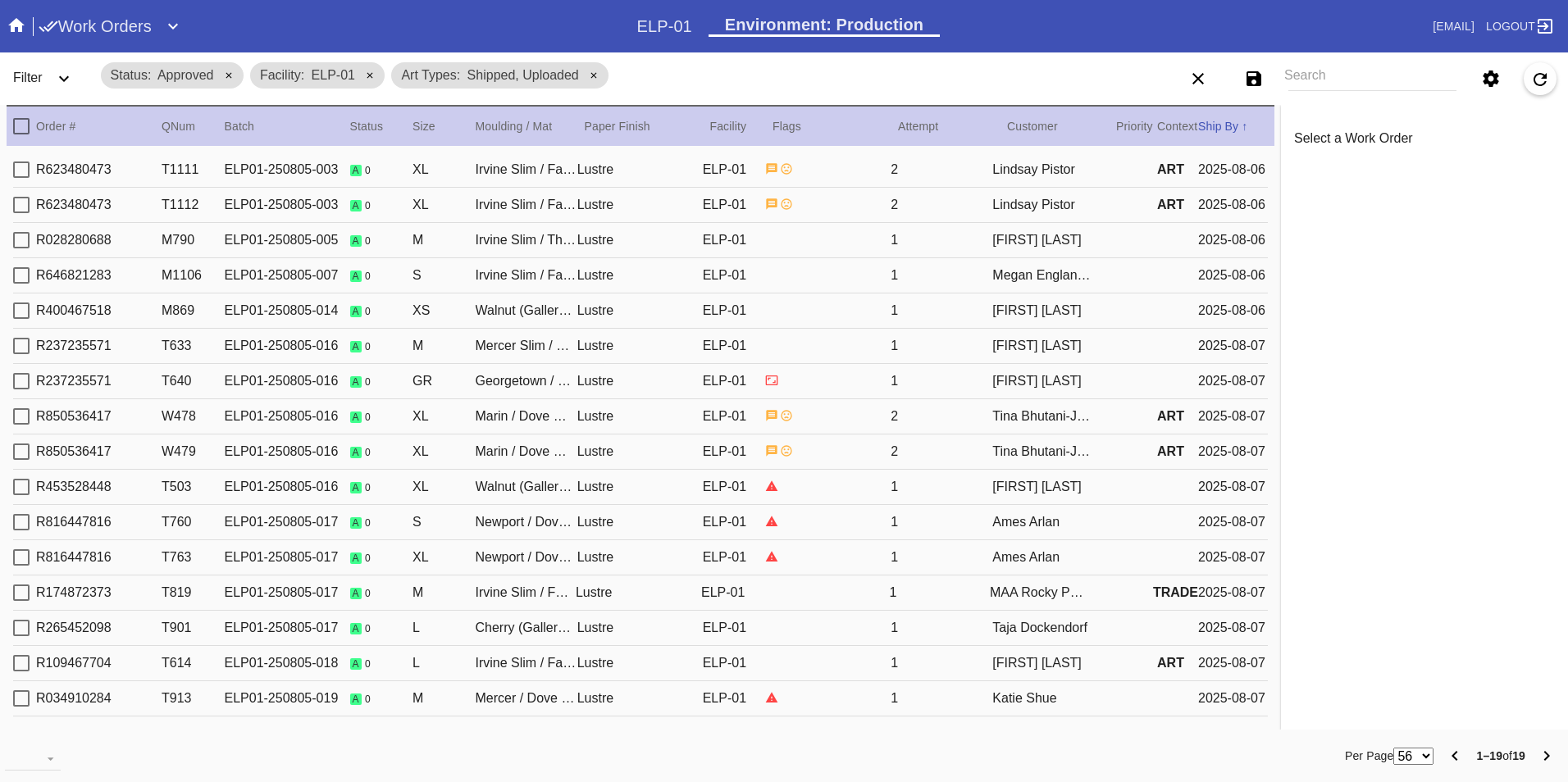 click on "Irvine Slim / Fabric White" at bounding box center [526, 170] 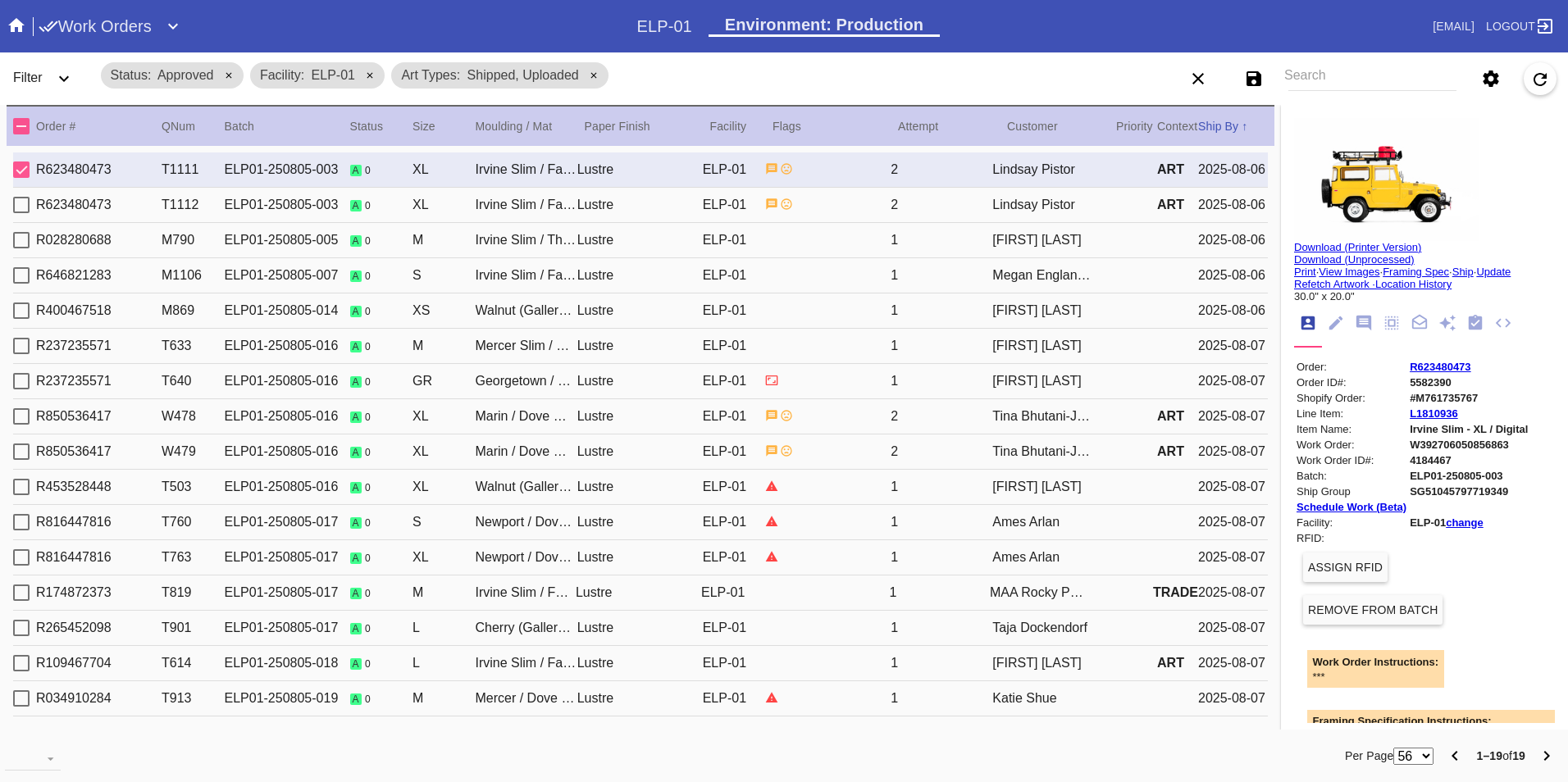 click on "Lustre" at bounding box center [640, 205] 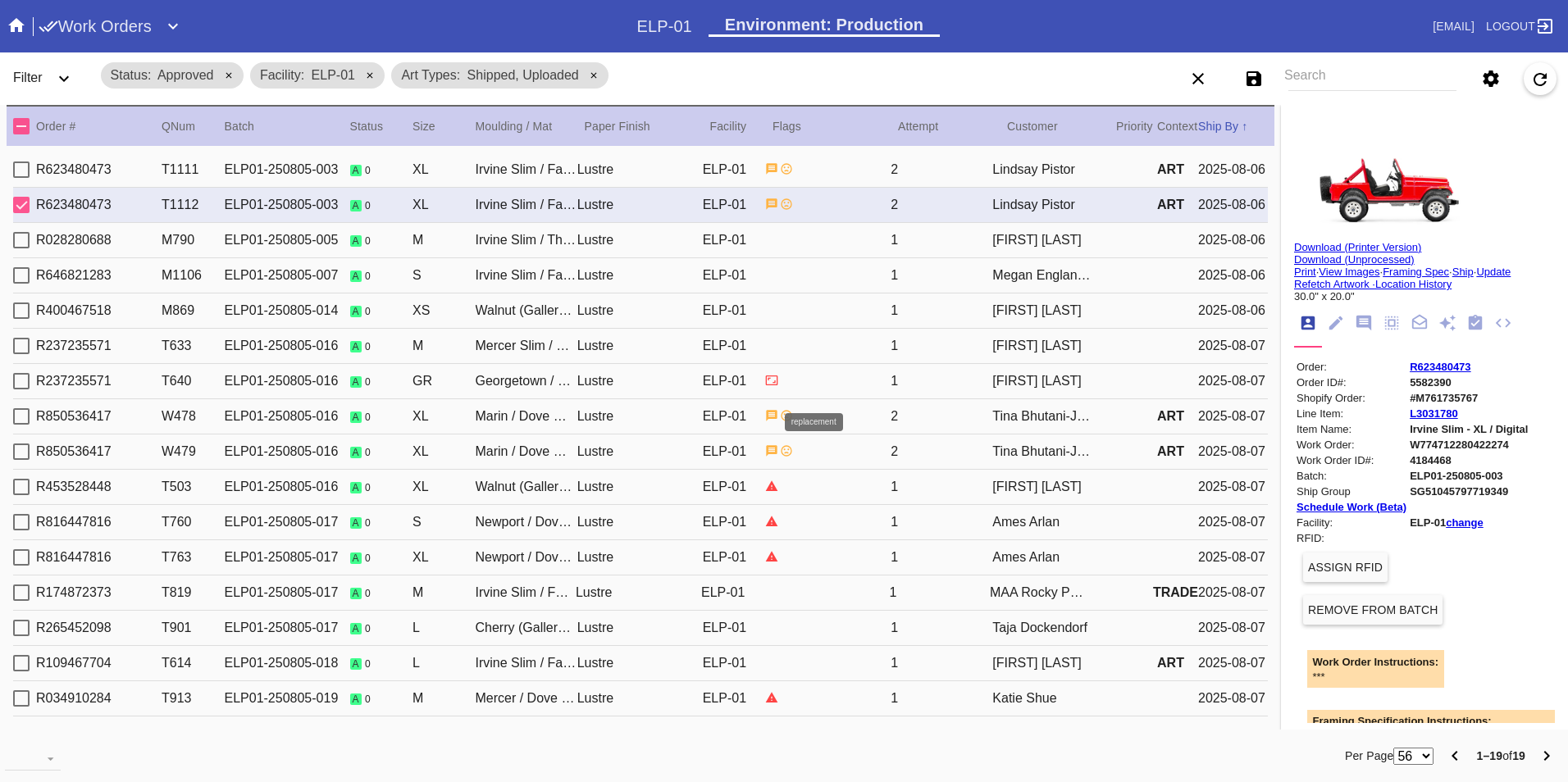 click 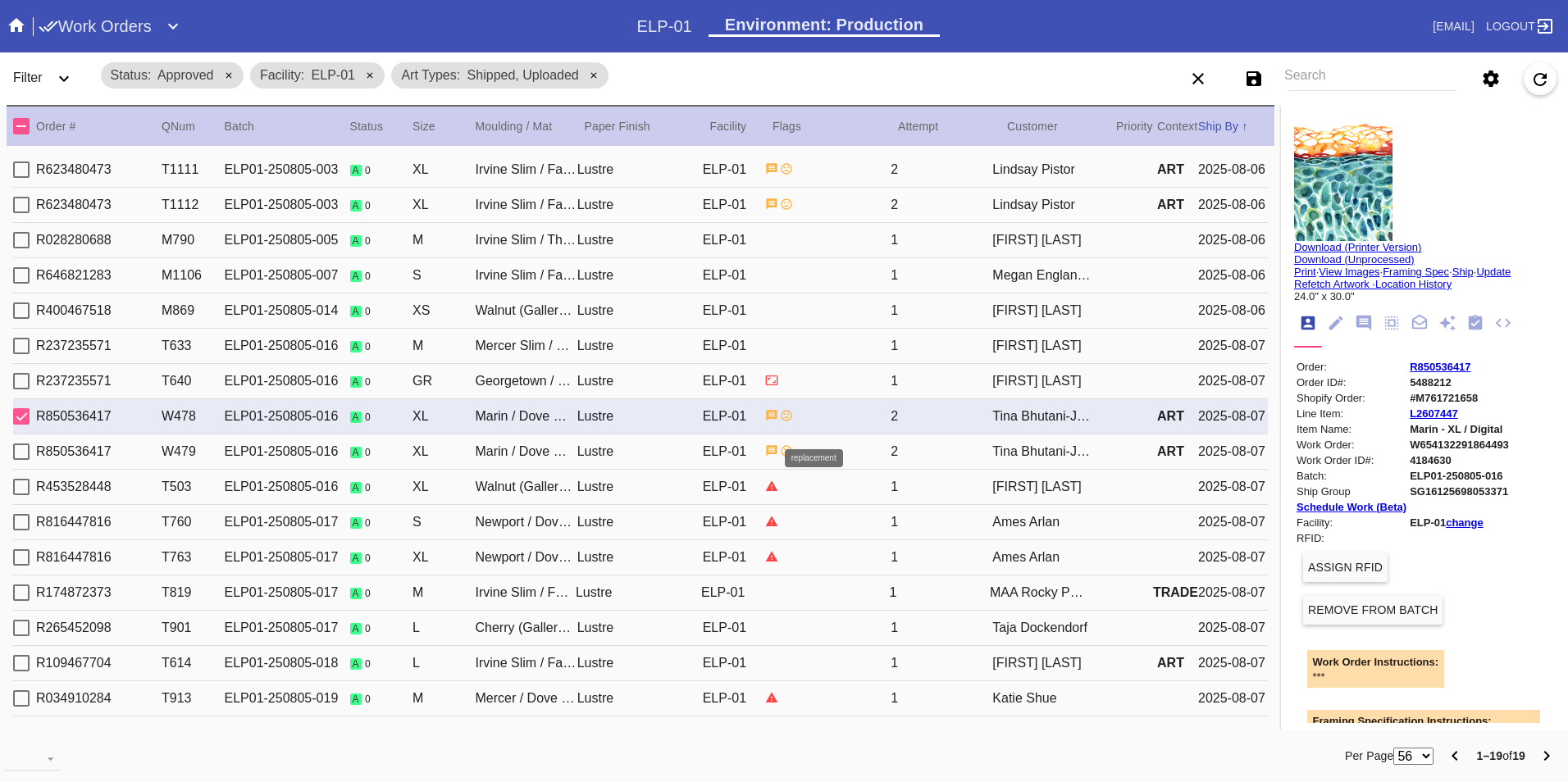 click 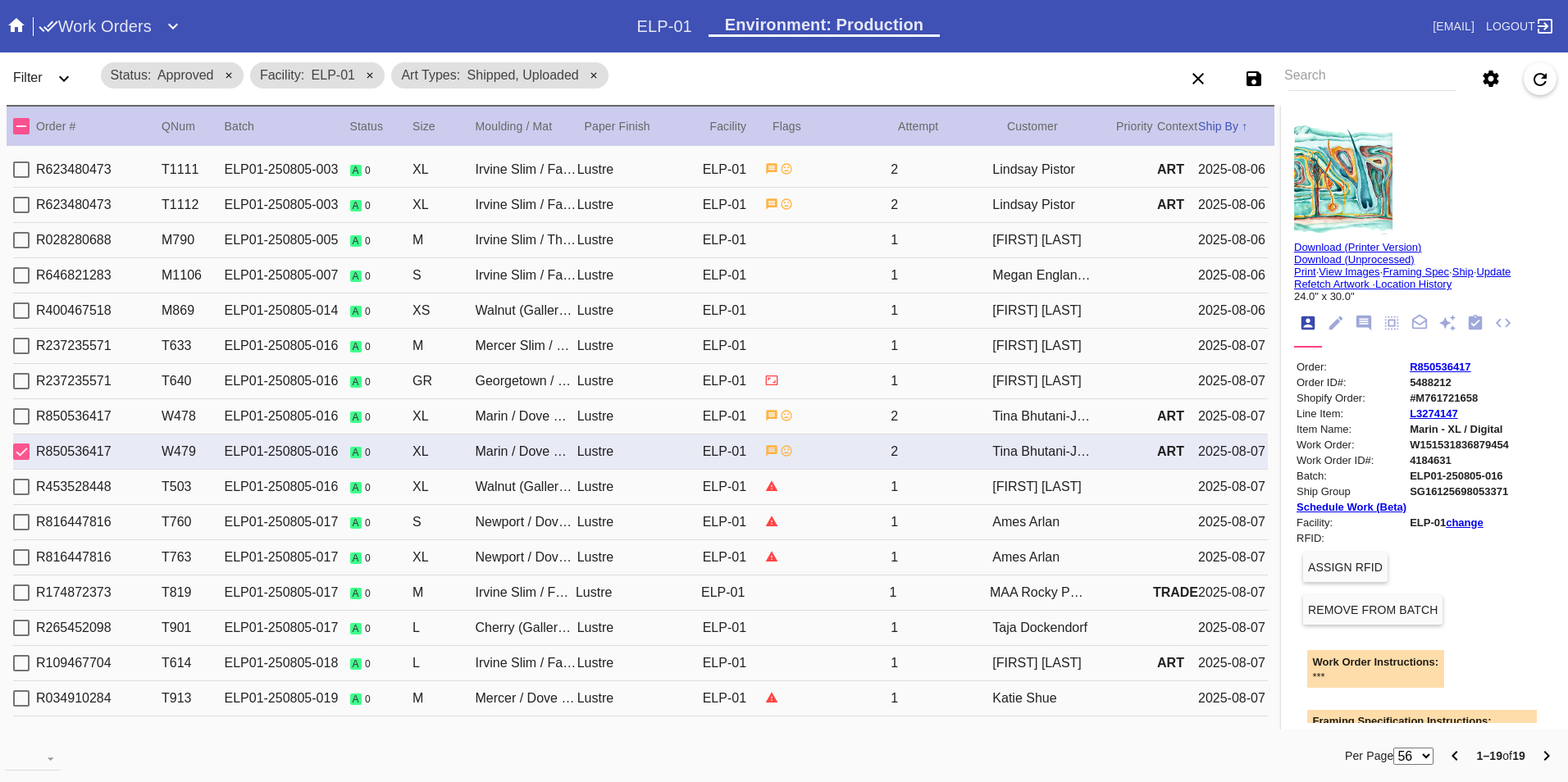 click on "ELP-01" at bounding box center [734, 240] 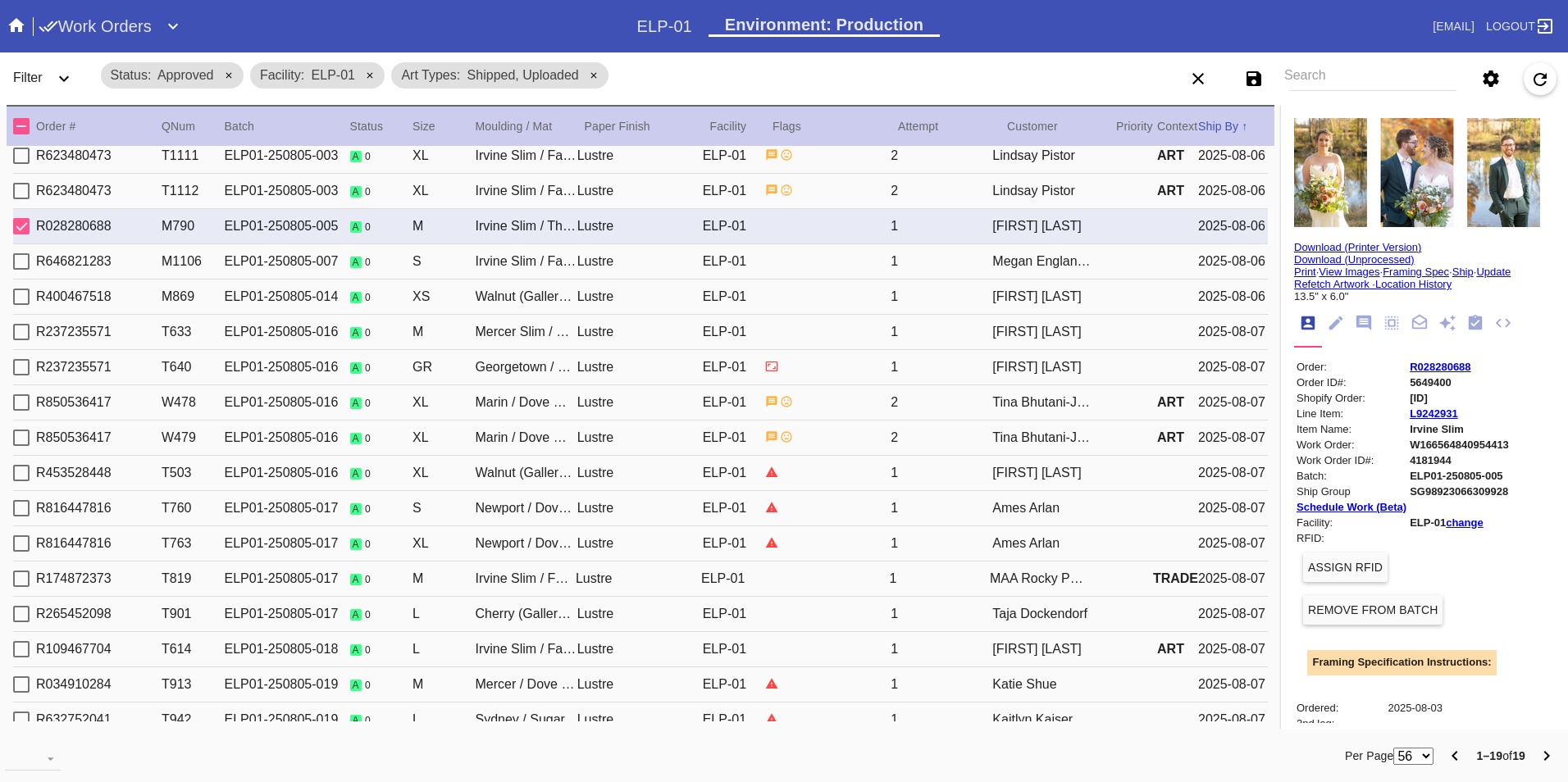 scroll, scrollTop: 0, scrollLeft: 0, axis: both 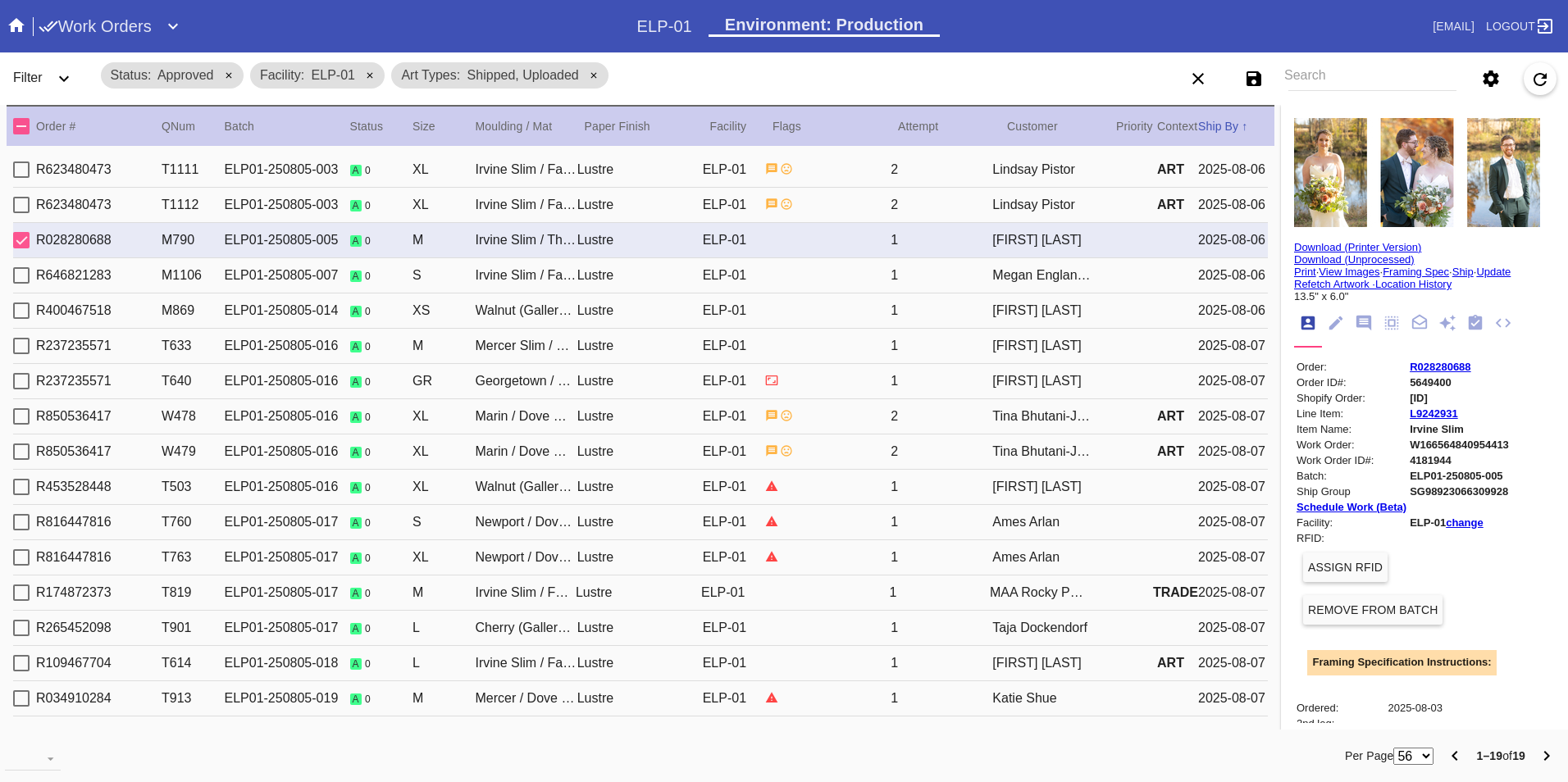 click on "Megan Englander" at bounding box center [1043, 275] 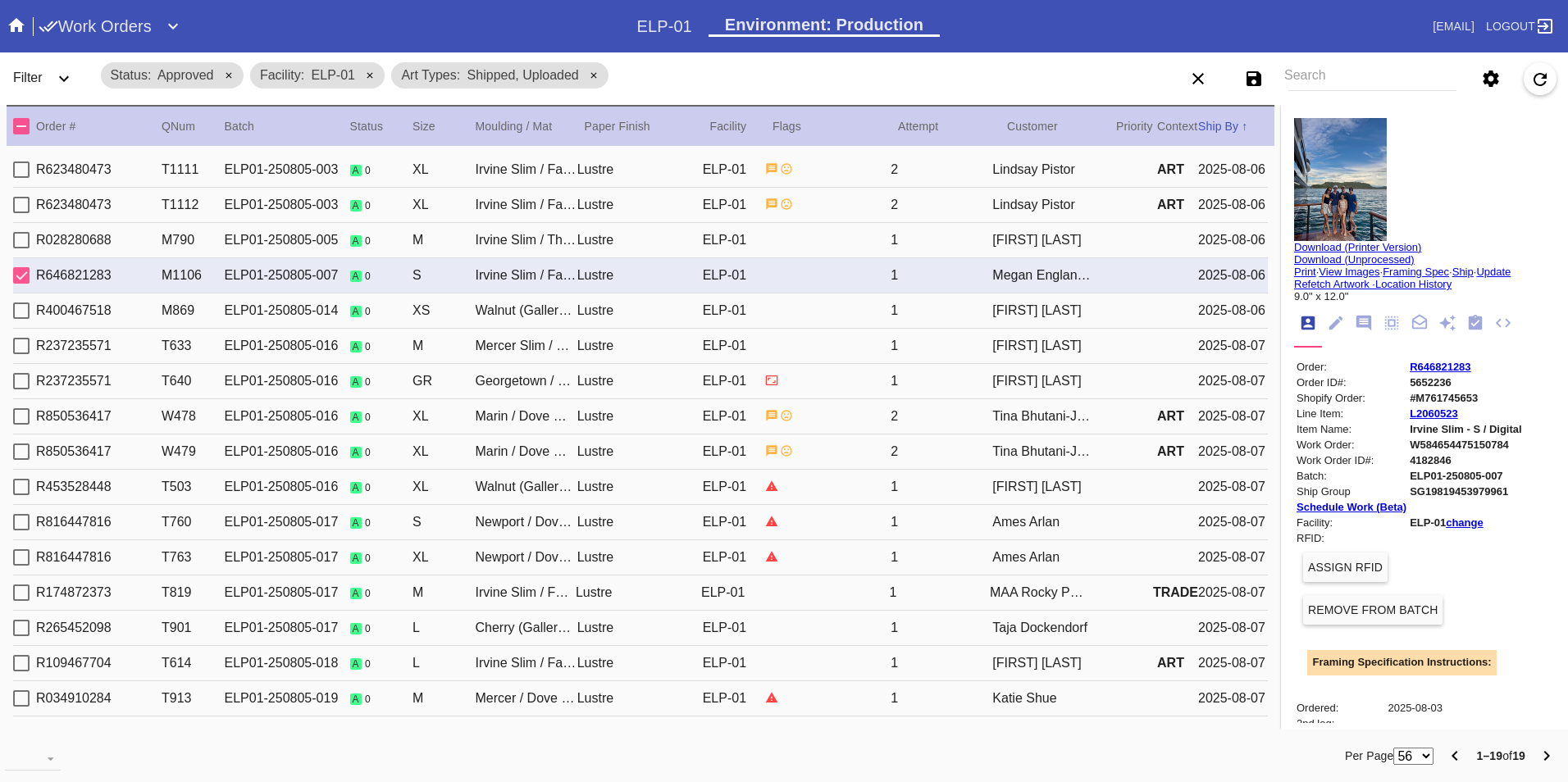 click on "[FIRST] [LAST]" at bounding box center [1043, 311] 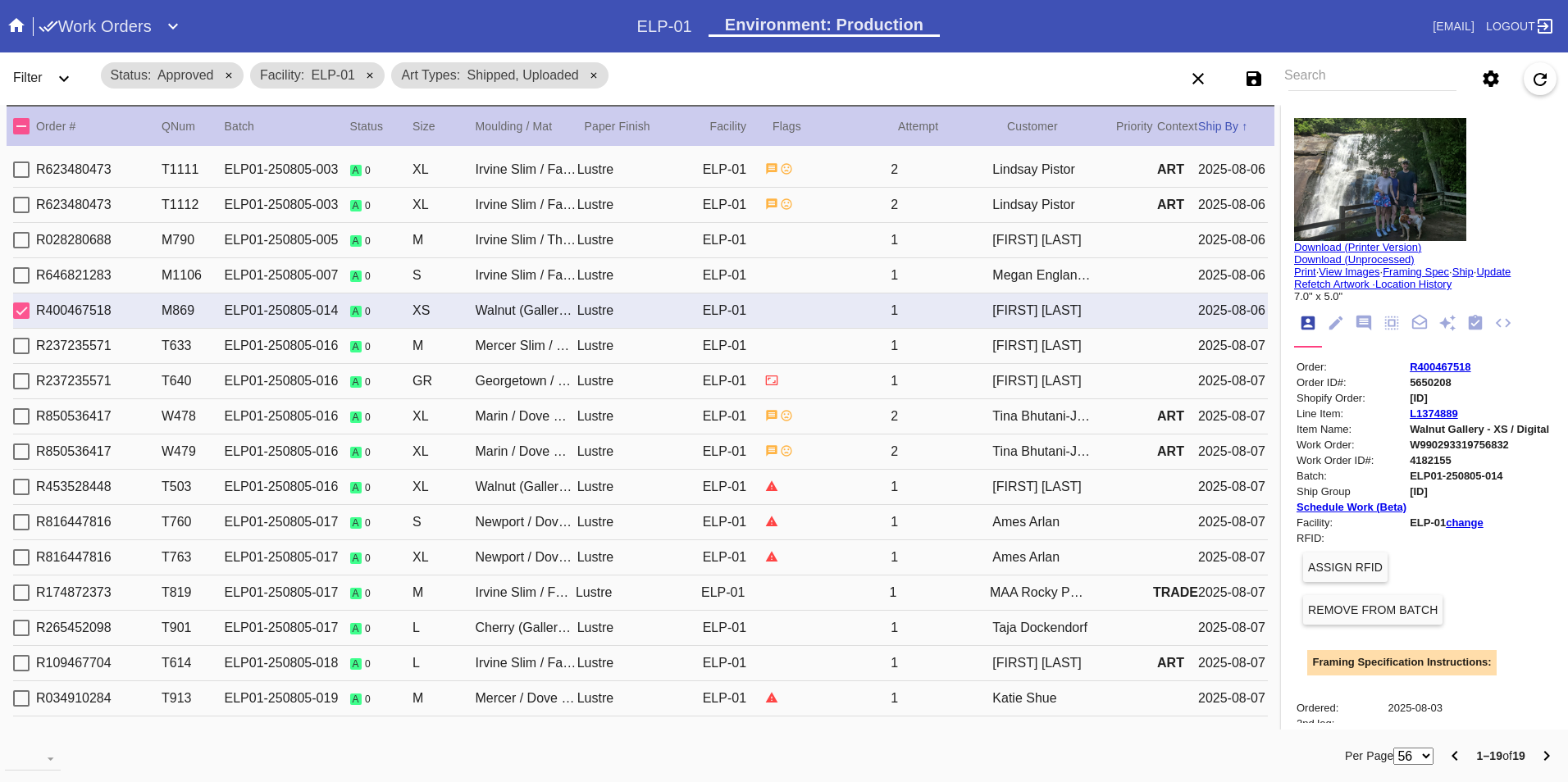 click on "R237235571 T633 ELP01-250805-016 a   0 M Mercer Slim / Dove White Lustre ELP-01 1 Neil Kayal
2025-08-07" at bounding box center [640, 346] 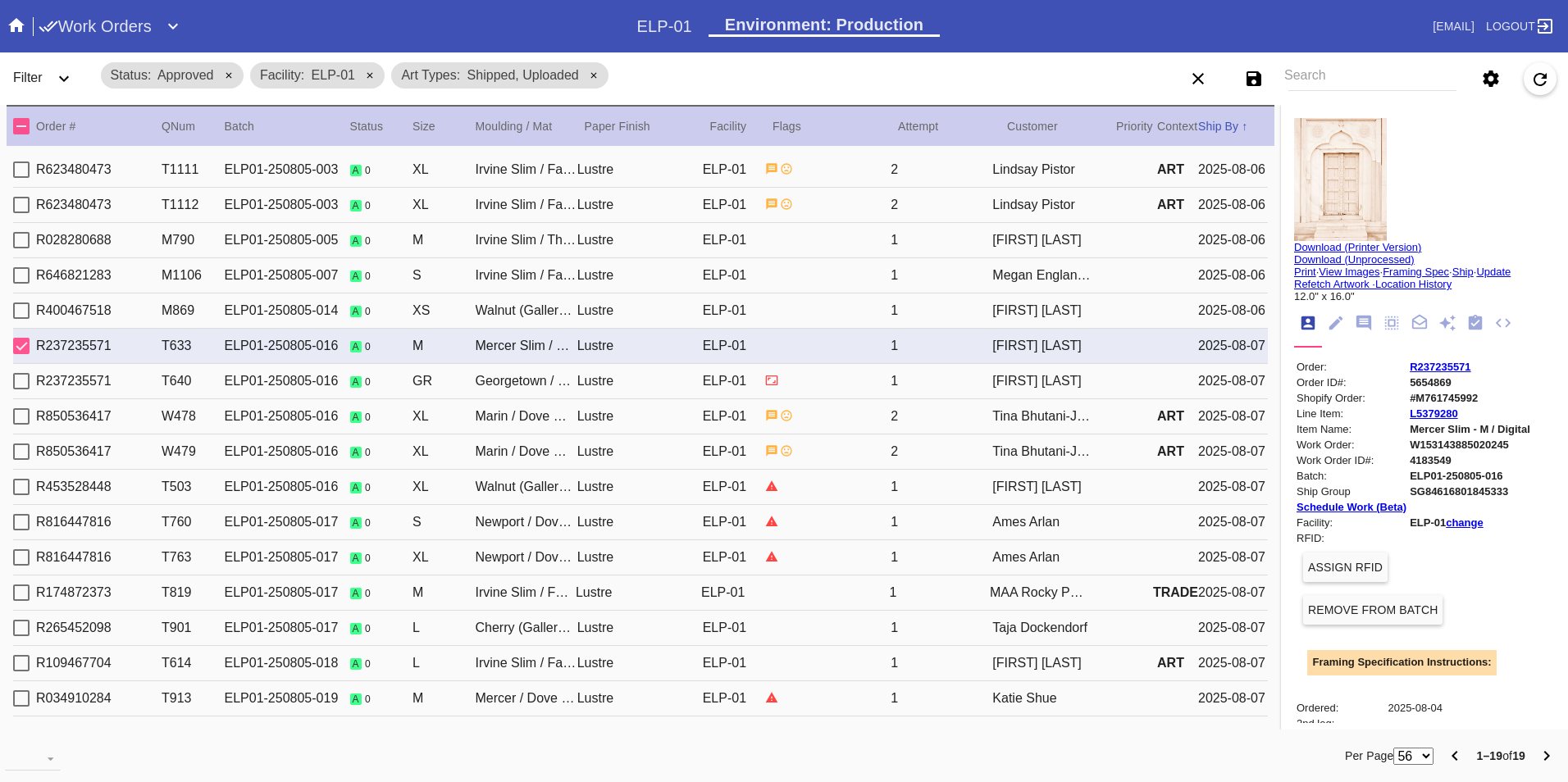 click on "[FIRST] [LAST]" at bounding box center [1043, 381] 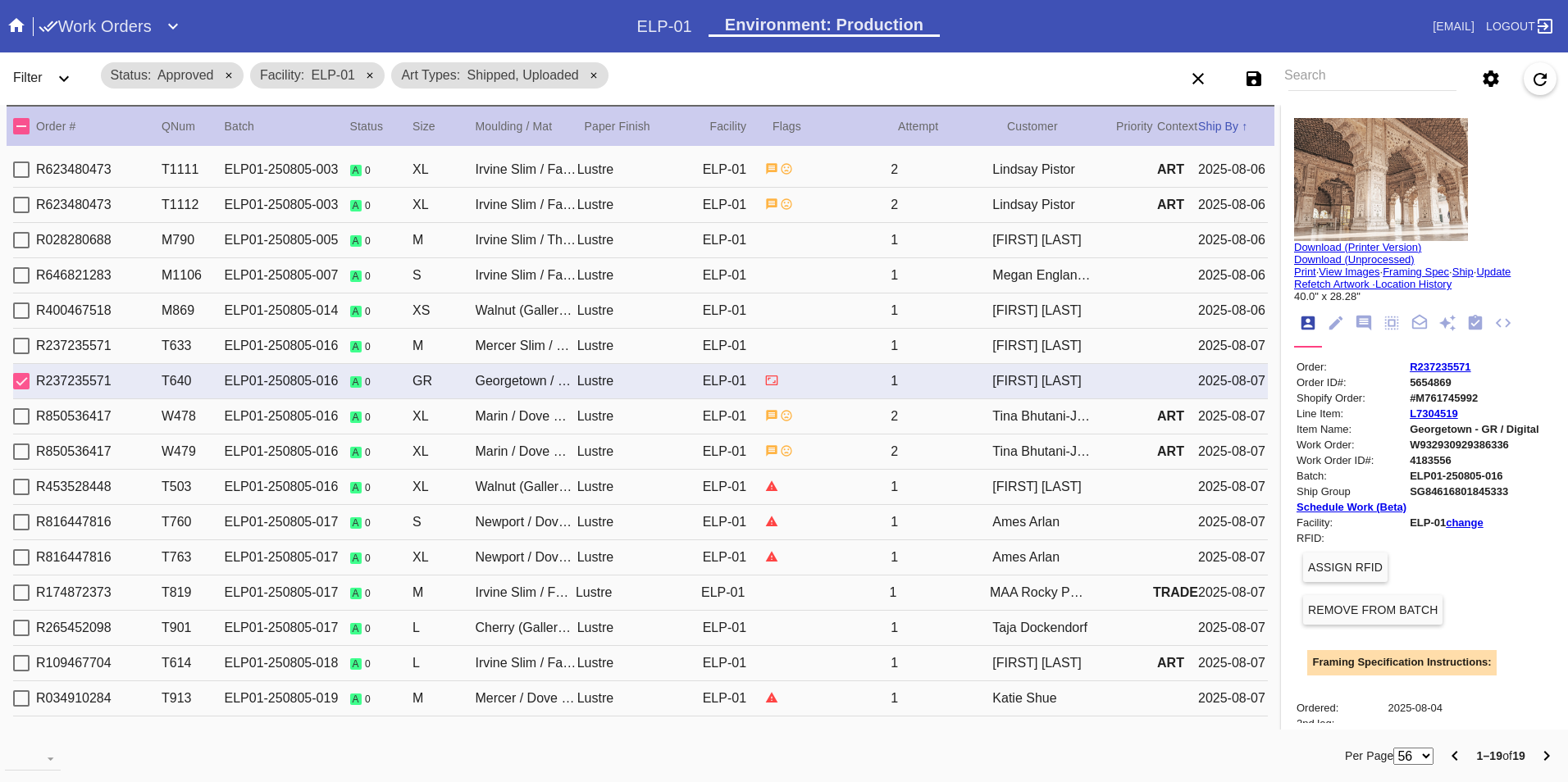click on "Tina Bhutani-Jacques" at bounding box center [1043, 416] 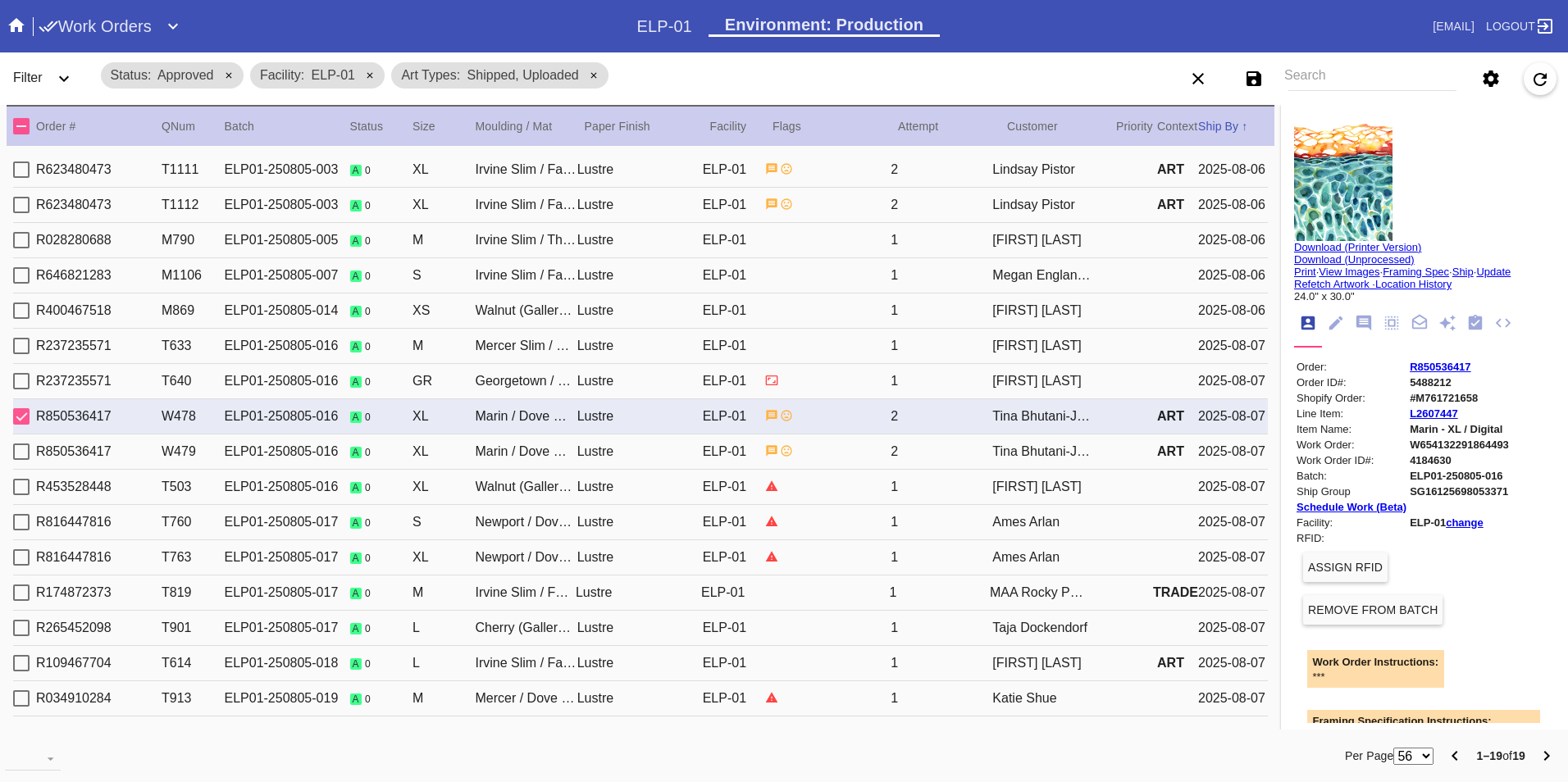 click on "Tina Bhutani-Jacques" at bounding box center (1043, 452) 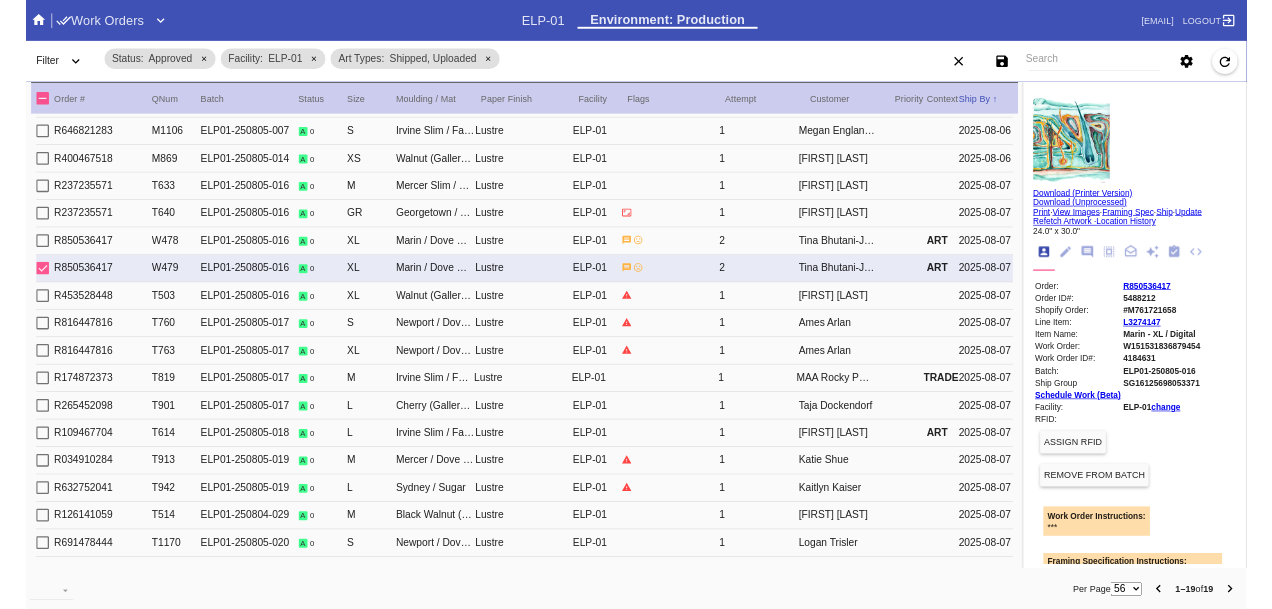 scroll, scrollTop: 150, scrollLeft: 0, axis: vertical 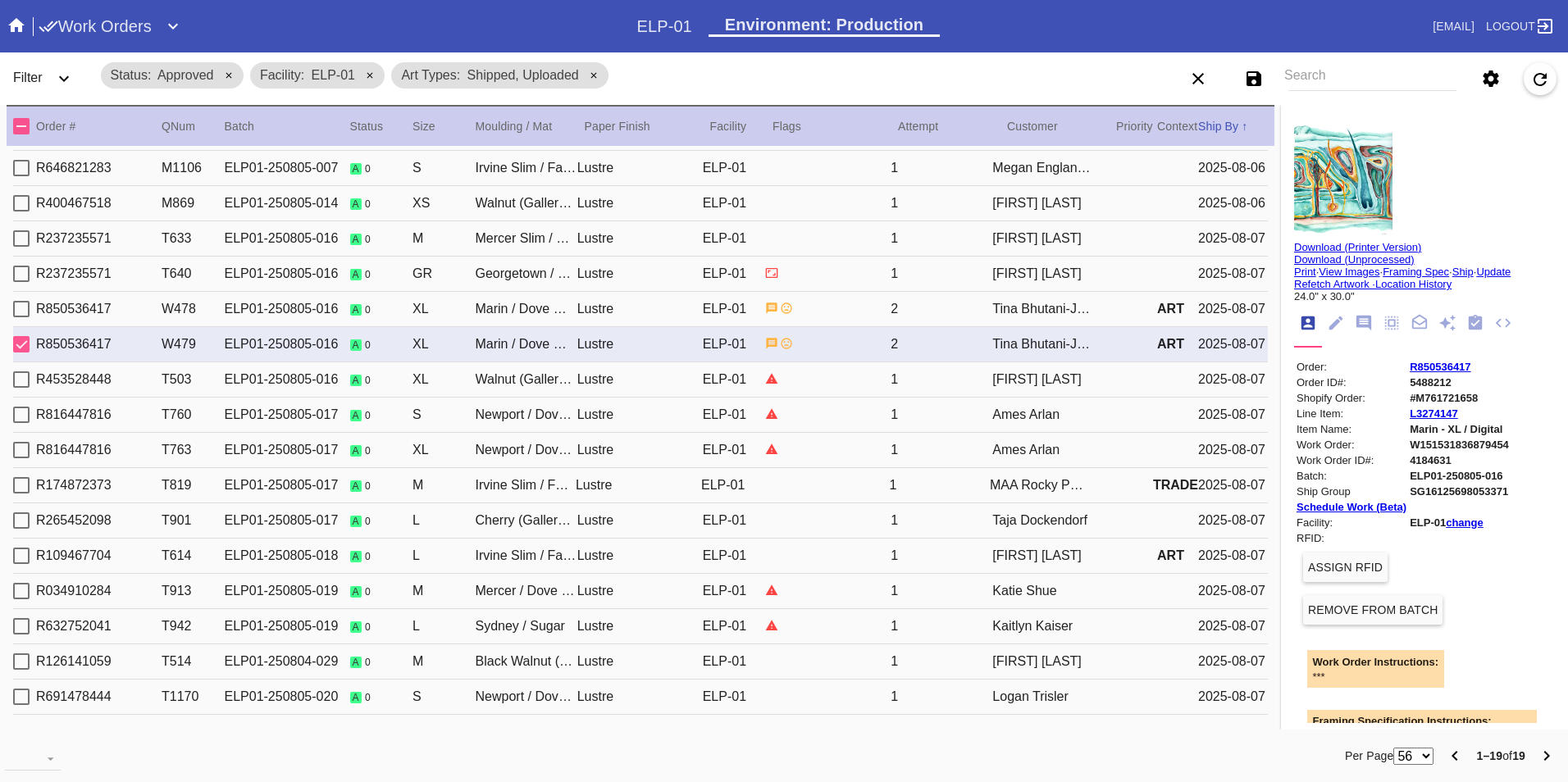 click on "MAA Rocky Point IRSANEOUS" at bounding box center (1040, 485) 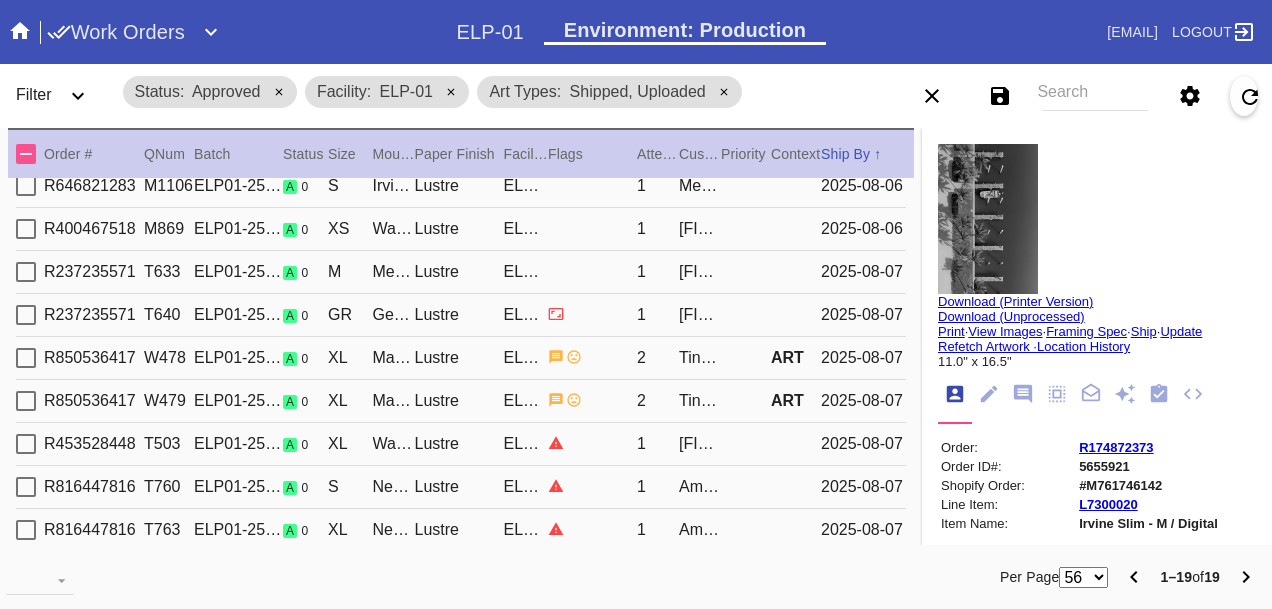 scroll, scrollTop: 150, scrollLeft: 0, axis: vertical 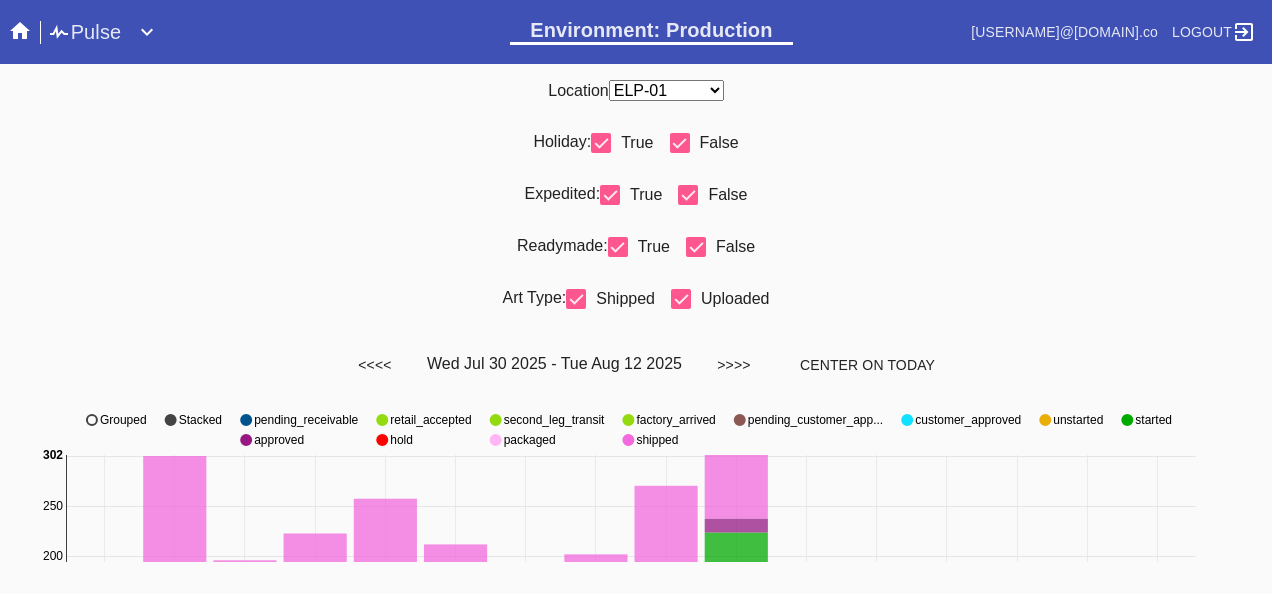 click on "Readymade:    True False" at bounding box center [636, 255] 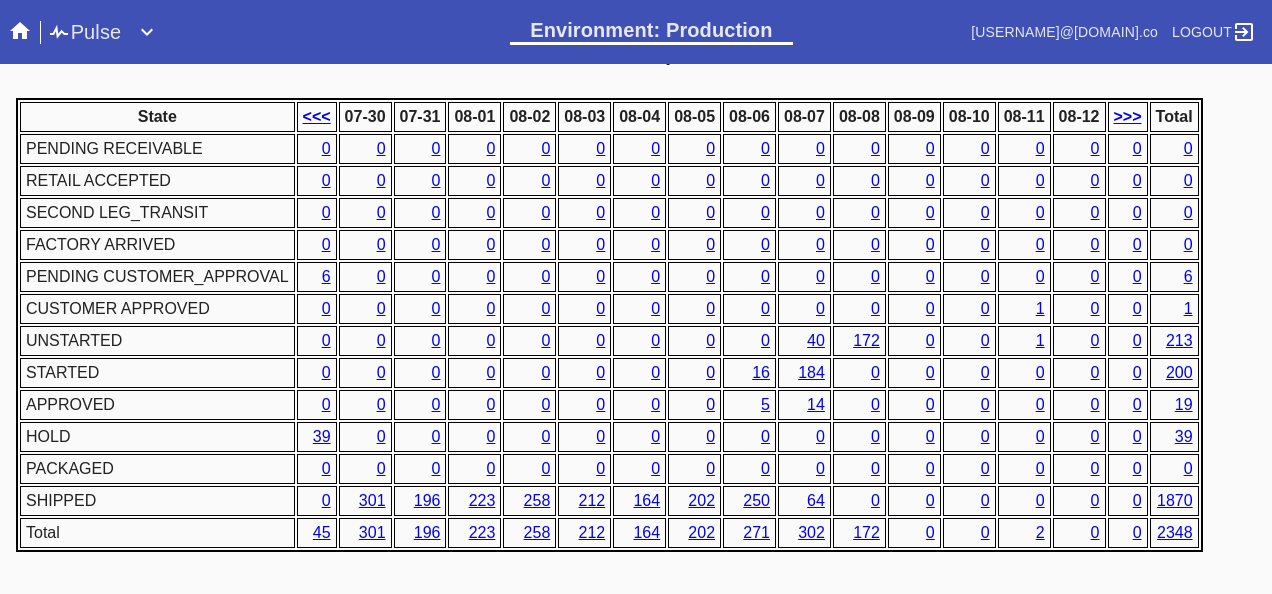 scroll, scrollTop: 1000, scrollLeft: 0, axis: vertical 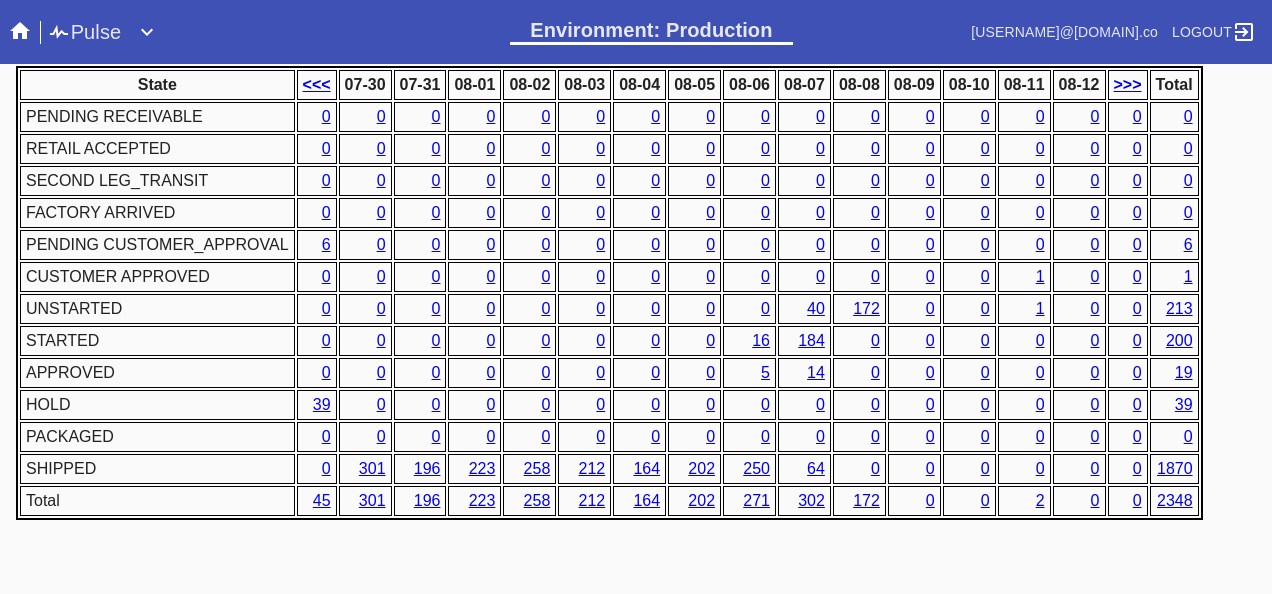 click on "19" at bounding box center (1184, 372) 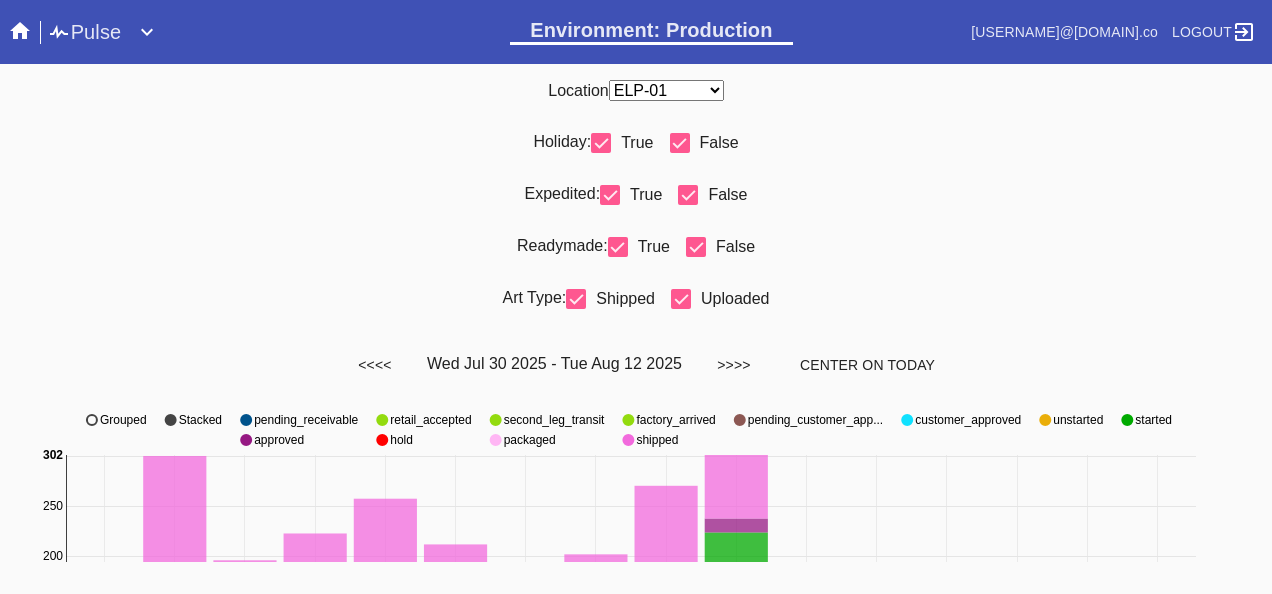 scroll, scrollTop: 700, scrollLeft: 0, axis: vertical 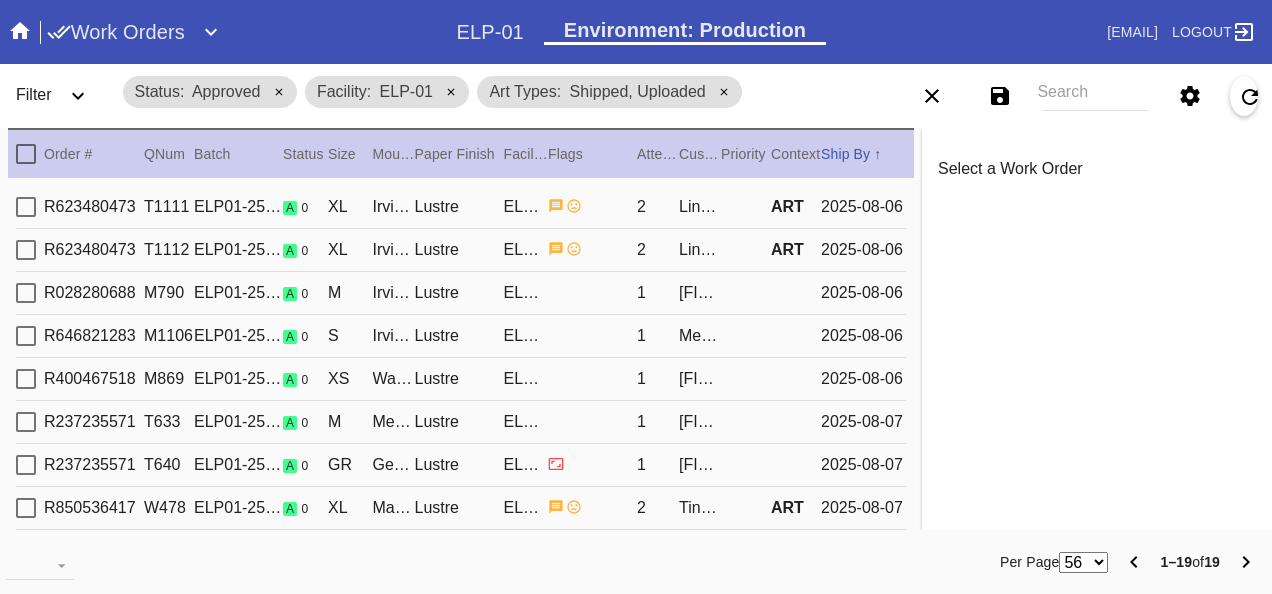 click at bounding box center [26, 154] 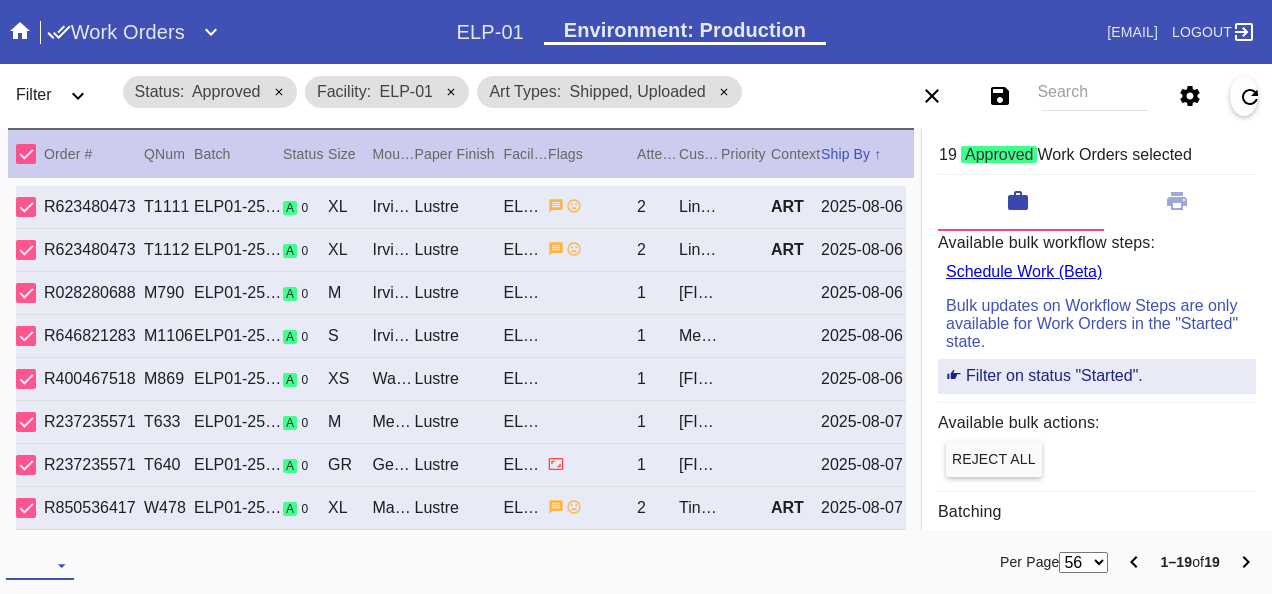 click on "Download... Export Selected Items Print Work Orders Frame Labels Frame Labels v2 Mat Labels Moulding Plate Labels Acrylic Labels Foam Labels Foam Data Story Pockets Mini Story Pockets OMGA Data GUNNAR Data FastCAM Data" at bounding box center [40, 565] 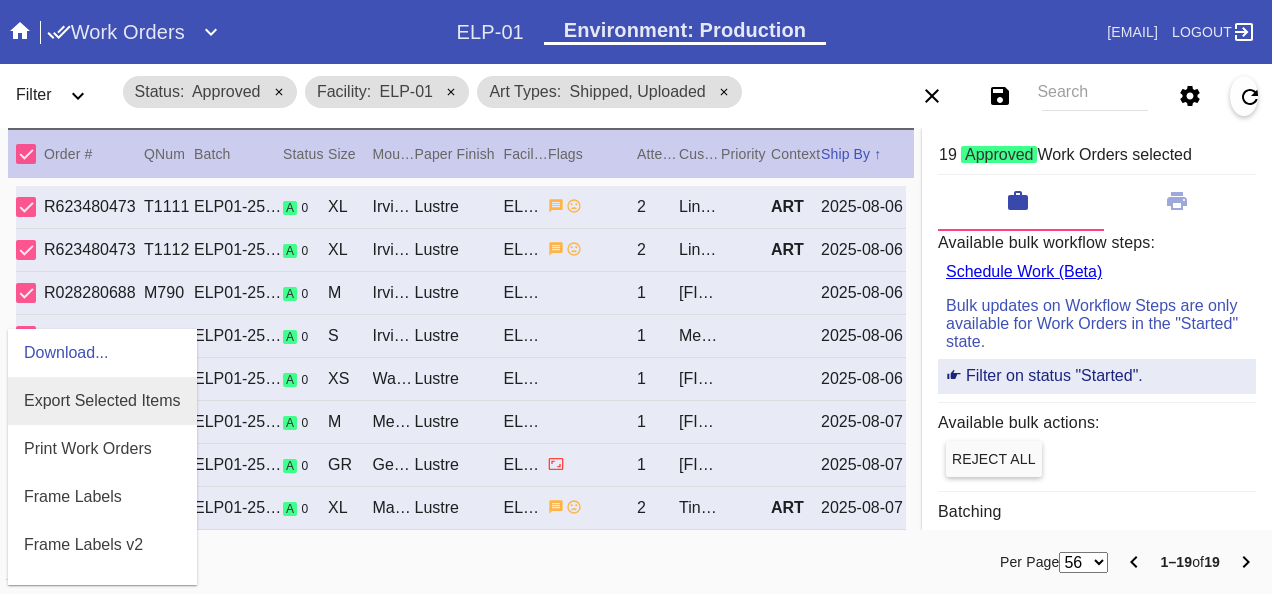 click on "Export Selected Items" at bounding box center [102, 400] 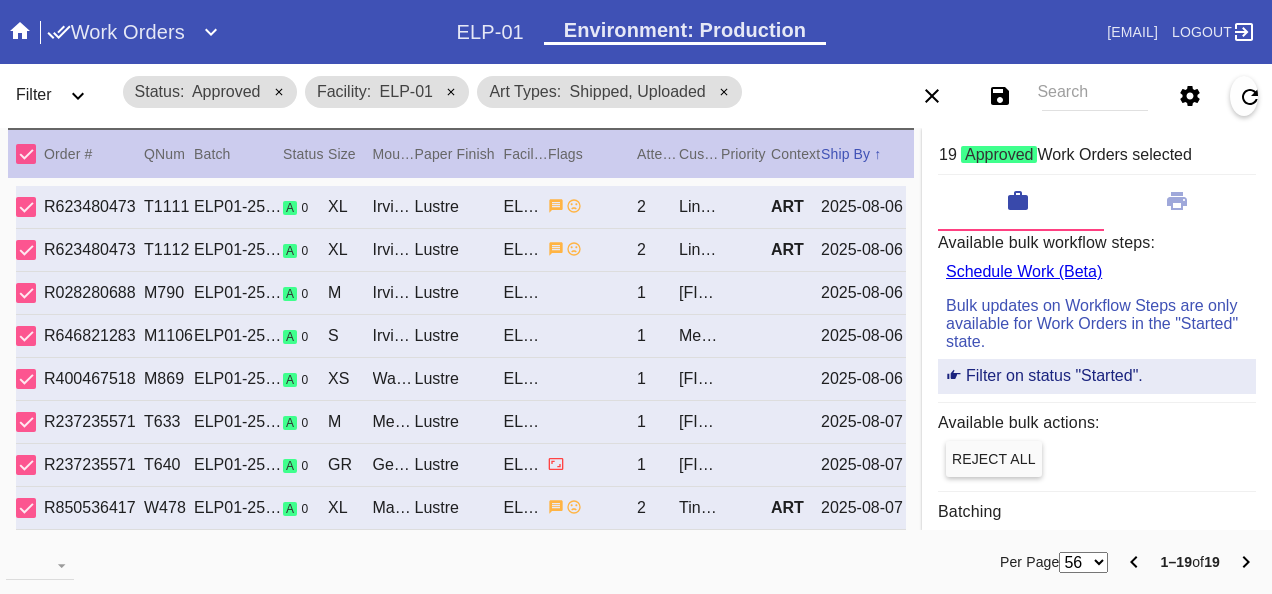 click on "Status
Approved
Facility
ELP-01
Art Types
Shipped, Uploaded" at bounding box center (483, 92) 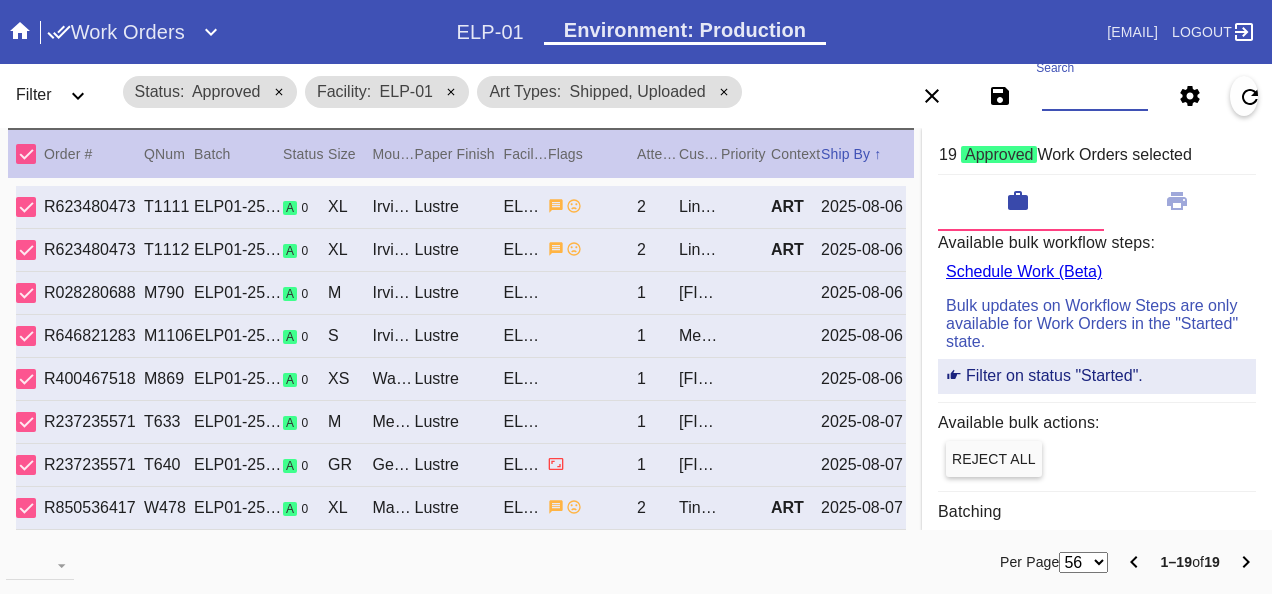 click on "Search" at bounding box center [1094, 96] 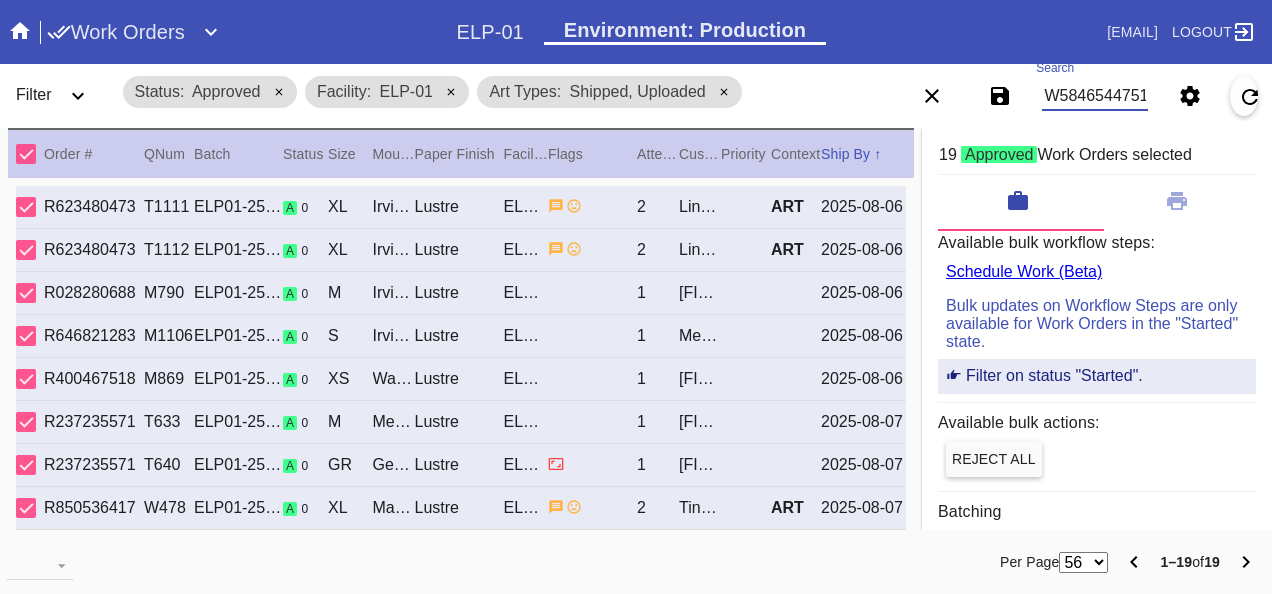 scroll, scrollTop: 0, scrollLeft: 48, axis: horizontal 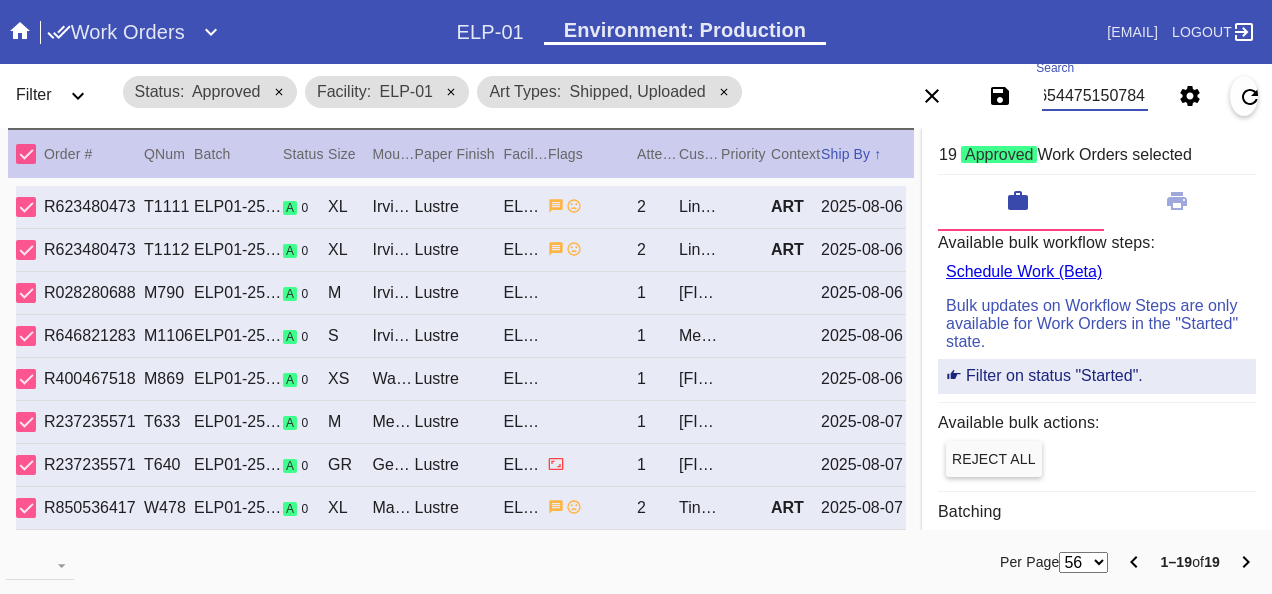 type on "W584654475150784" 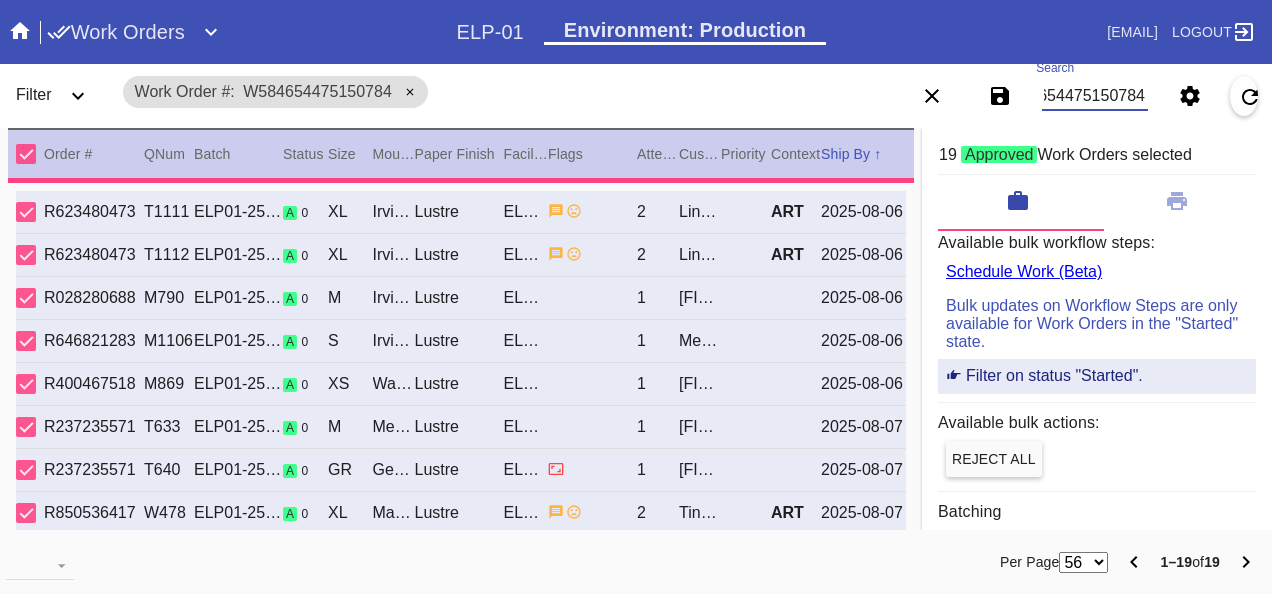 type on "2.5" 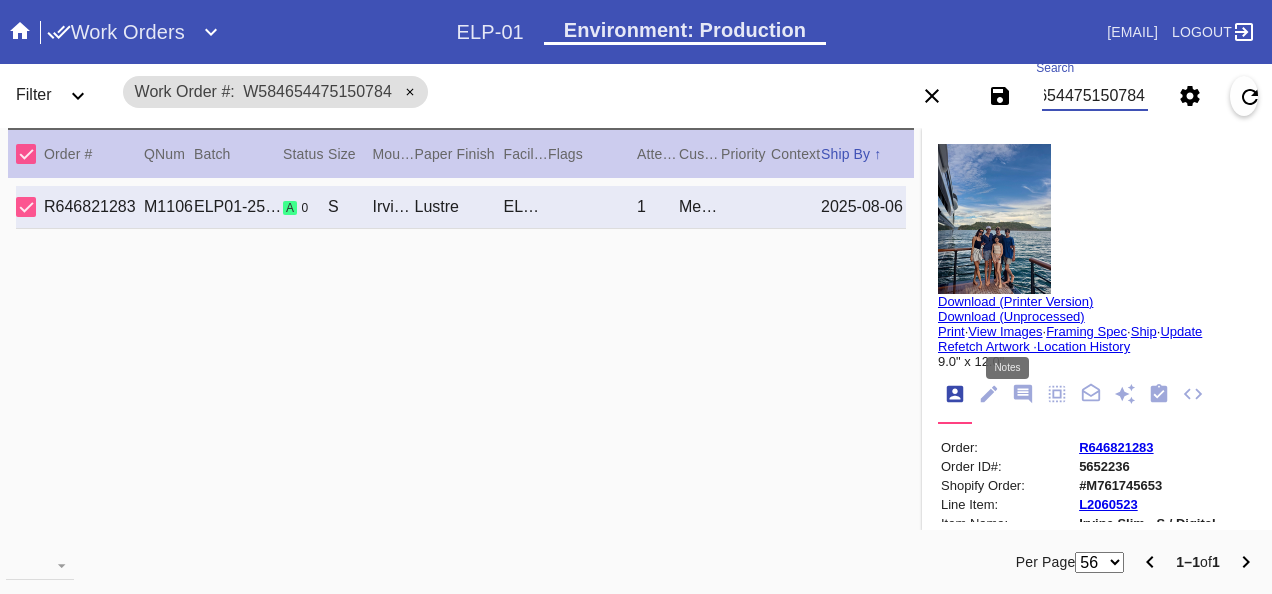 click 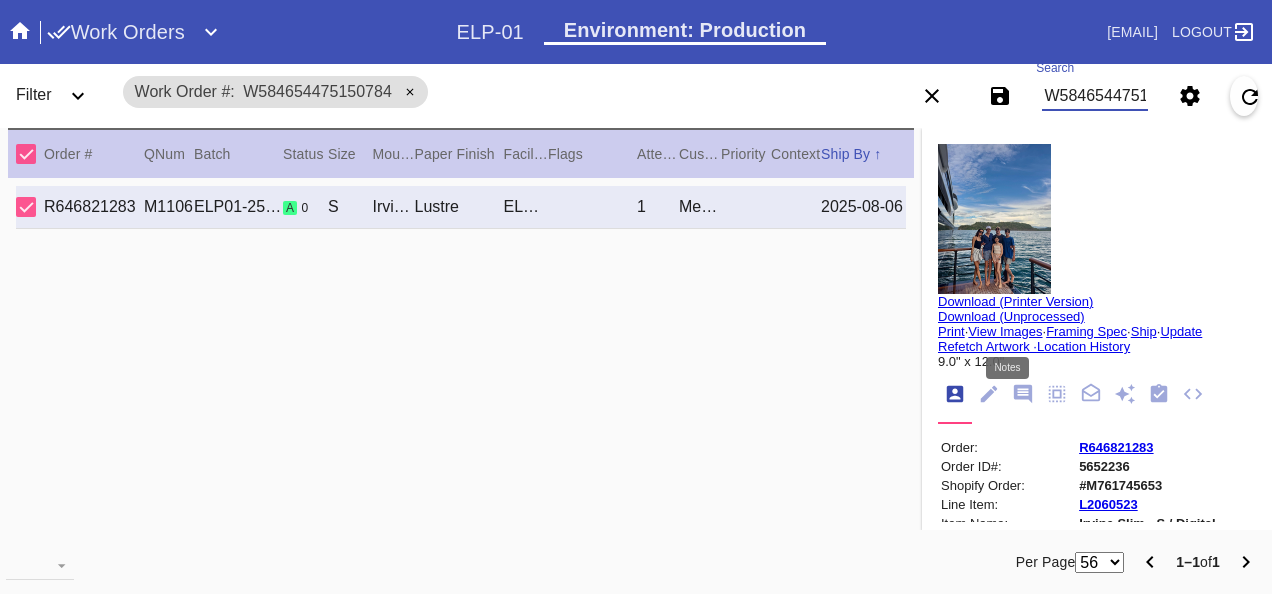 scroll, scrollTop: 122, scrollLeft: 0, axis: vertical 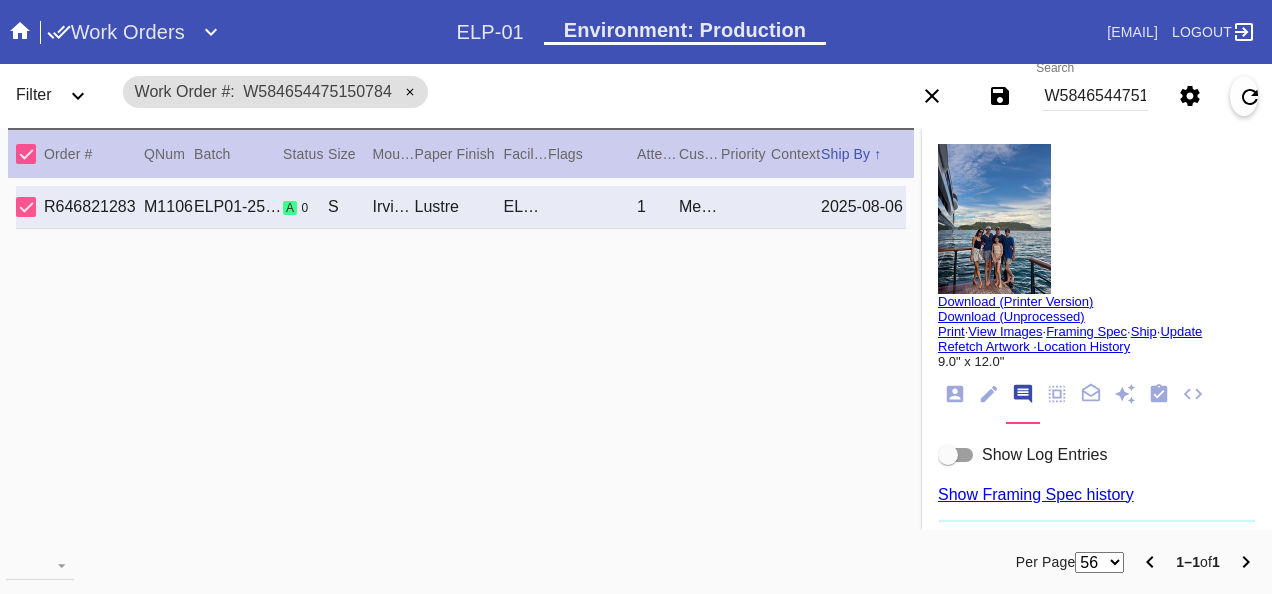 click at bounding box center (956, 455) 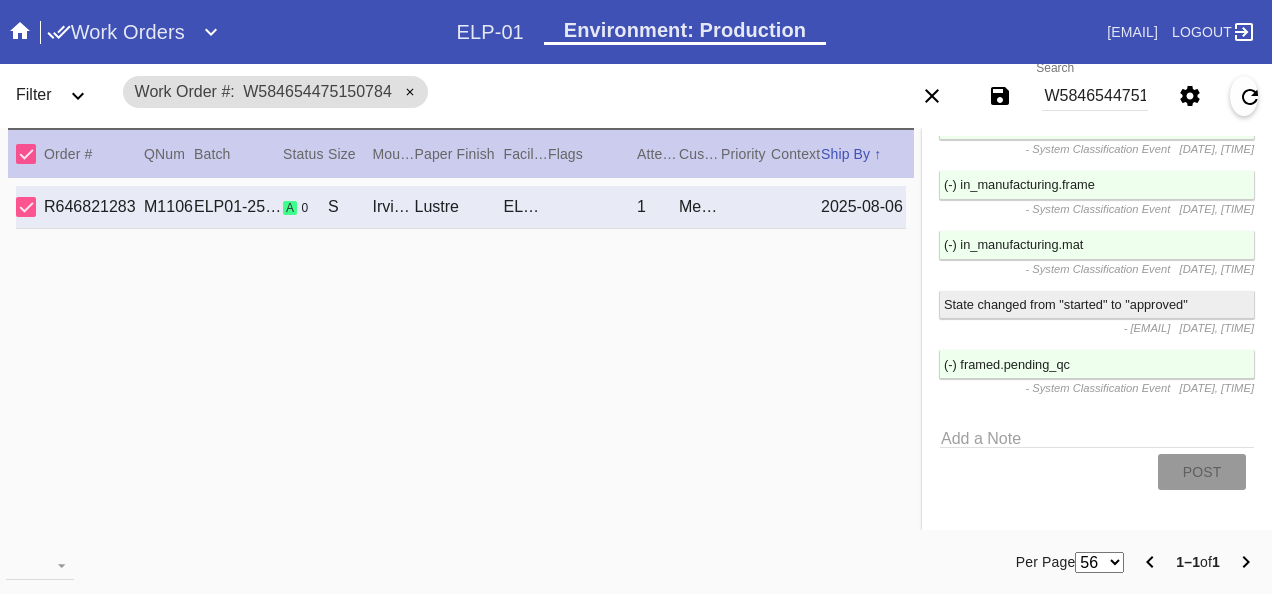 scroll, scrollTop: 3015, scrollLeft: 0, axis: vertical 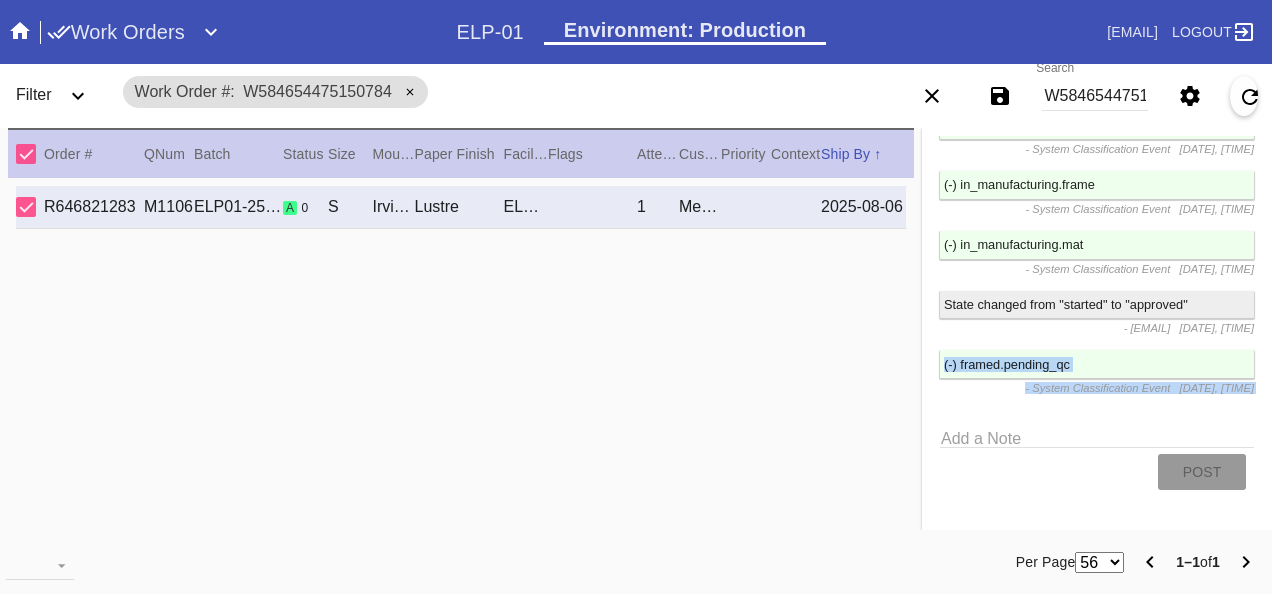 drag, startPoint x: 1254, startPoint y: 481, endPoint x: 1251, endPoint y: 411, distance: 70.064255 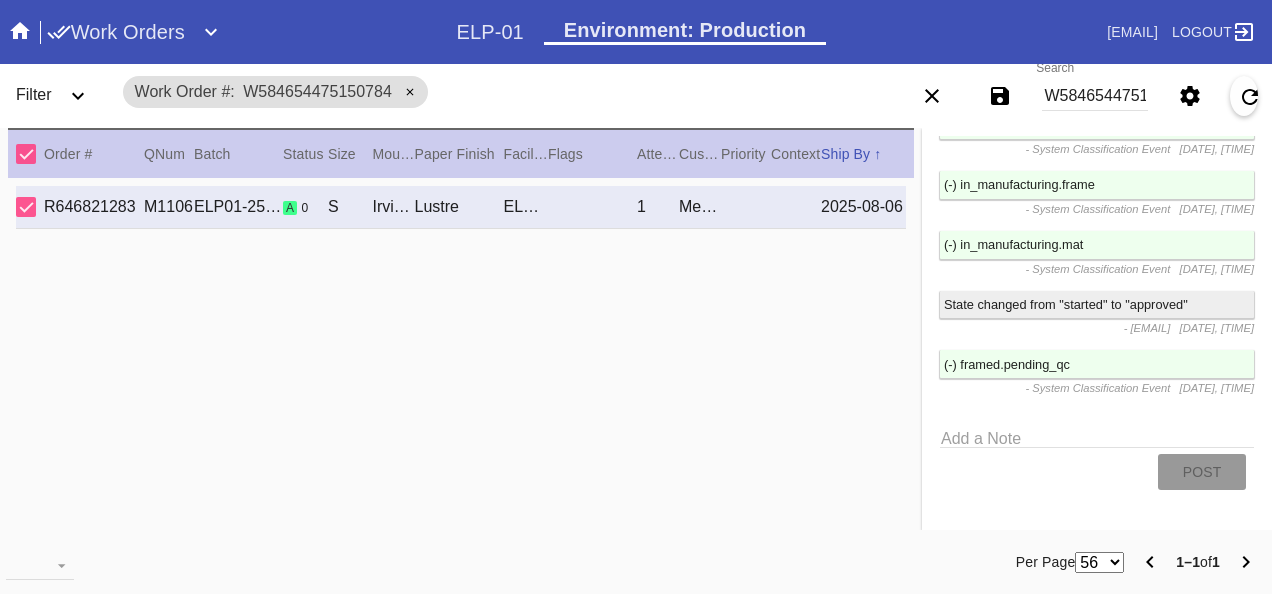 click on "R646821283 M1106 ELP01-250805-007 a   0 S Irvine Slim / Fabric White Lustre ELP-01 1 [LAST]
2025-08-06" at bounding box center (461, 367) 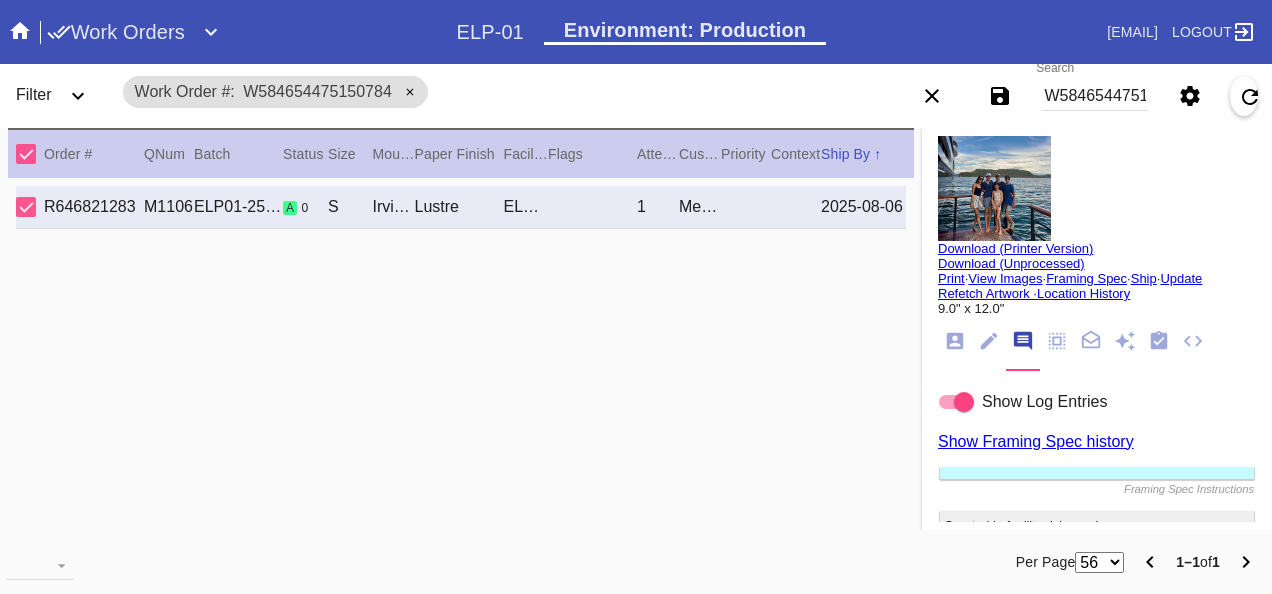 scroll, scrollTop: 0, scrollLeft: 0, axis: both 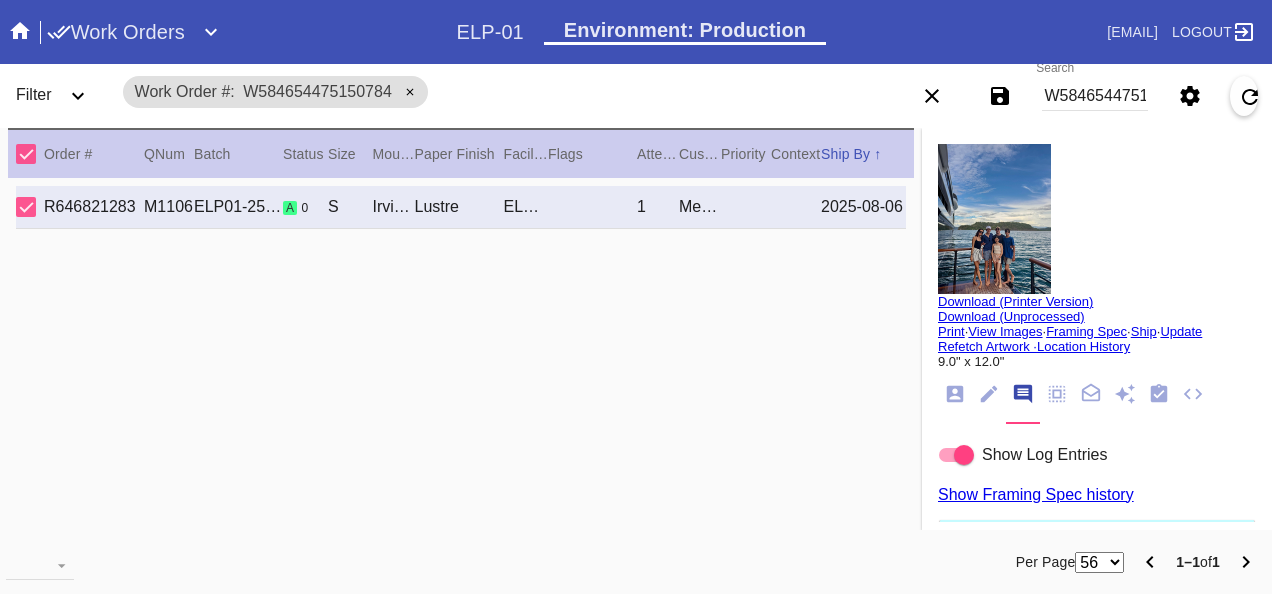 click on "Print" at bounding box center (951, 331) 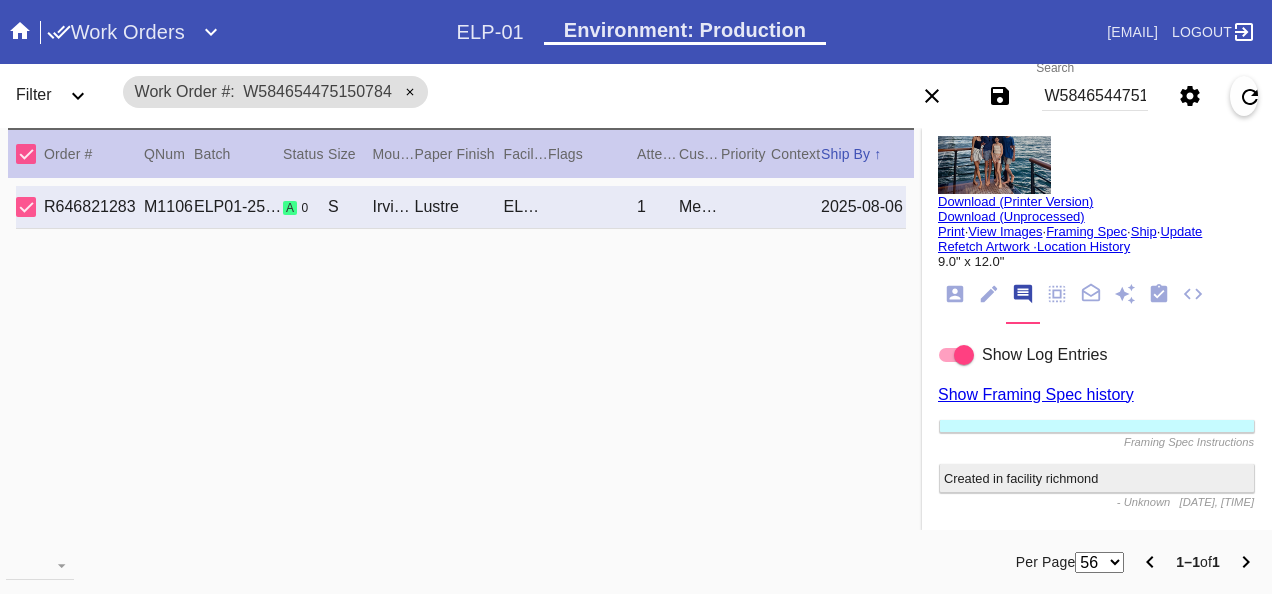 click 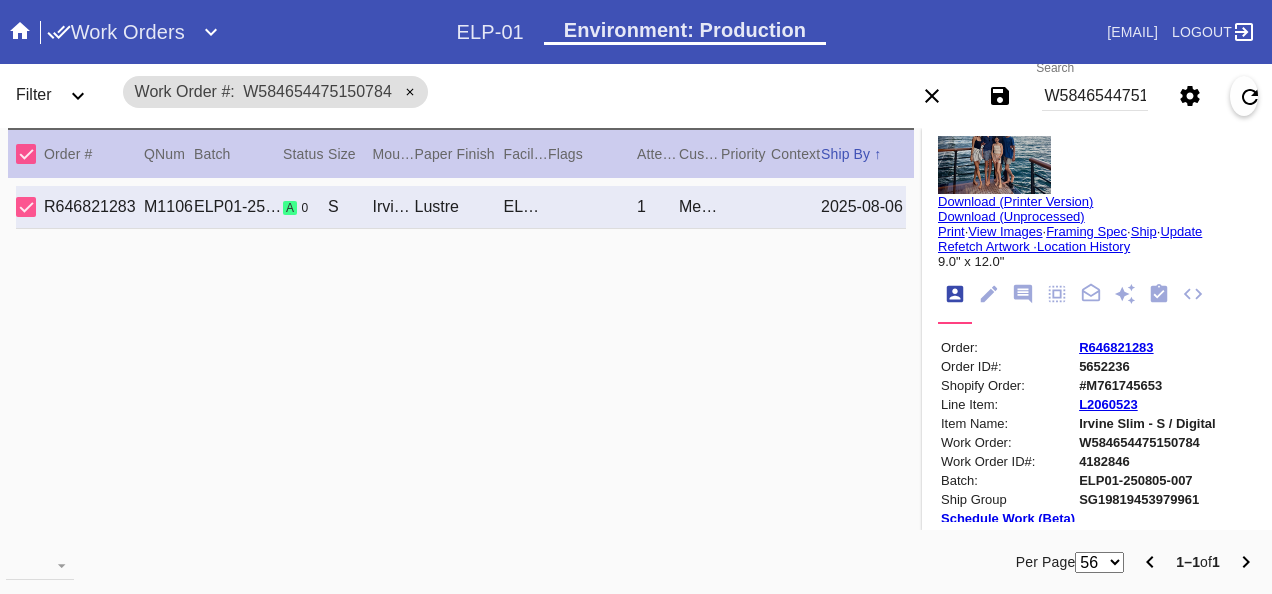 click on "R646821283" at bounding box center [1116, 347] 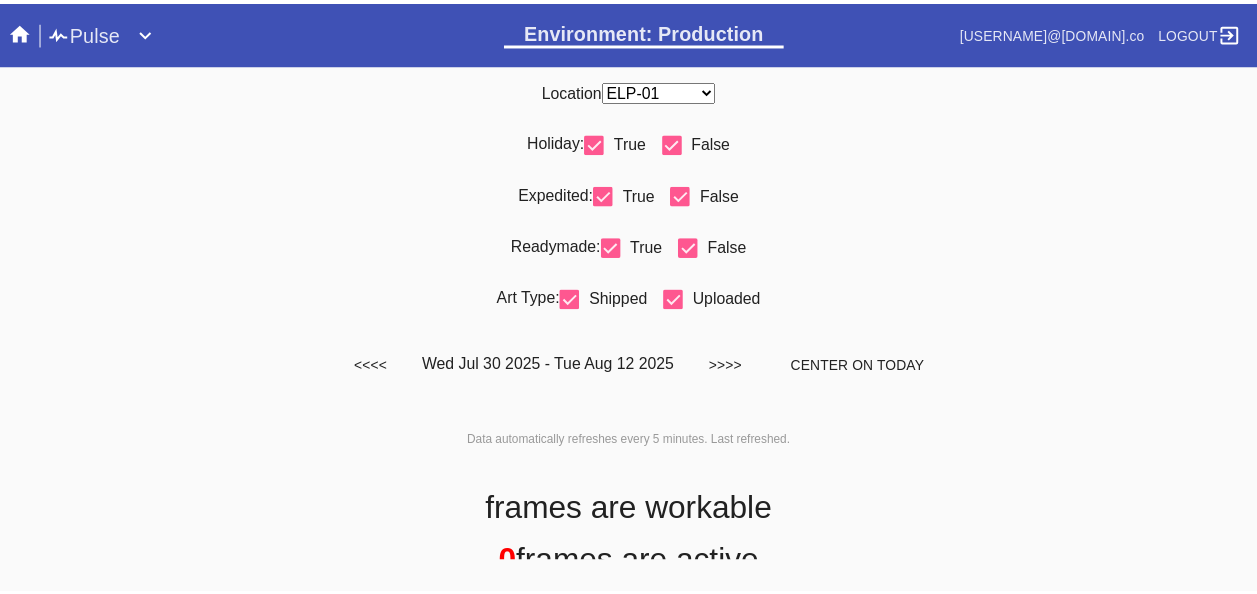 scroll, scrollTop: 0, scrollLeft: 0, axis: both 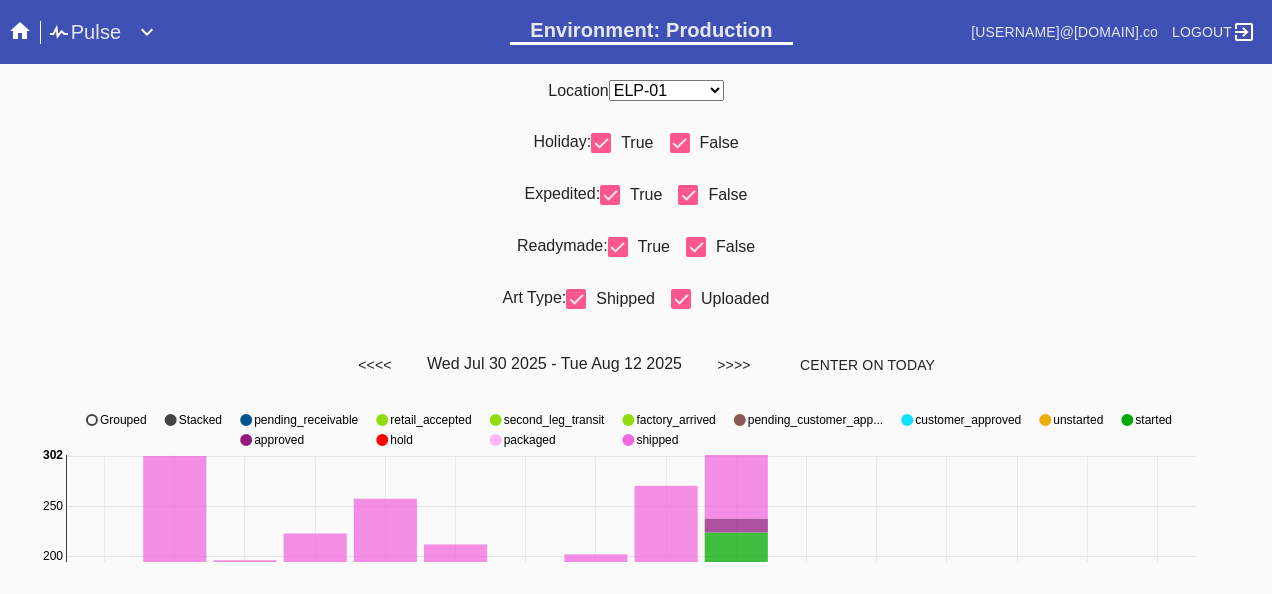 click 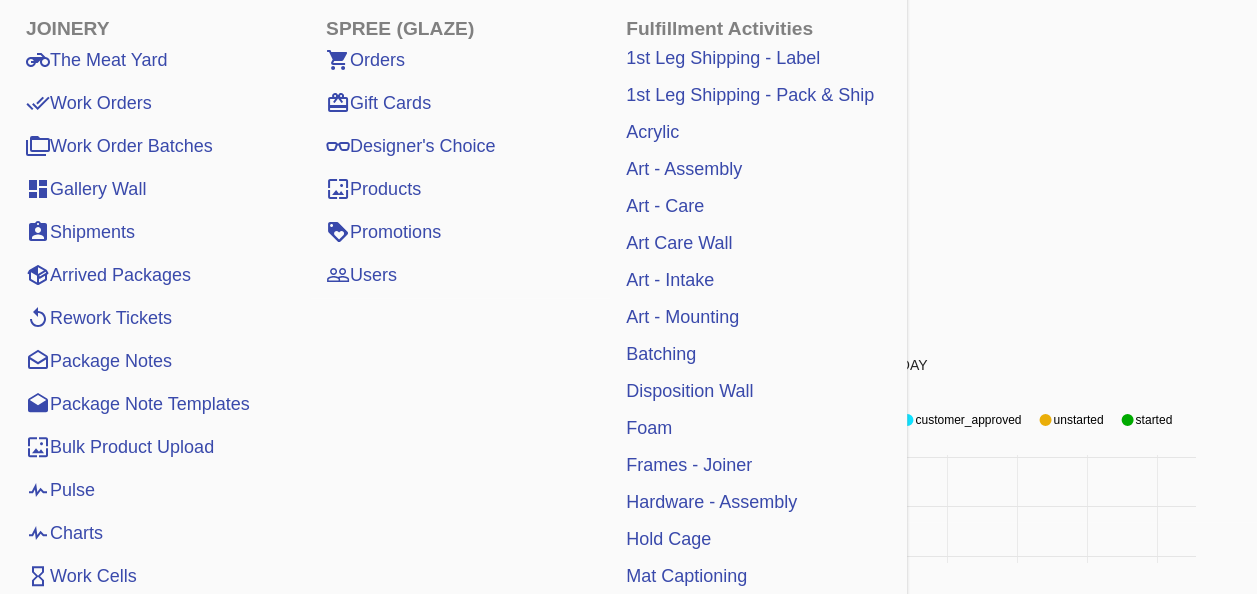 scroll, scrollTop: 100, scrollLeft: 0, axis: vertical 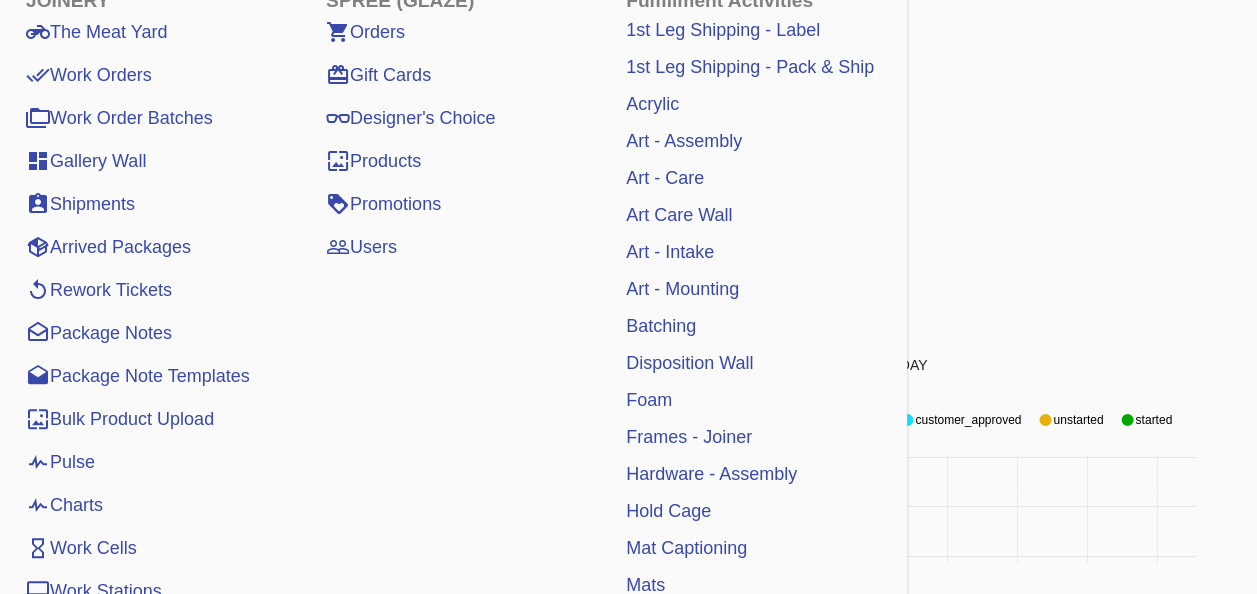 click on "Work Orders" at bounding box center (89, 75) 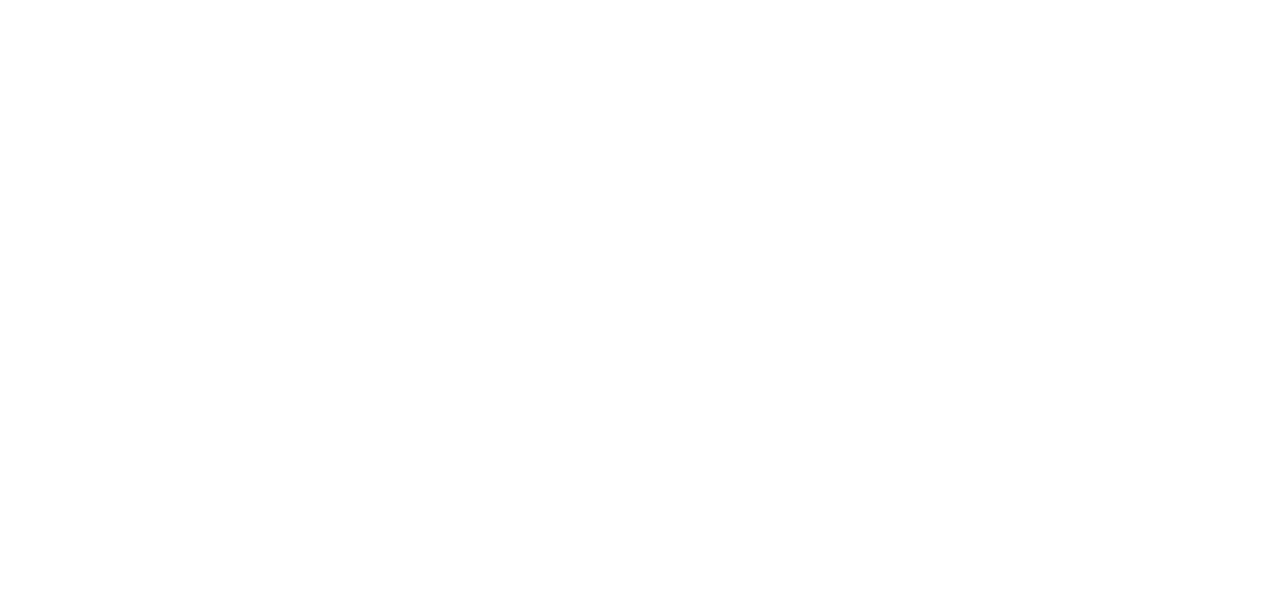 scroll, scrollTop: 0, scrollLeft: 0, axis: both 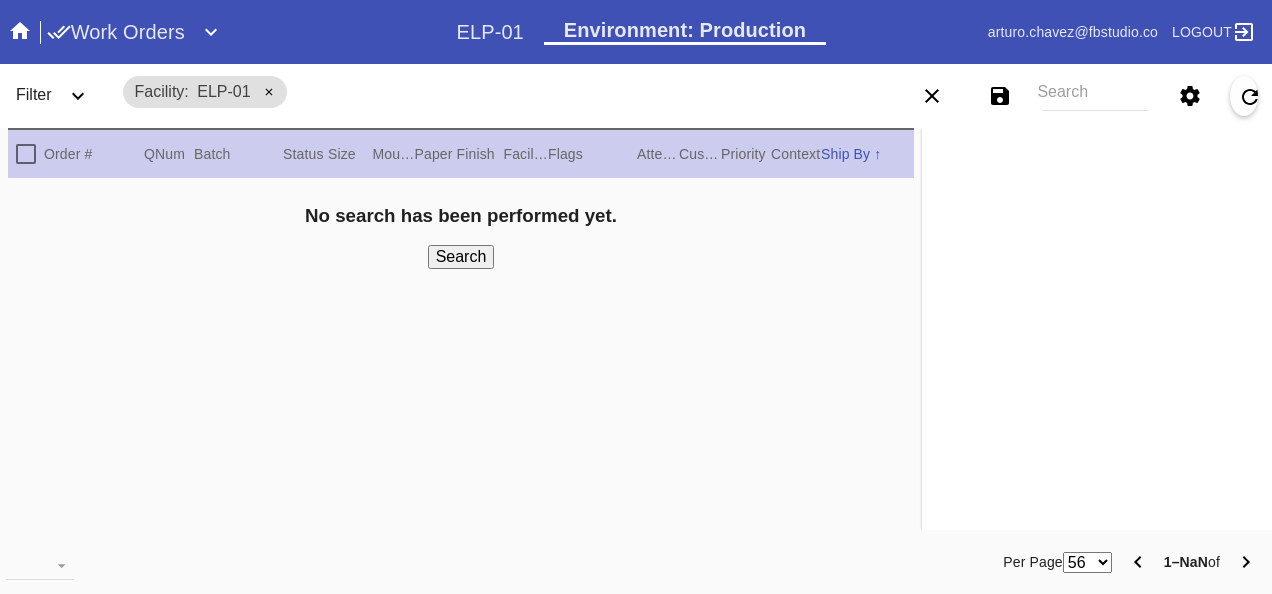 click 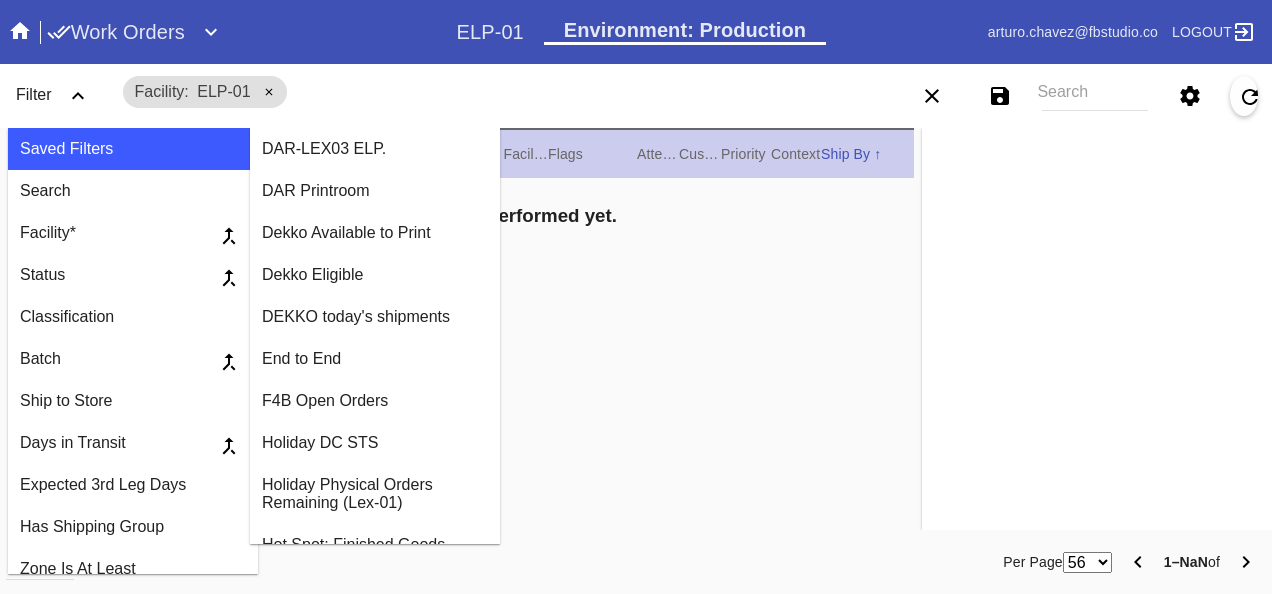 scroll, scrollTop: 700, scrollLeft: 0, axis: vertical 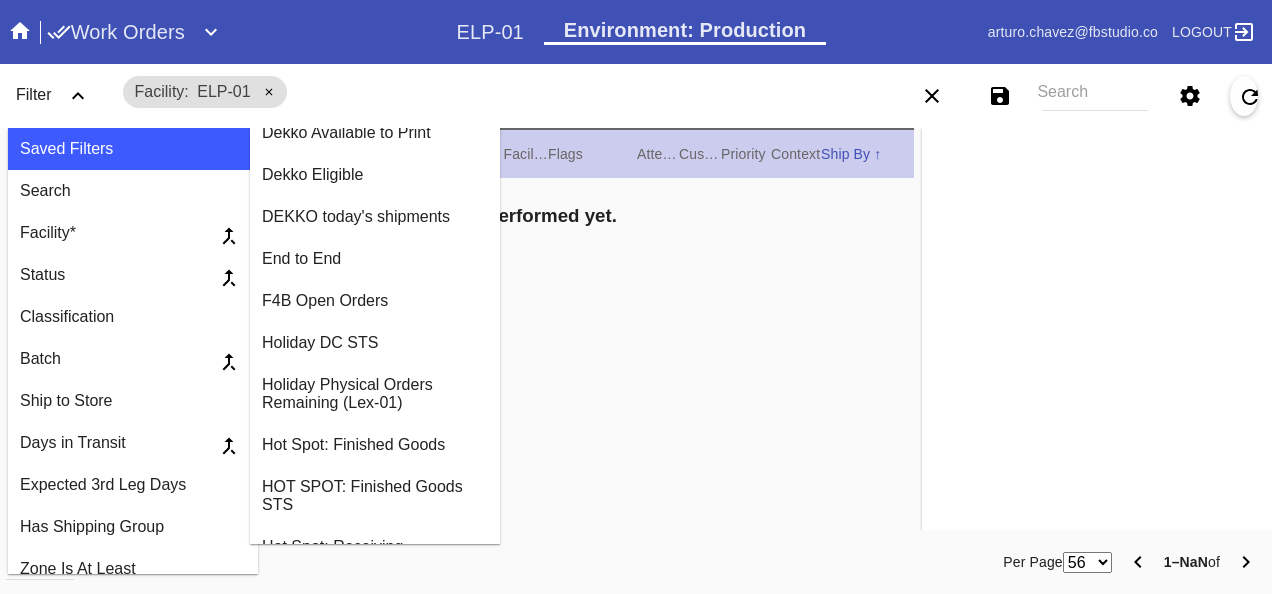 click on "DEKKO today's shipments" at bounding box center (375, 217) 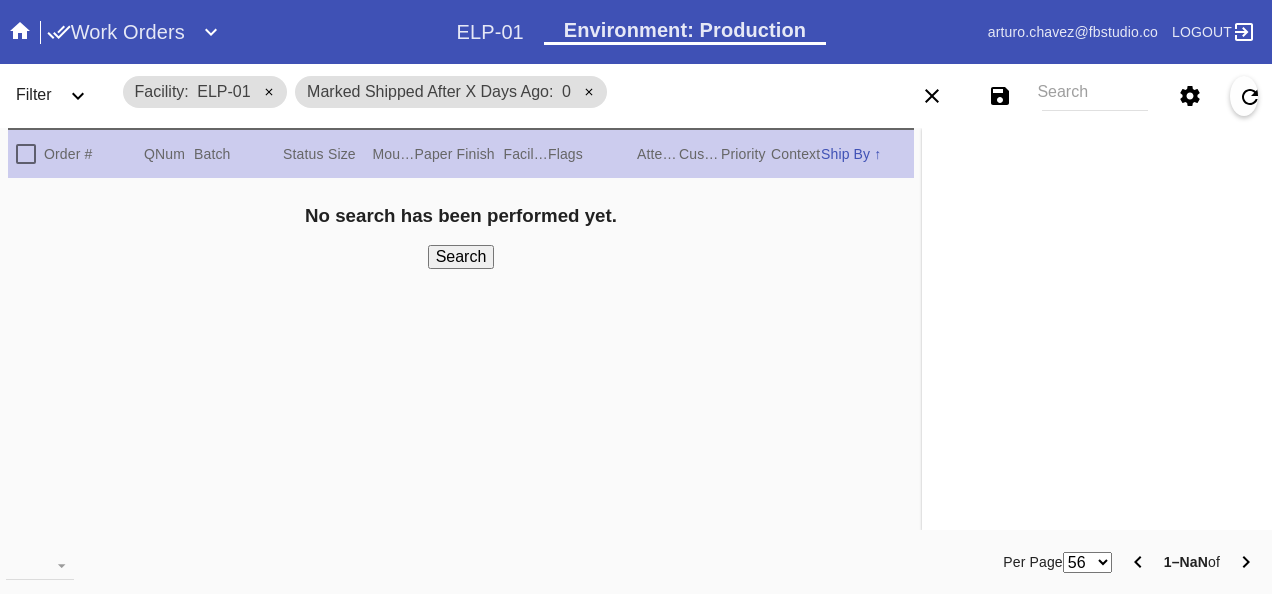 click on "Search" at bounding box center (461, 257) 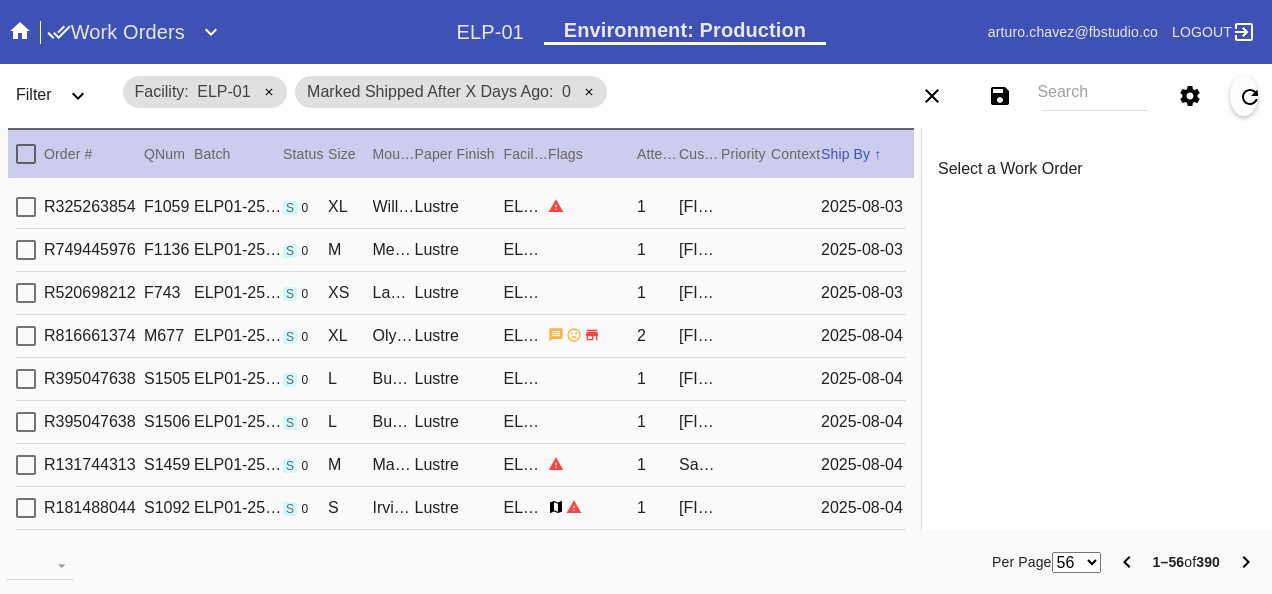 click at bounding box center [26, 154] 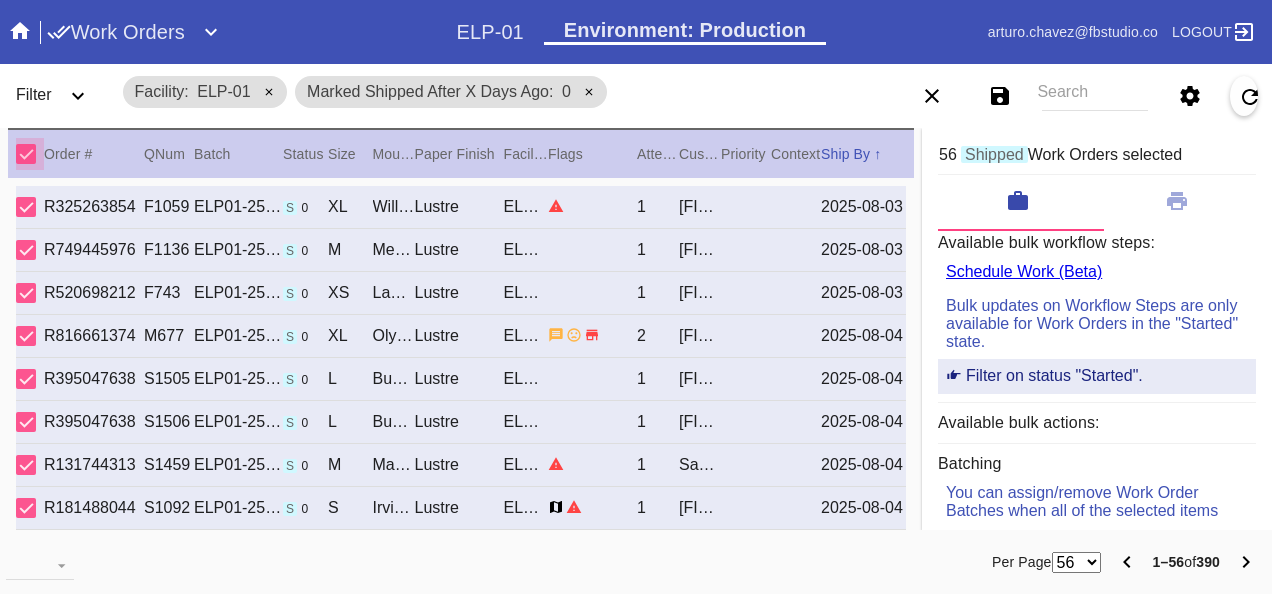 click at bounding box center (26, 154) 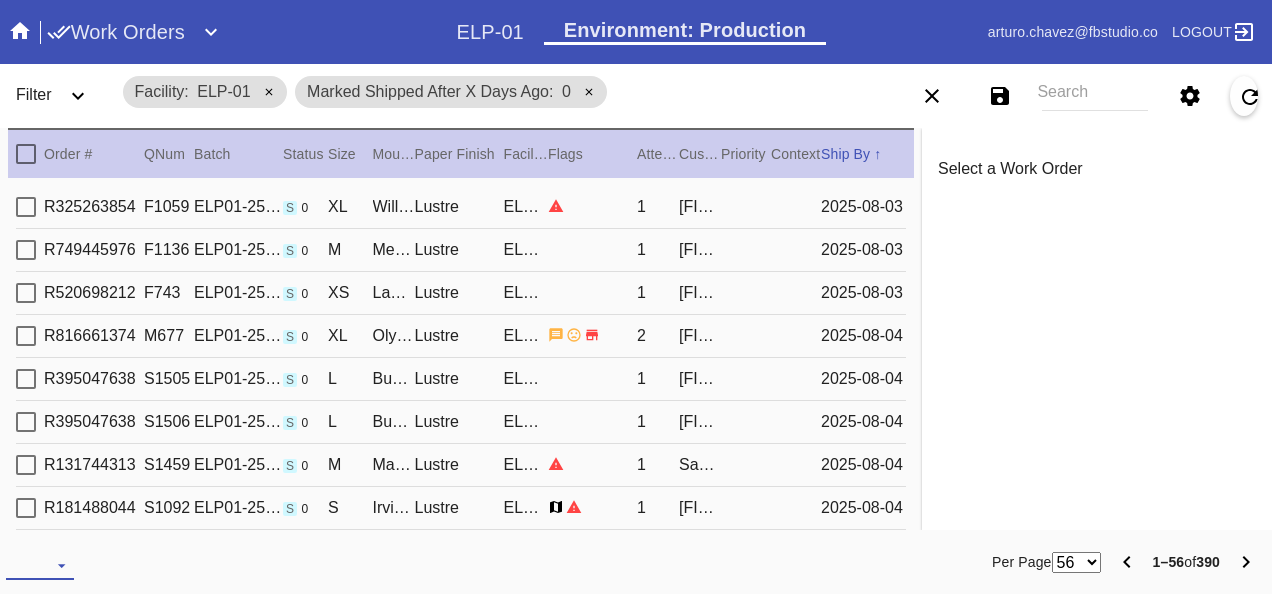 click on "Download... Export All Pages Print Work Orders Frame Labels Frame Labels v2 Mat Labels Moulding Plate Labels Acrylic Labels Foam Labels Foam Data Story Pockets Mini Story Pockets OMGA Data GUNNAR Data FastCAM Data" at bounding box center [40, 565] 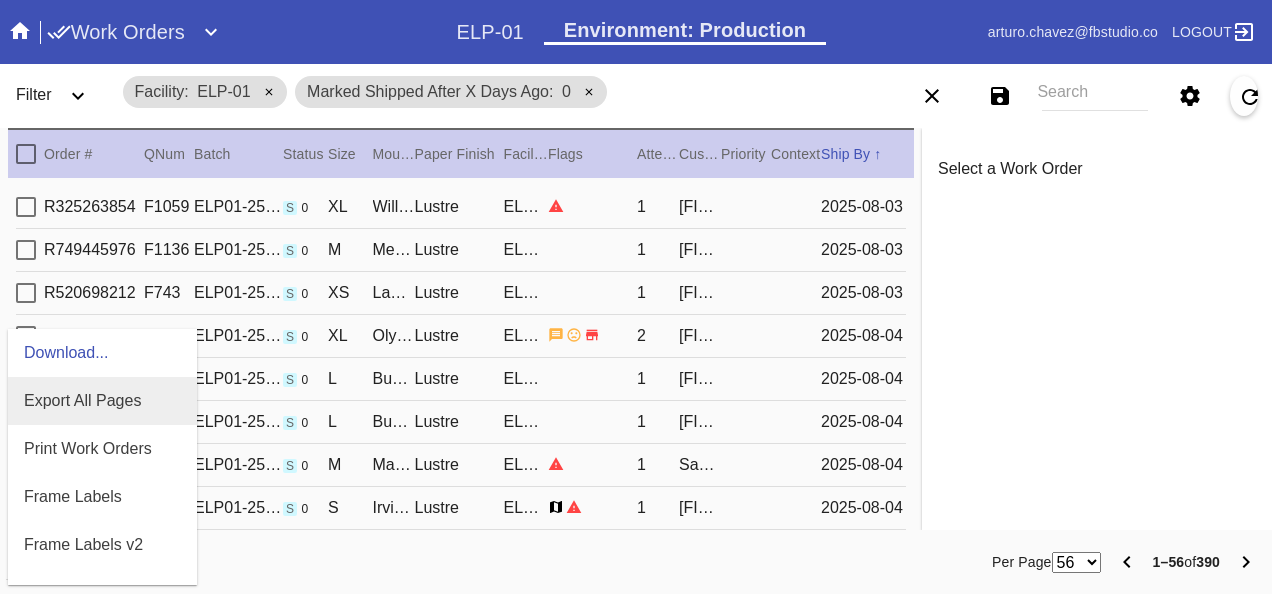 click on "Export All Pages" at bounding box center (102, 401) 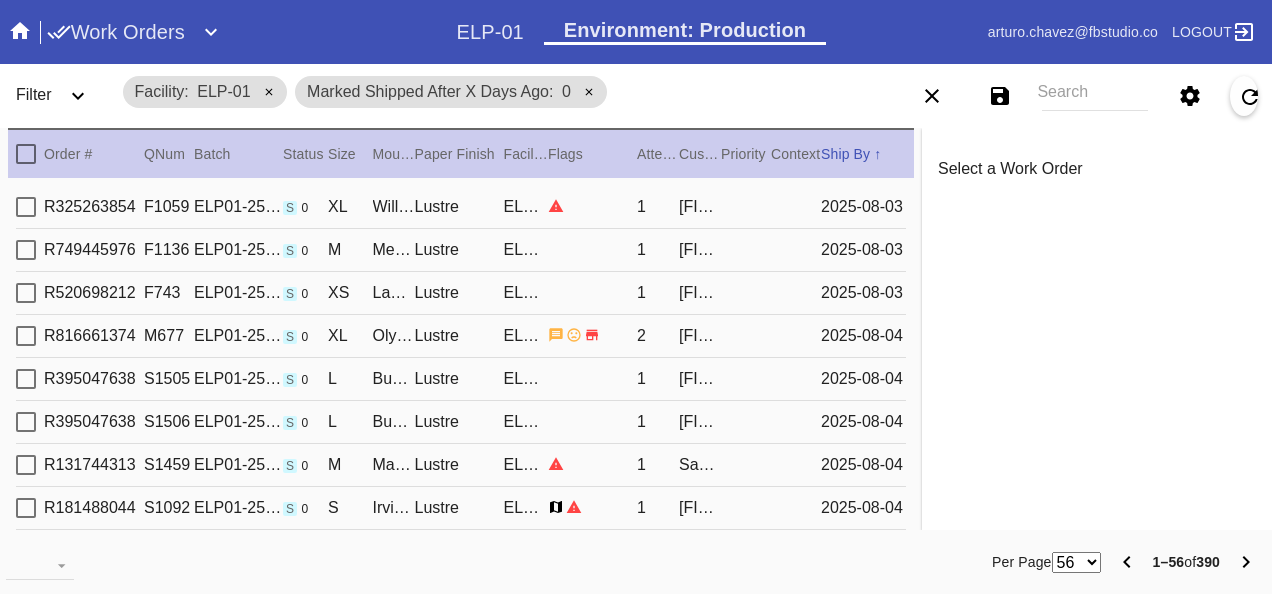 click on "Facility
ELP-01
Marked Shipped After X Days Ago
0" at bounding box center [483, 92] 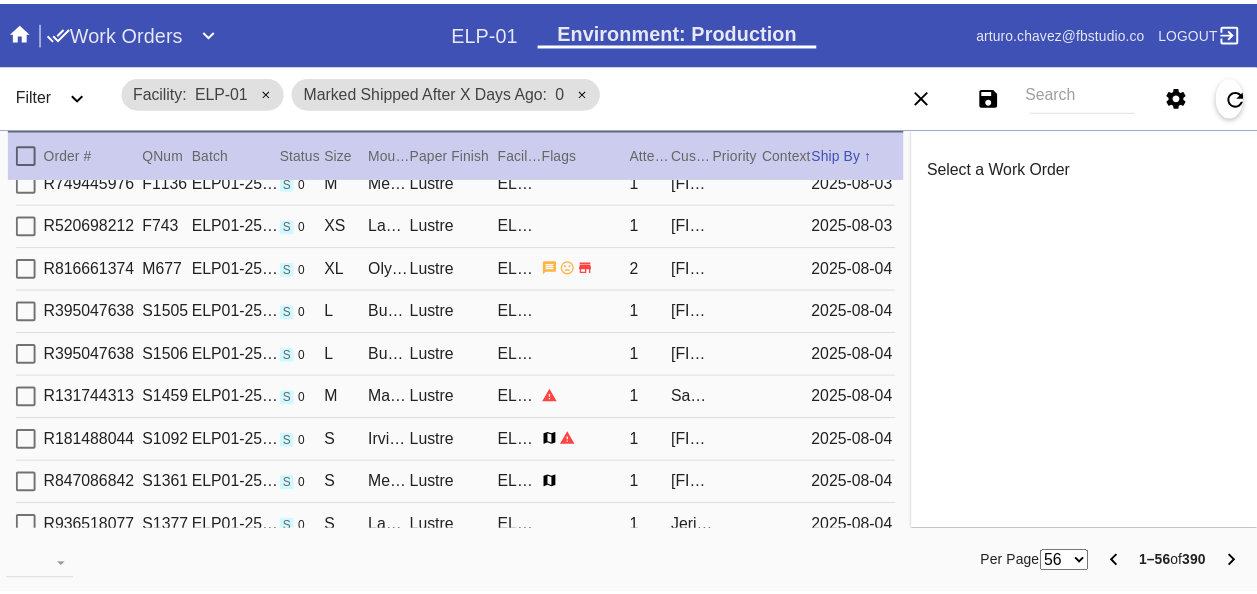 scroll, scrollTop: 100, scrollLeft: 0, axis: vertical 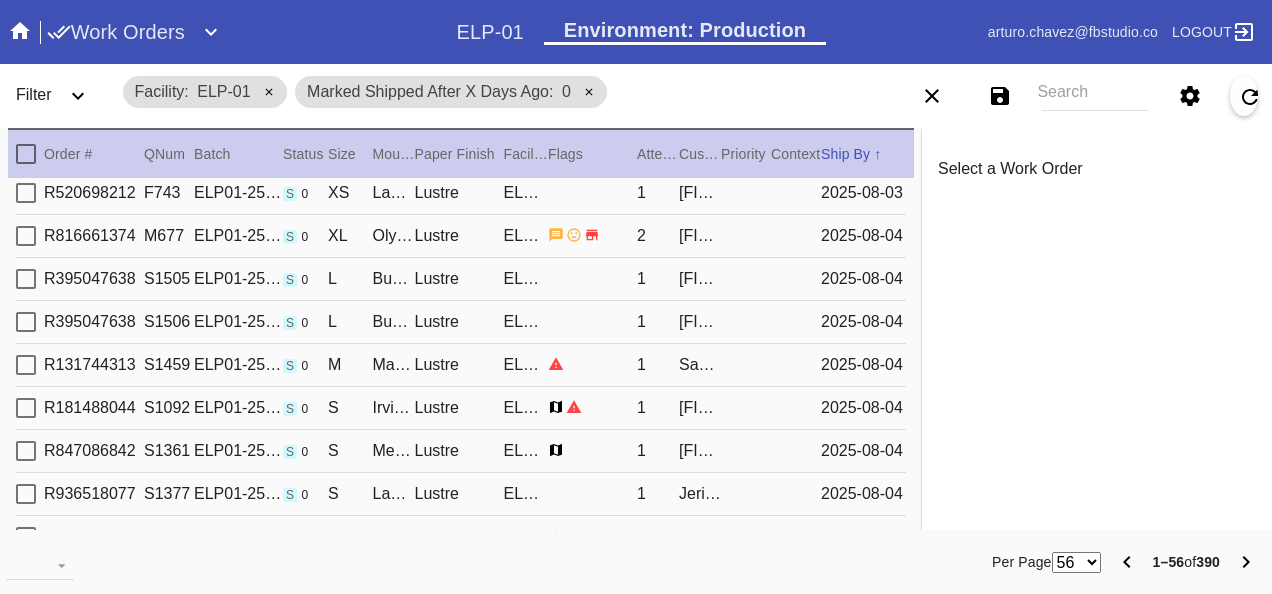 click on "Work Orders" at bounding box center (252, 32) 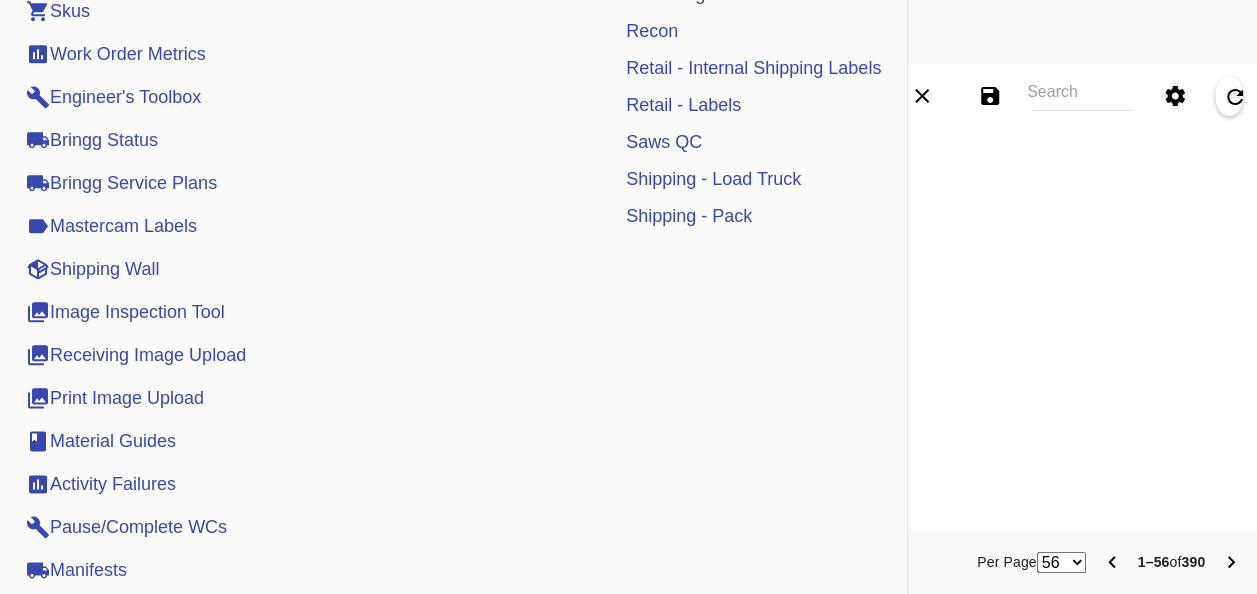 scroll, scrollTop: 1100, scrollLeft: 0, axis: vertical 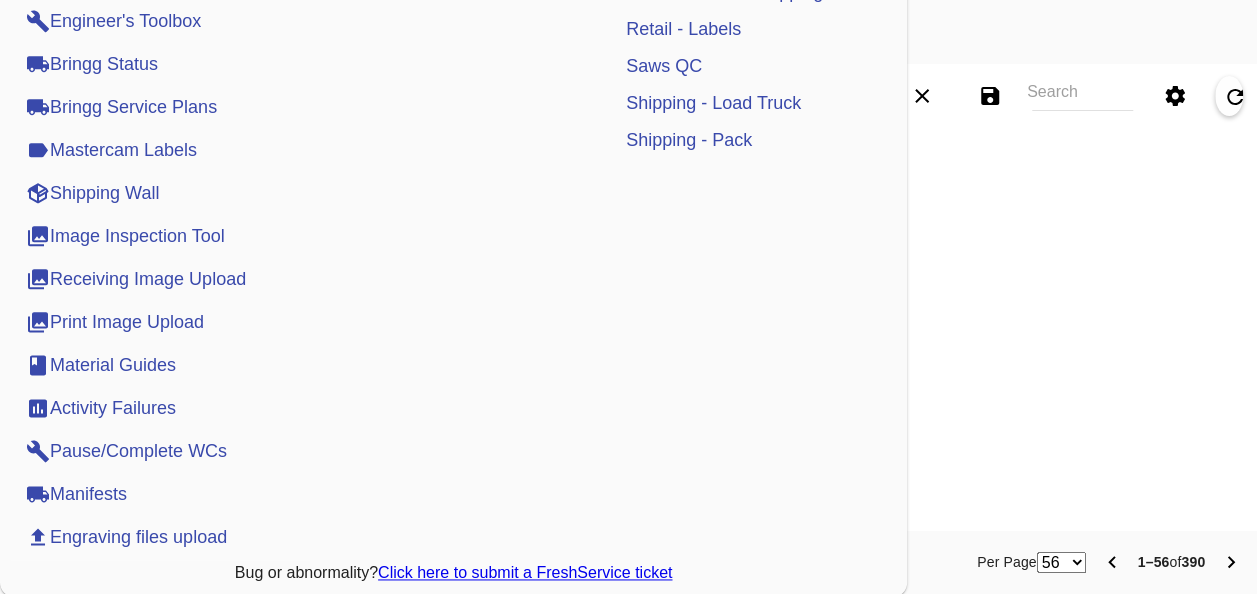 click on "Shipping Wall" at bounding box center [92, 193] 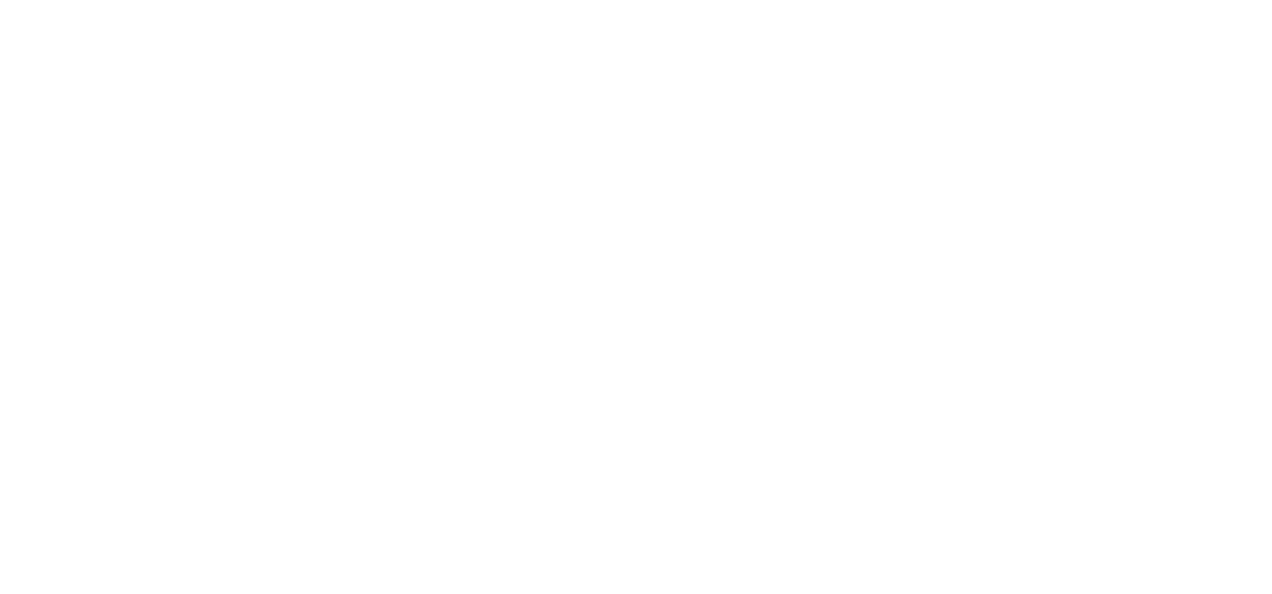 scroll, scrollTop: 0, scrollLeft: 0, axis: both 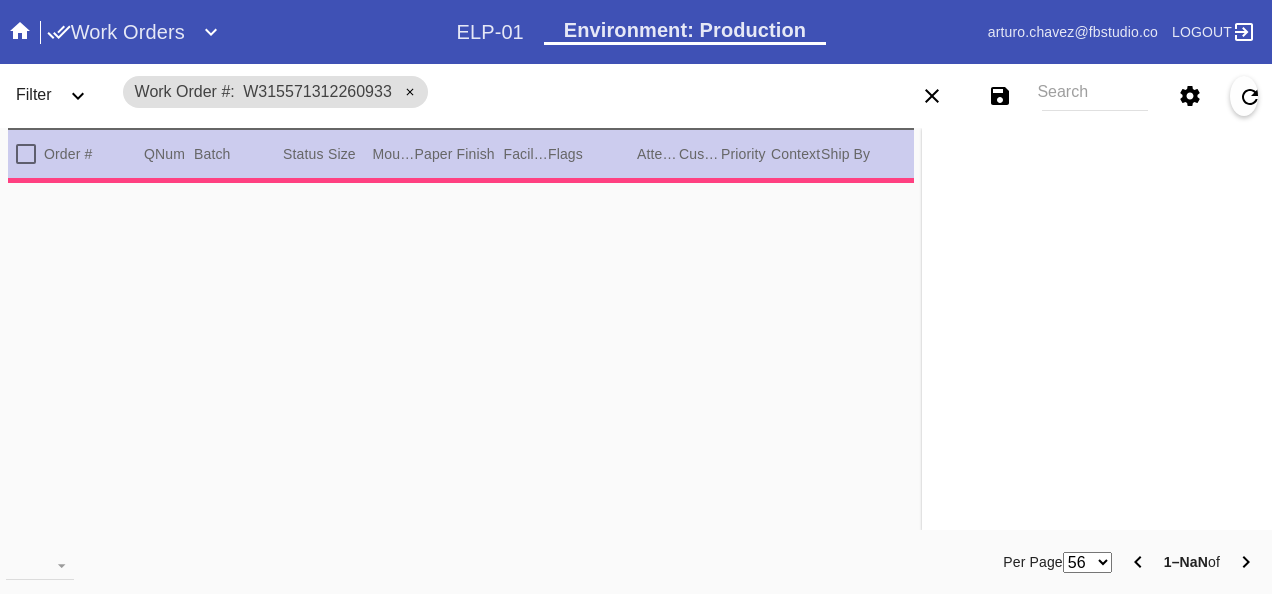 type on "2.5" 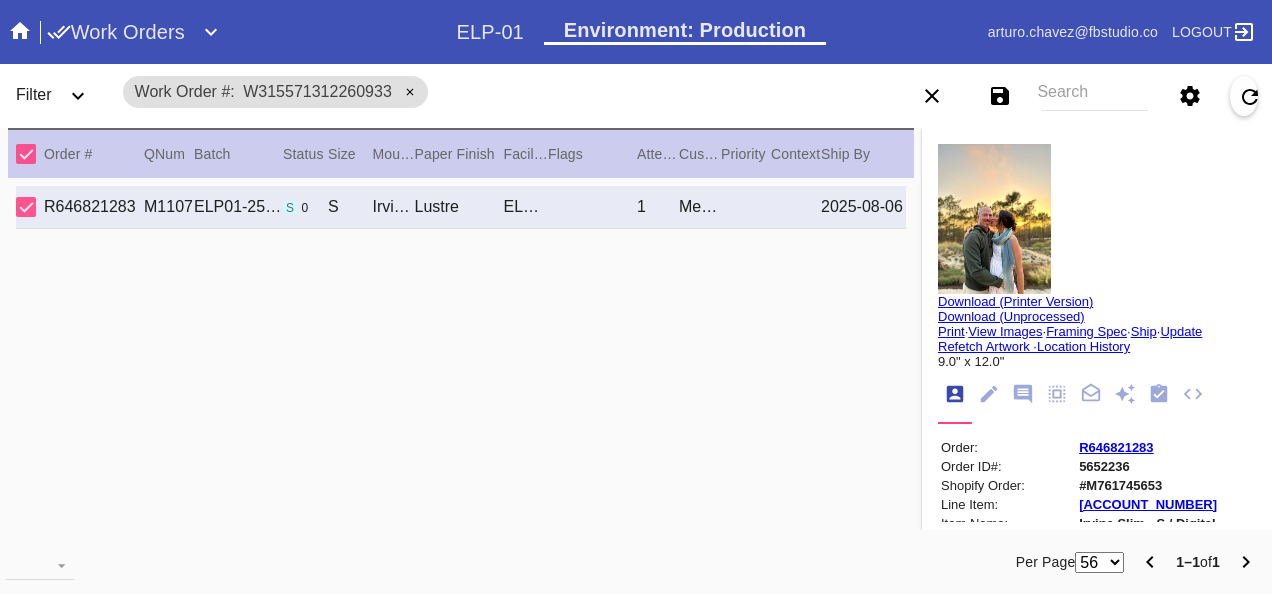 click on "Ship" at bounding box center [1144, 331] 